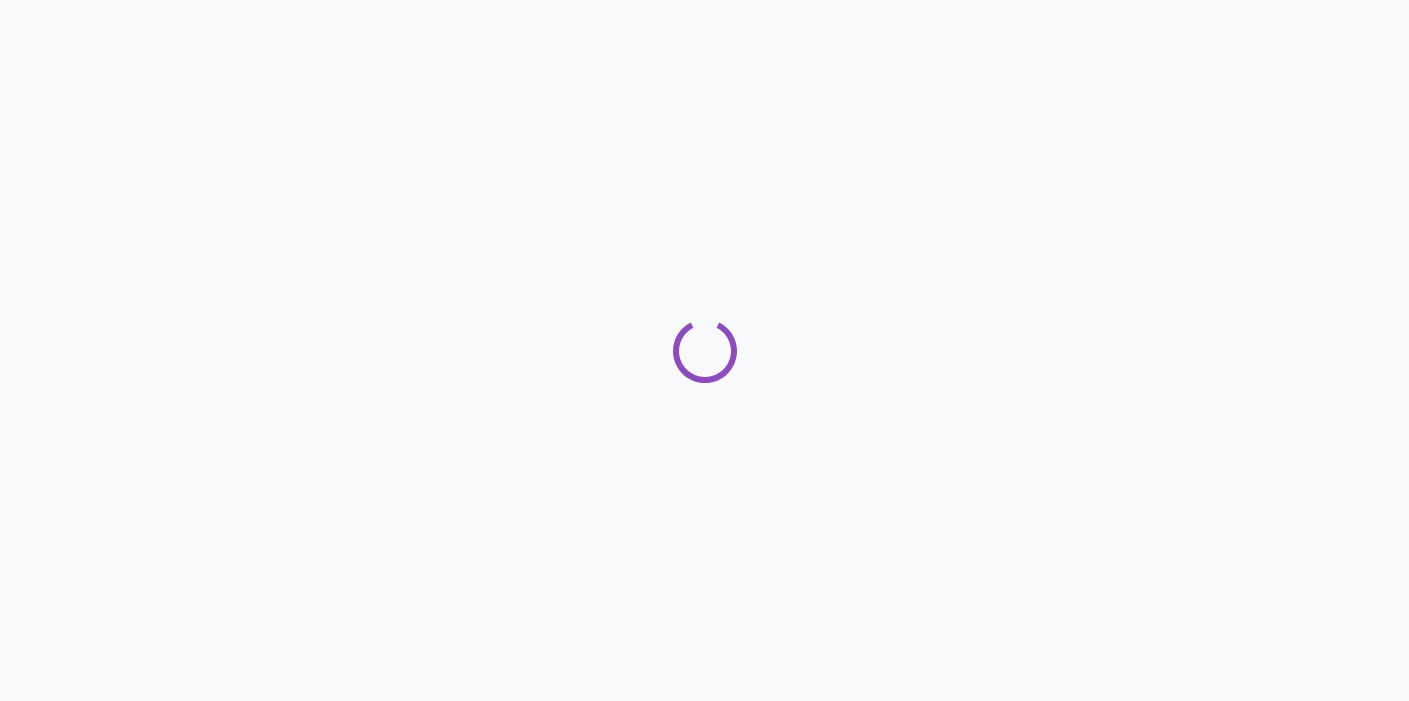 scroll, scrollTop: 0, scrollLeft: 0, axis: both 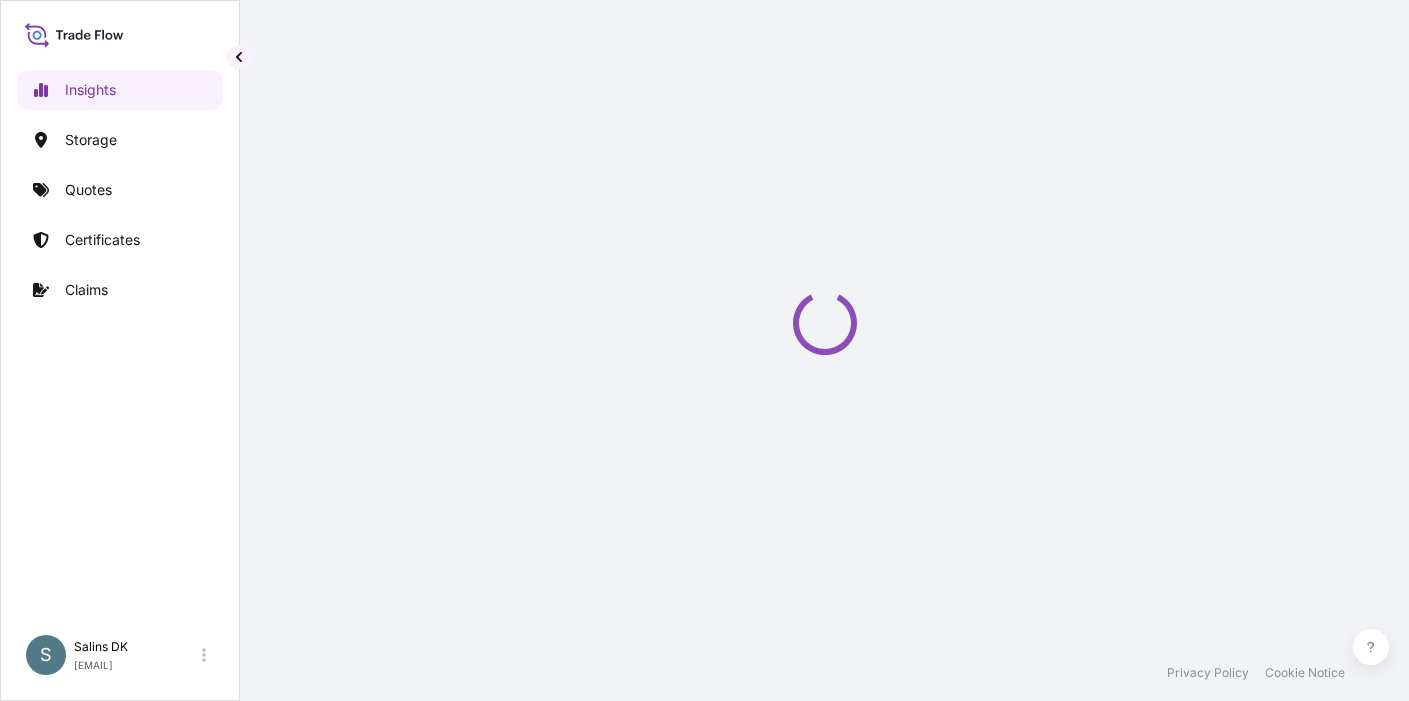 select on "2025" 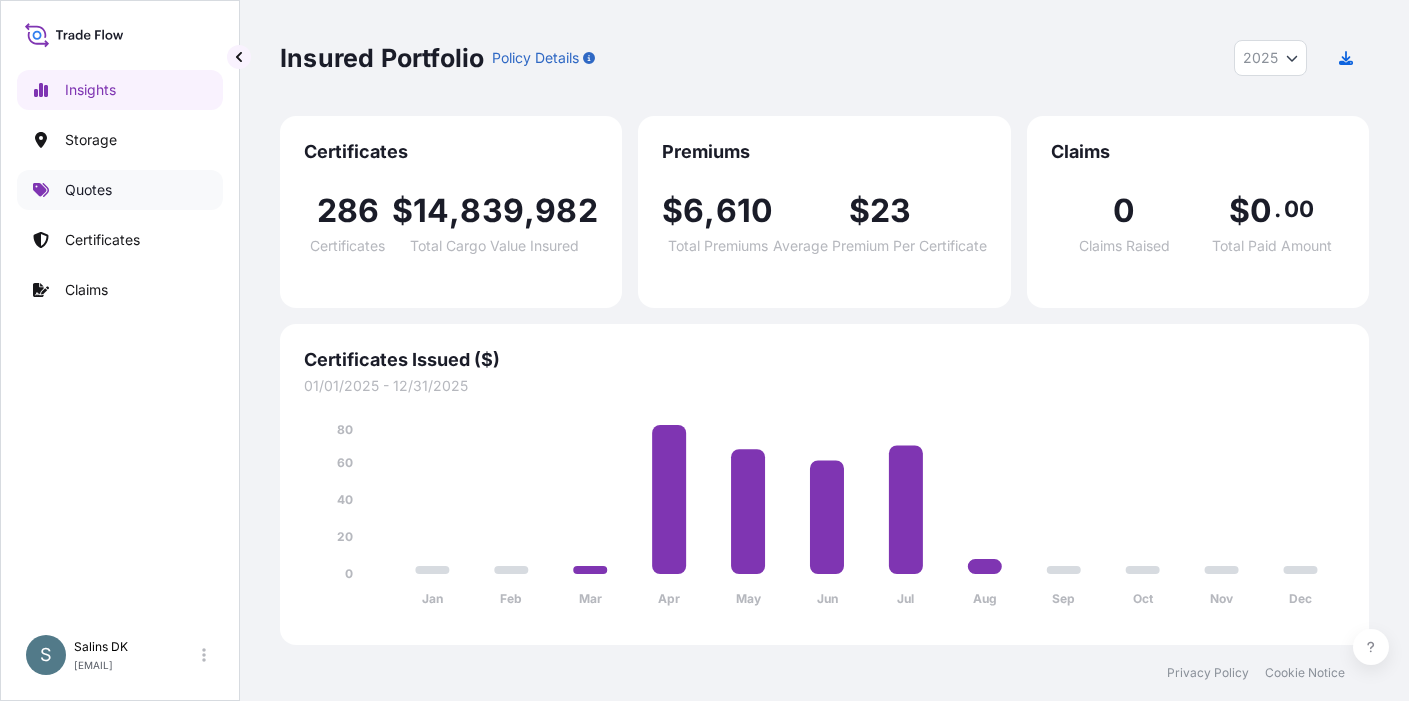 click on "Quotes" at bounding box center (120, 190) 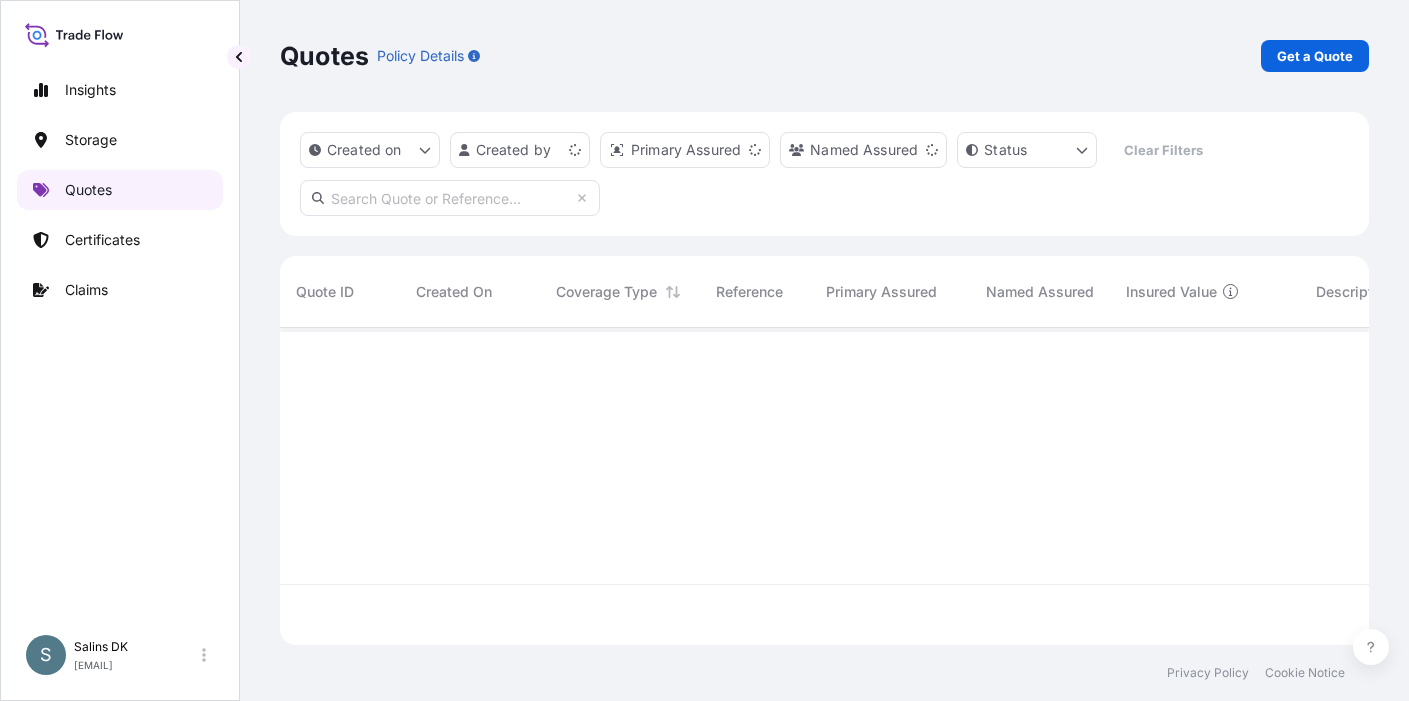 scroll, scrollTop: 16, scrollLeft: 16, axis: both 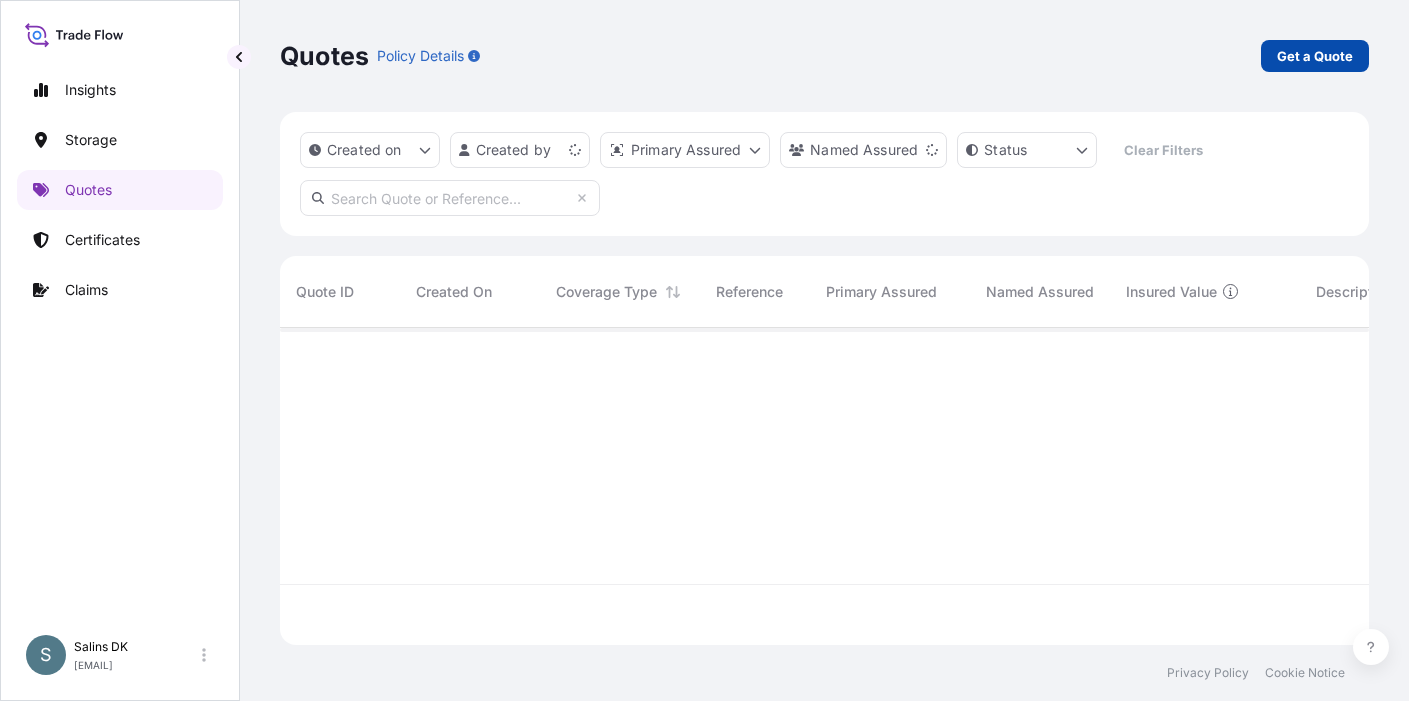 click on "Get a Quote" at bounding box center [1315, 56] 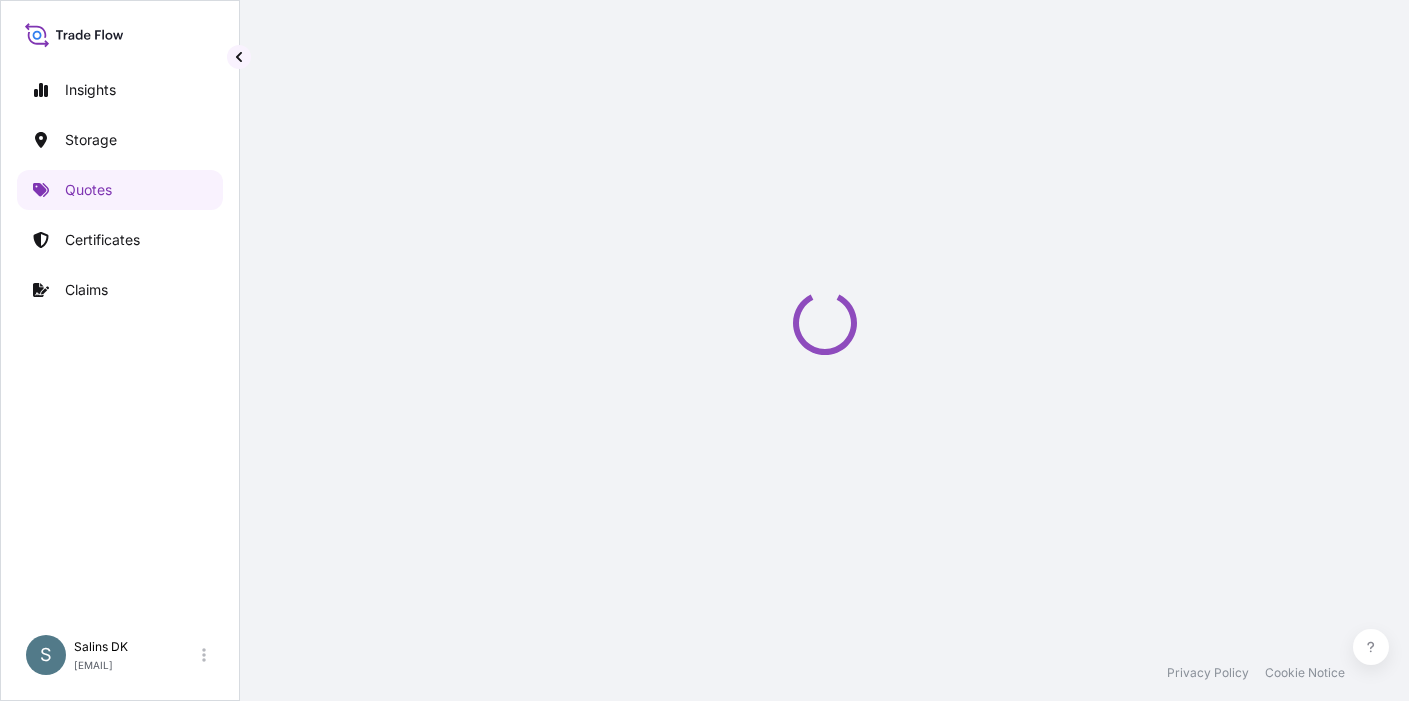 select on "Water" 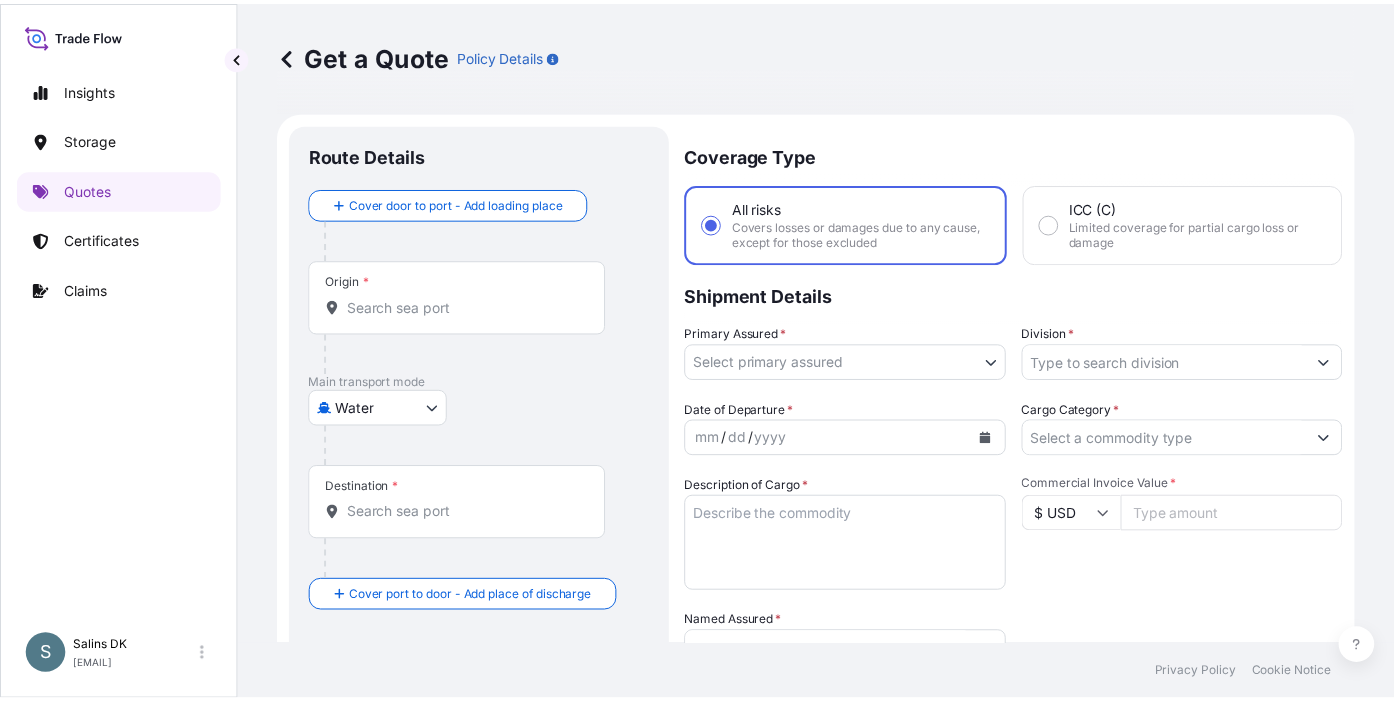scroll, scrollTop: 32, scrollLeft: 0, axis: vertical 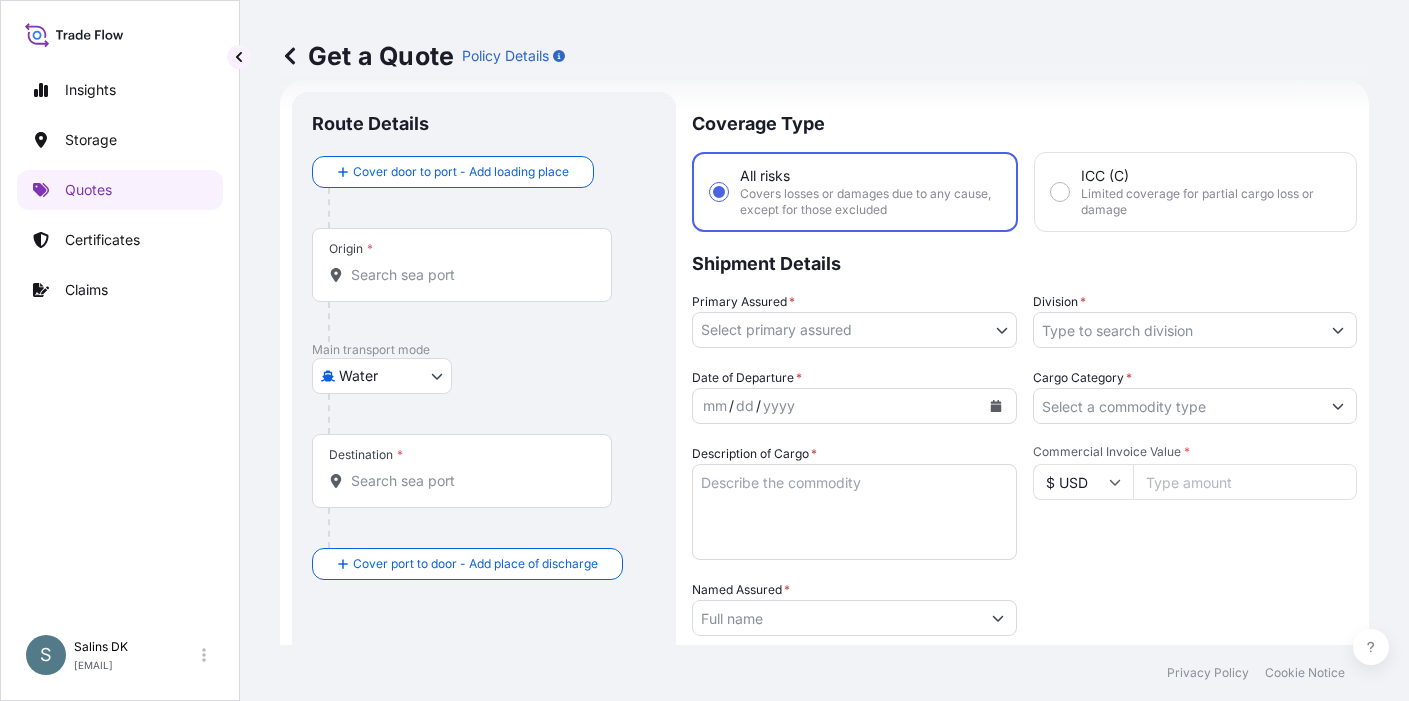 click on "Origin *" at bounding box center [462, 265] 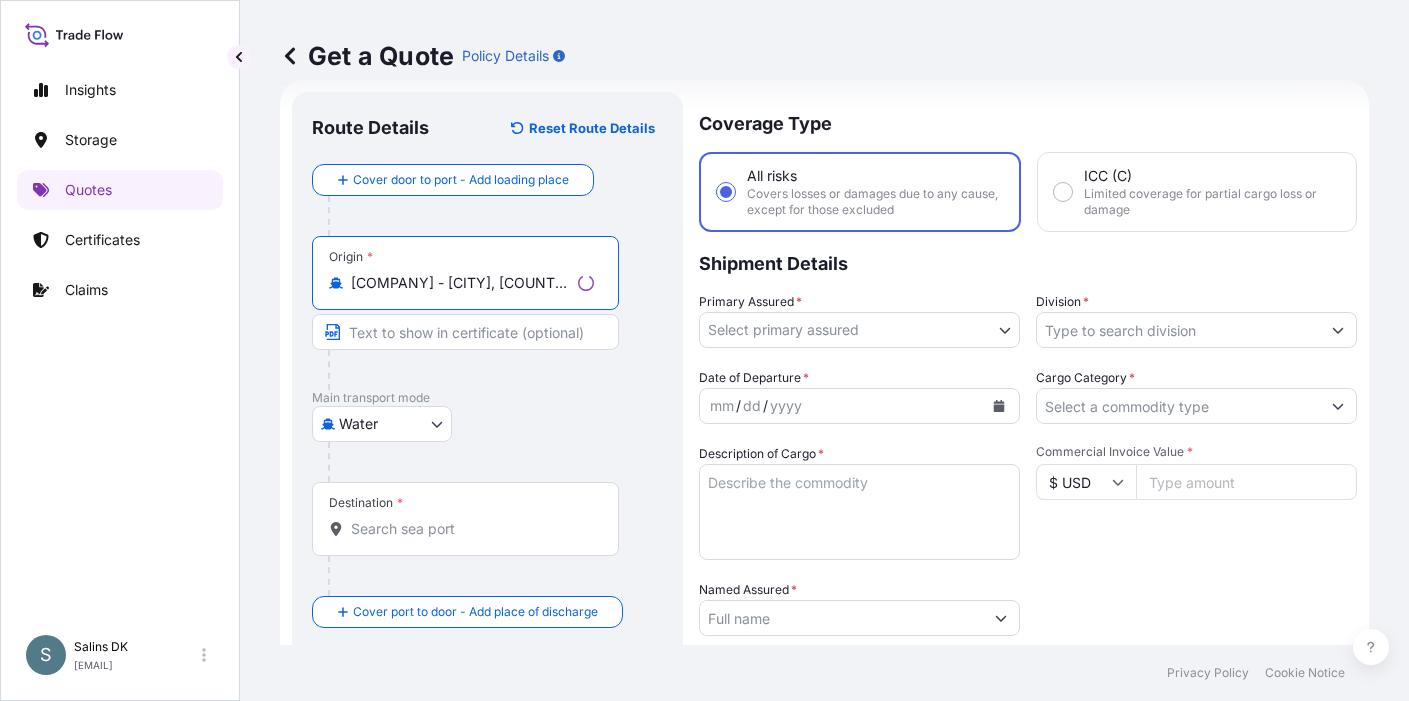 type on "[COMPANY] - [CITY], [COUNTRY]" 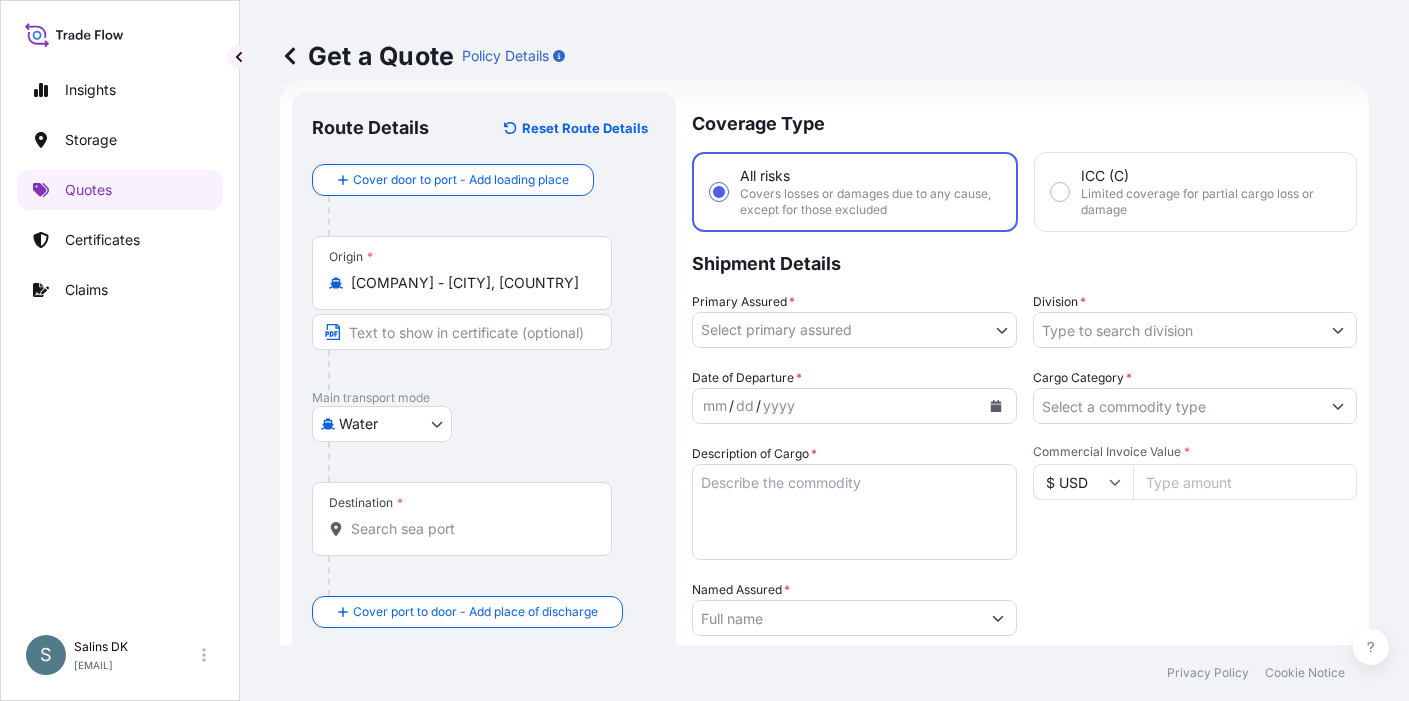 click on "Destination *" at bounding box center (469, 529) 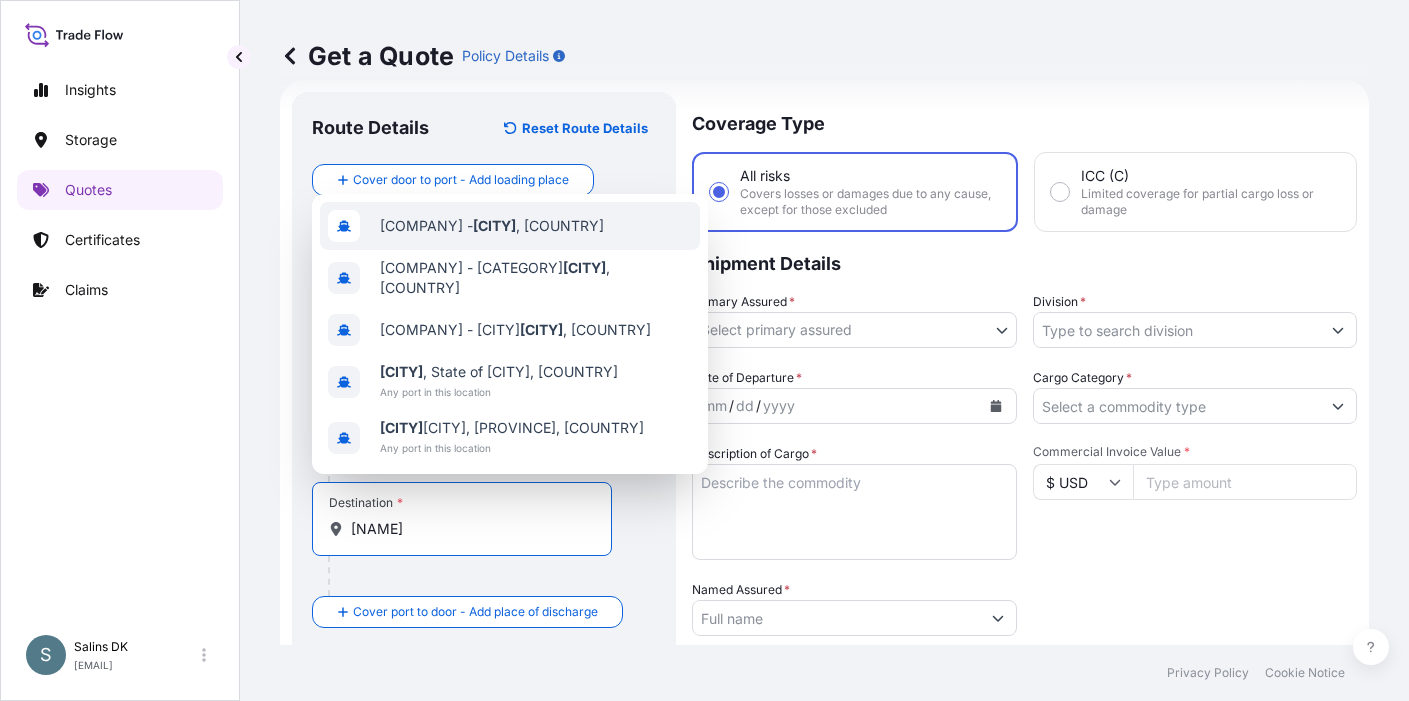 click on "[COMPANY] -  [CITY] , [COUNTRY]" at bounding box center [492, 226] 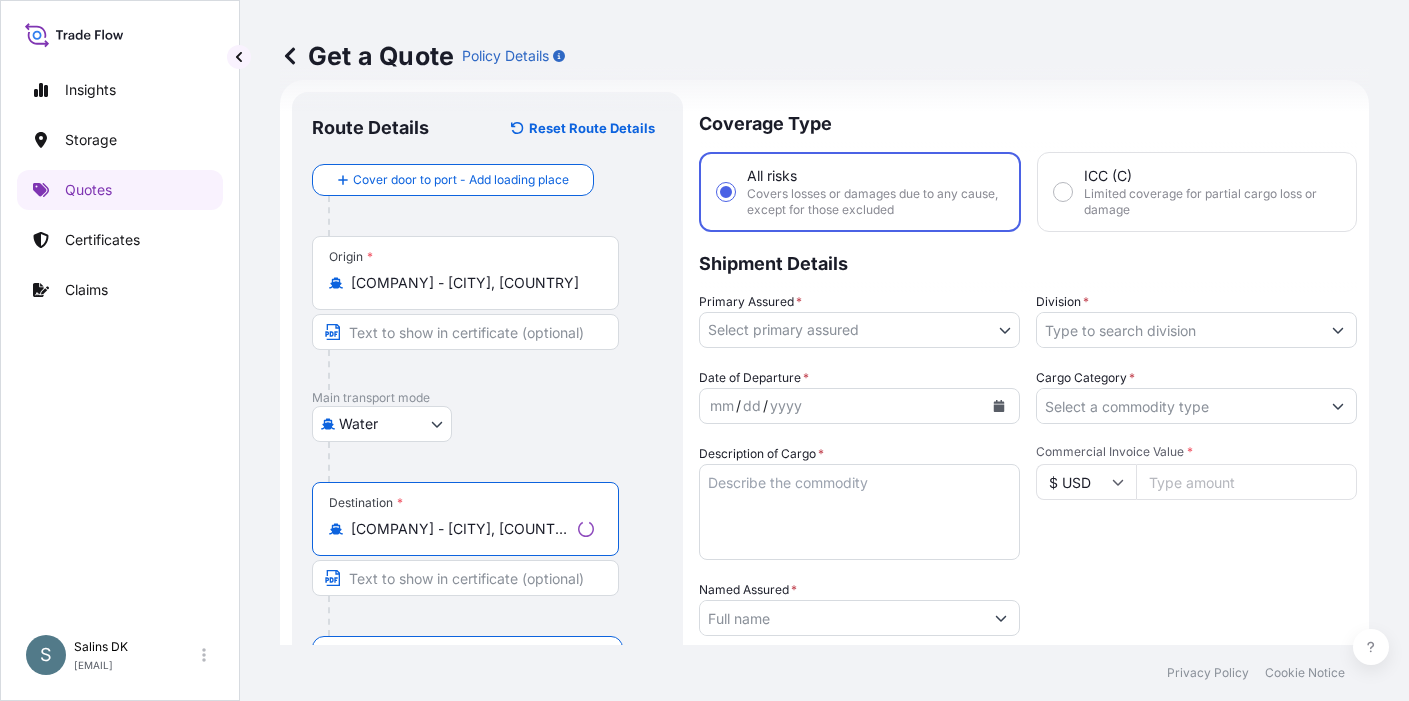 type on "[COMPANY] - [CITY], [COUNTRY]" 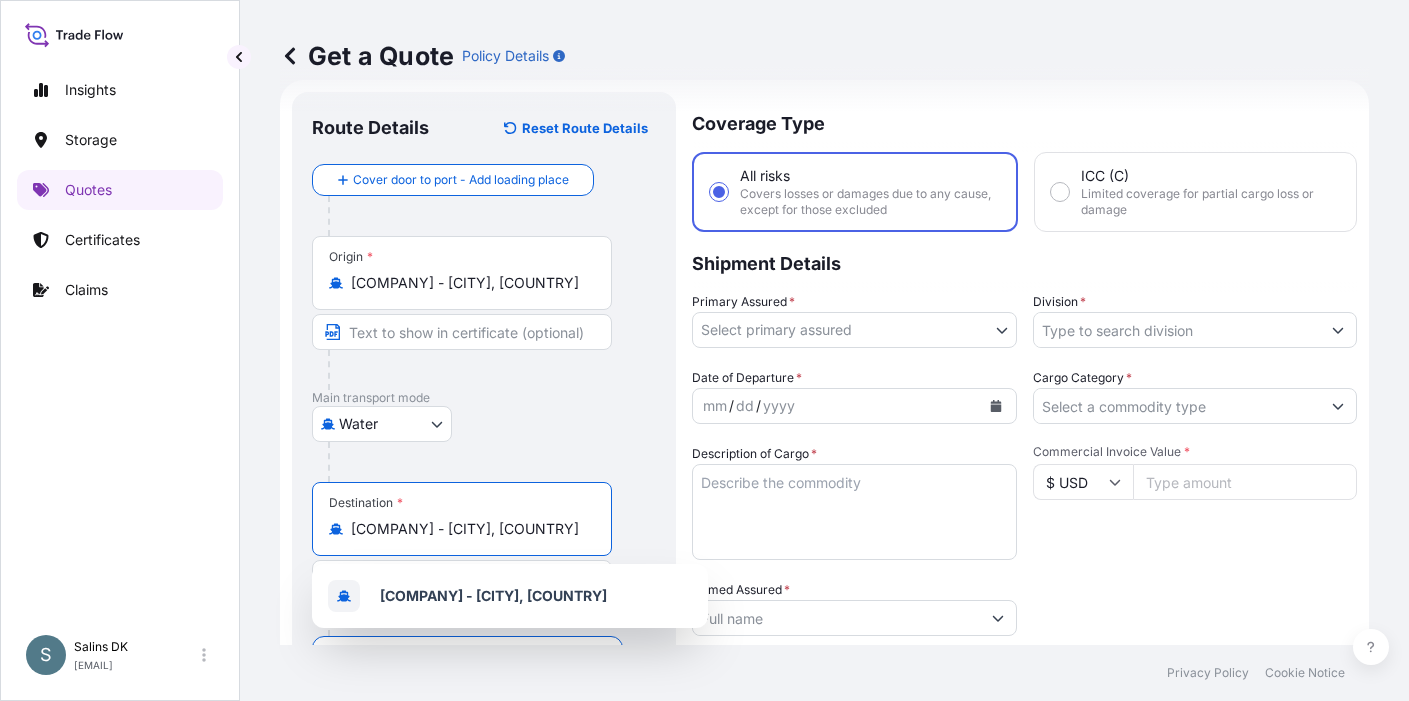click on "1 option available.
Insights Storage Quotes Certificates Claims S Salins   DK salins.dk@bdpint.com Get a Quote Policy Details Route Details Reset Route Details   Cover door to port - Add loading place Place of loading Road / Inland Road / Inland Origin * [COMPANY] - [CITY], [COUNTRY] Main transport mode Water Air Water Inland Destination * [COMPANY] - [CITY], [COUNTRY] Cover port to door - Add place of discharge Road / Inland Road / Inland Place of Discharge Coverage Type All risks Covers losses or damages due to any cause, except for those excluded ICC (C) Limited coverage for partial cargo loss or damage Shipment Details Primary Assured * Select primary assured [COUNTRY] [COUNTRY] Division * Date of Departure * mm / dd / yyyy Cargo Category * Description of Cargo * Commercial Invoice Value   * $ USD Named Assured * Packing Category Type to search a container mode Please select a primary mode of transportation first. Freight Cost   $ USD CIF Markup % 10 Reference Duty Cost   $ USD Vessel Name Marks & Numbers * 0" at bounding box center (704, 350) 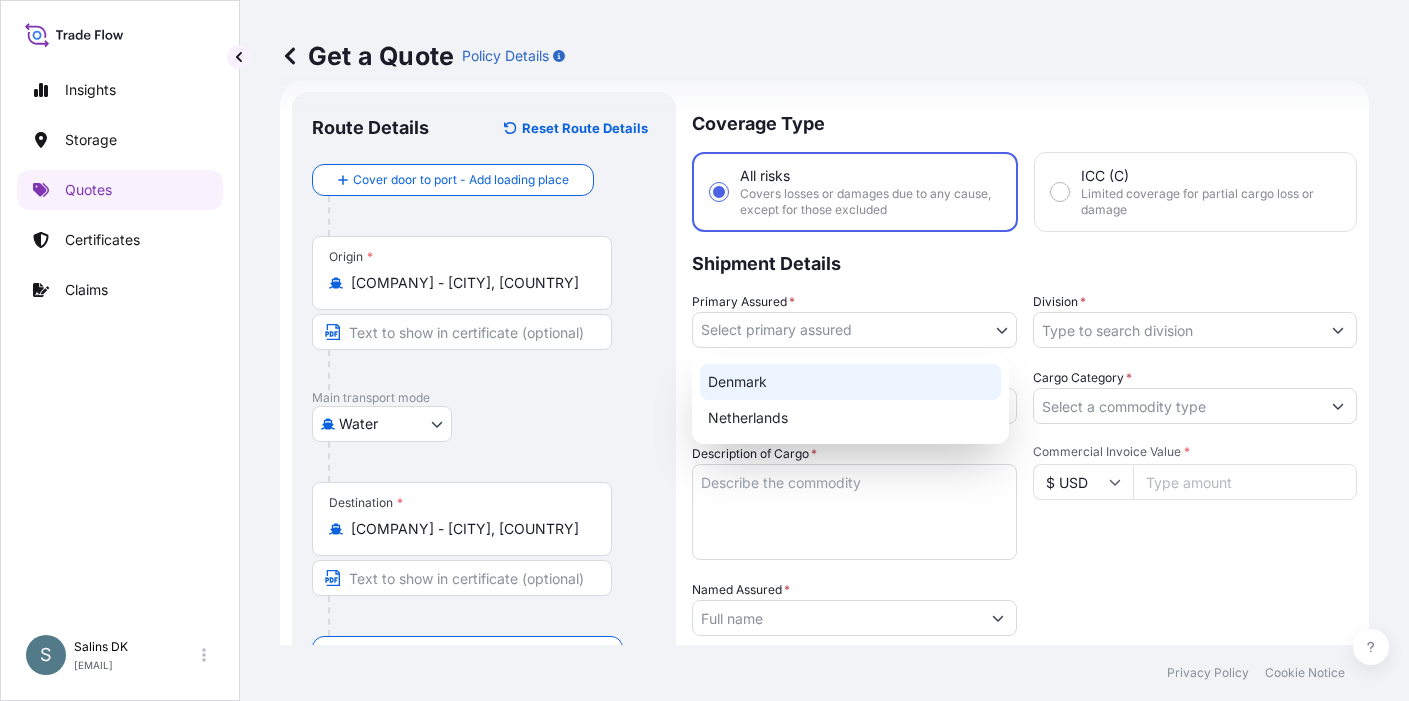 click on "Denmark" at bounding box center [850, 382] 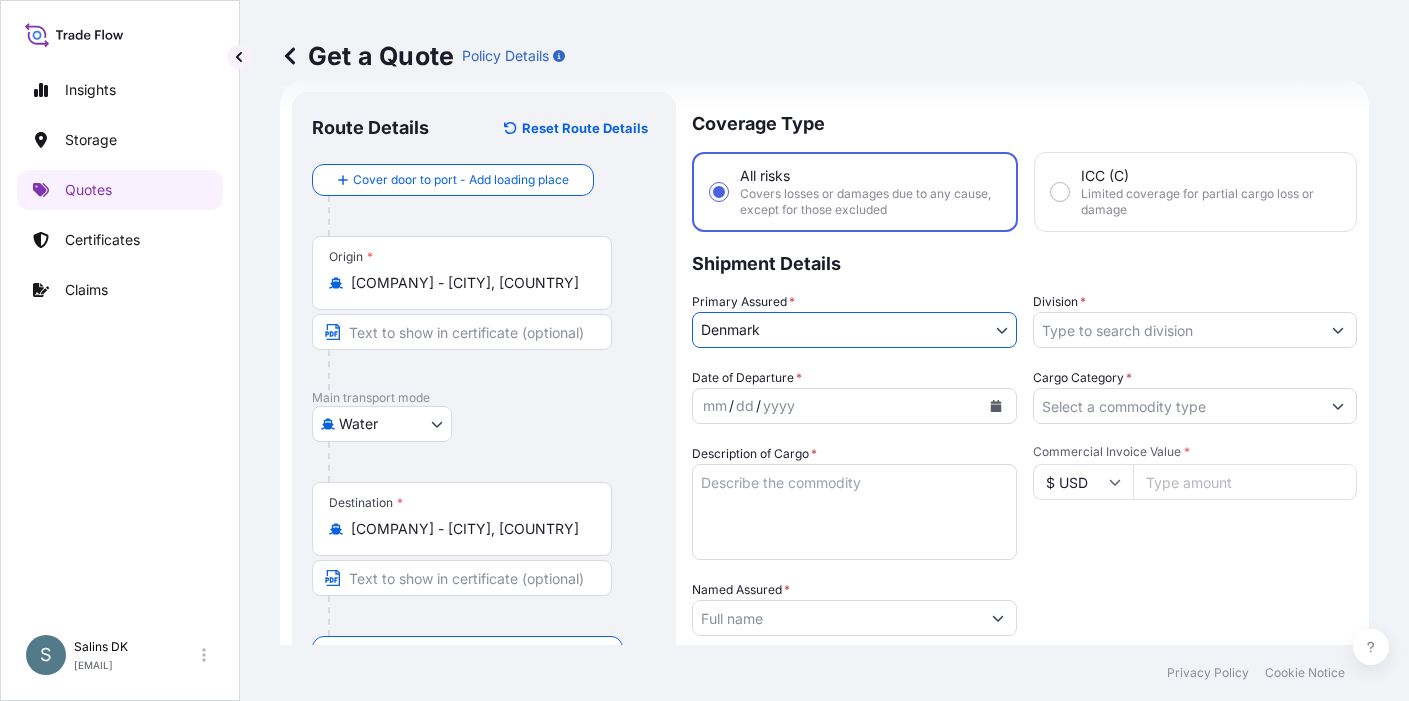 click on "Division *" at bounding box center [1177, 330] 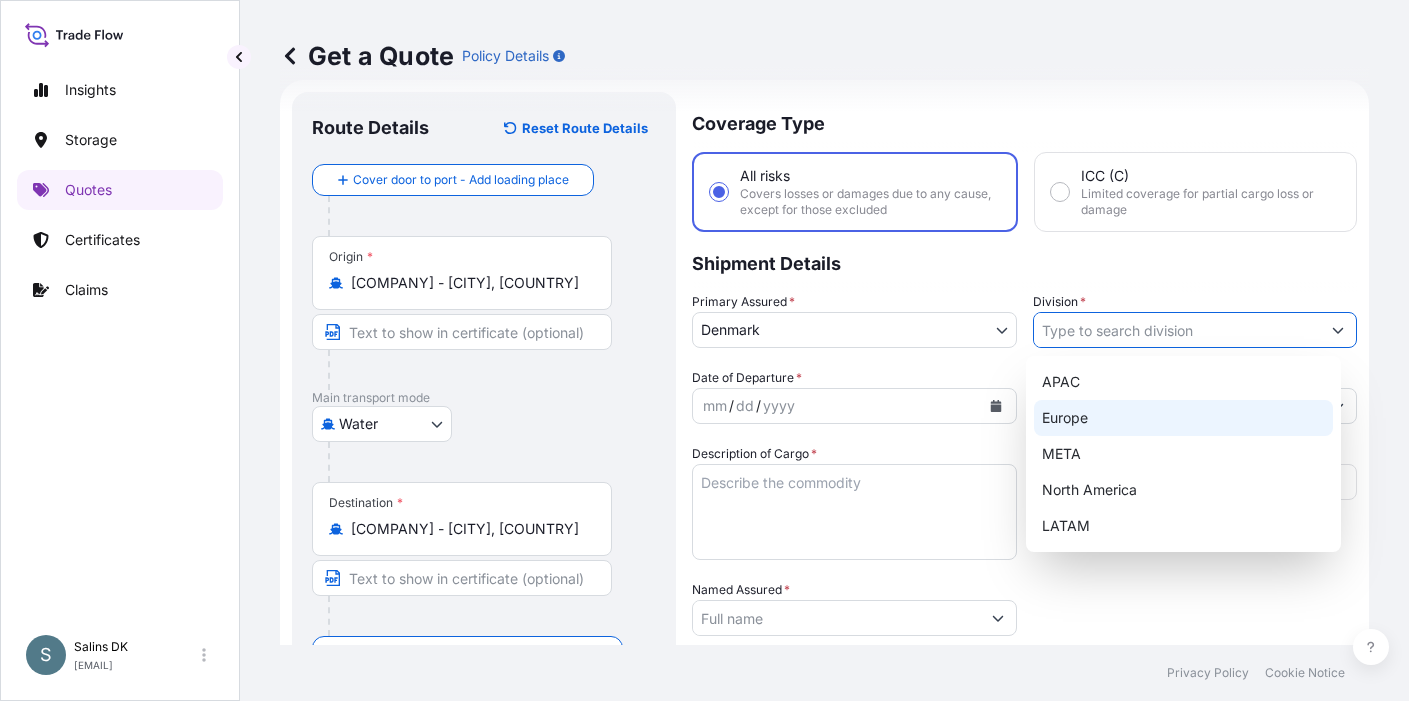 click on "Europe" at bounding box center (1183, 418) 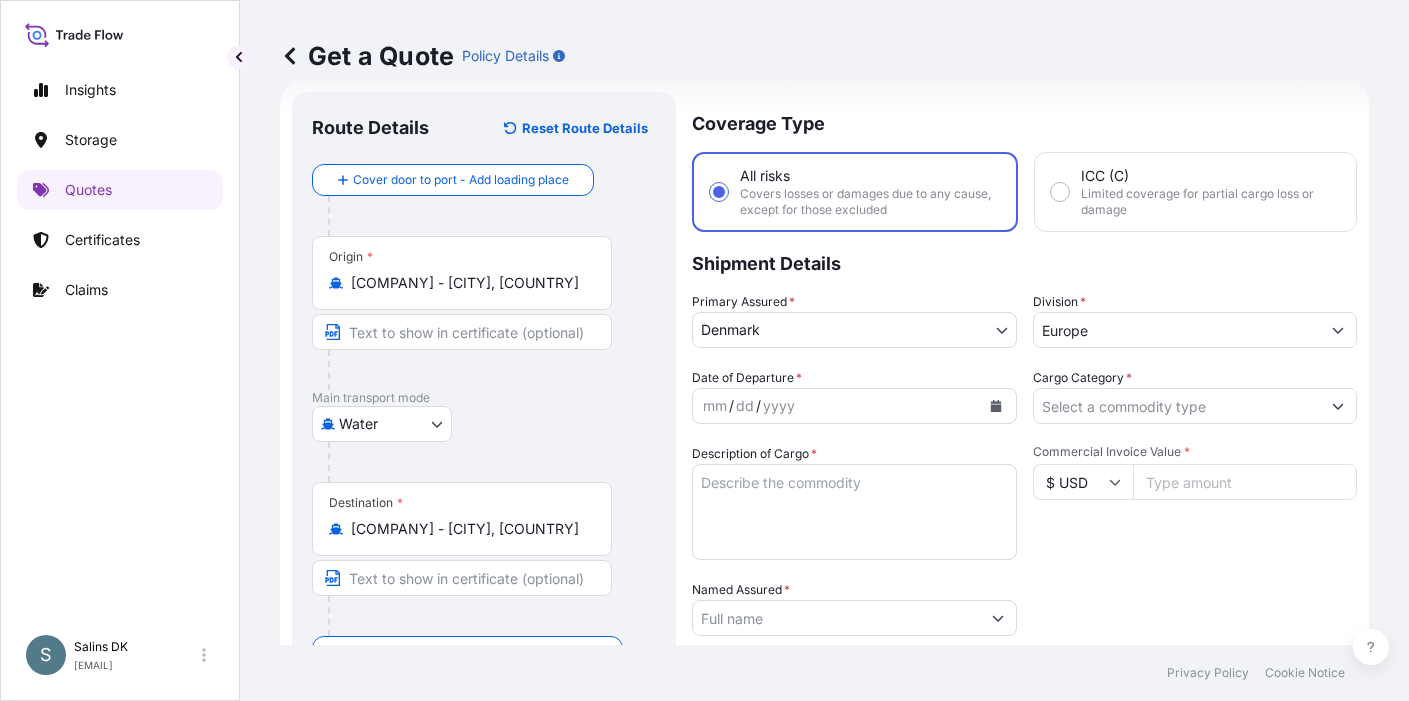 click on "Description of Cargo *" at bounding box center [854, 502] 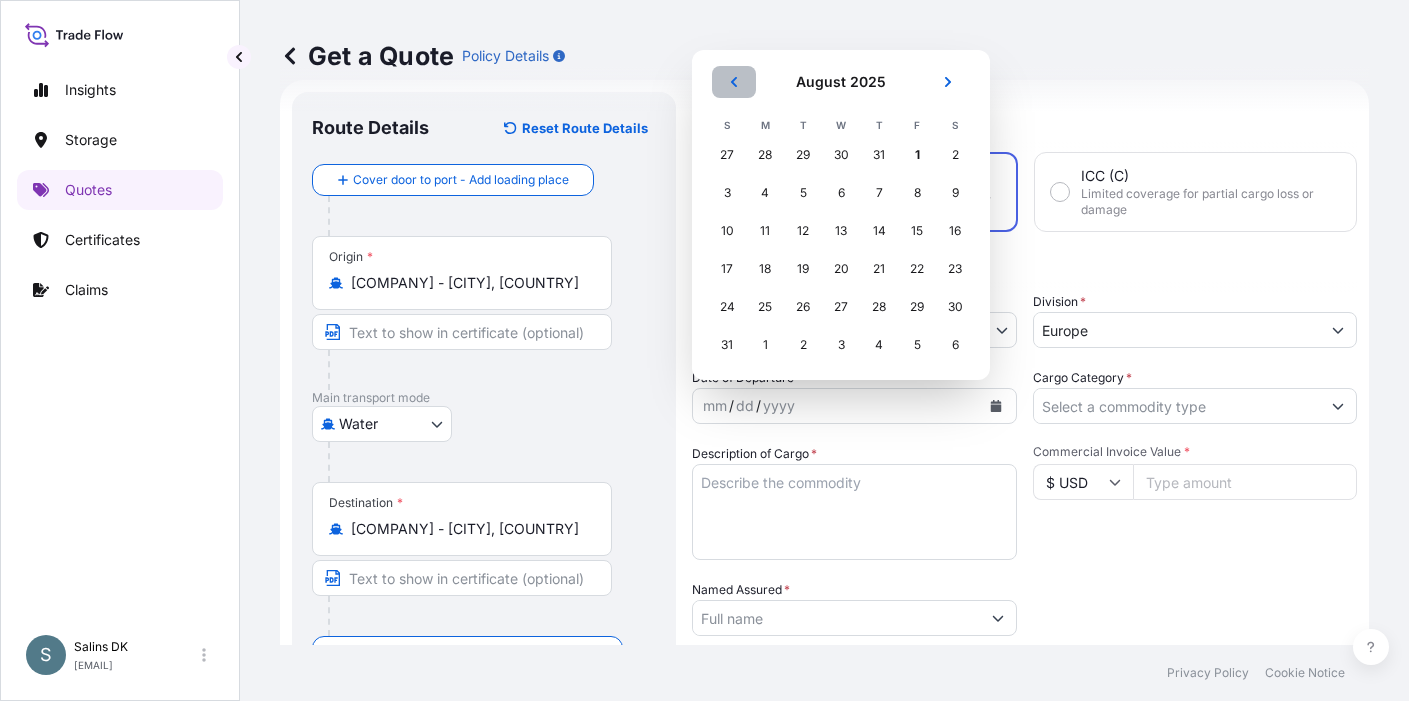 click 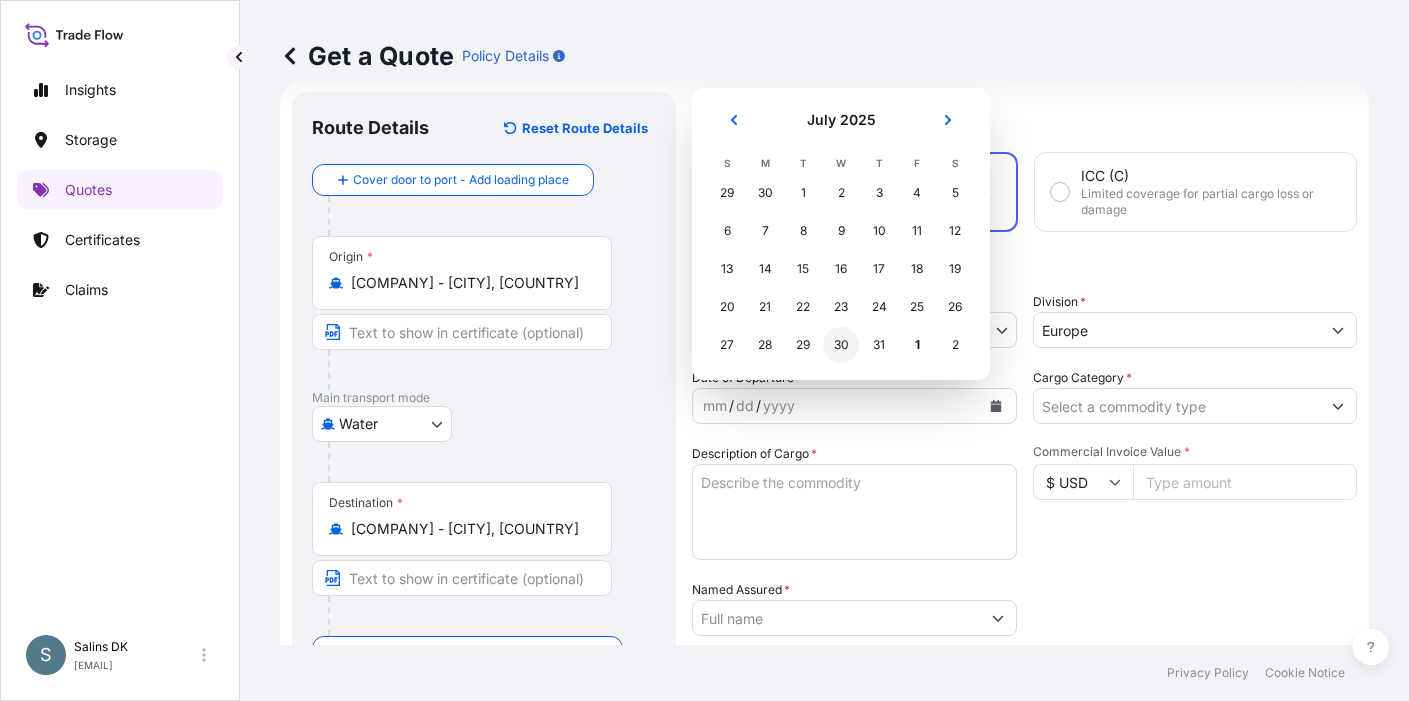 click on "30" at bounding box center (841, 345) 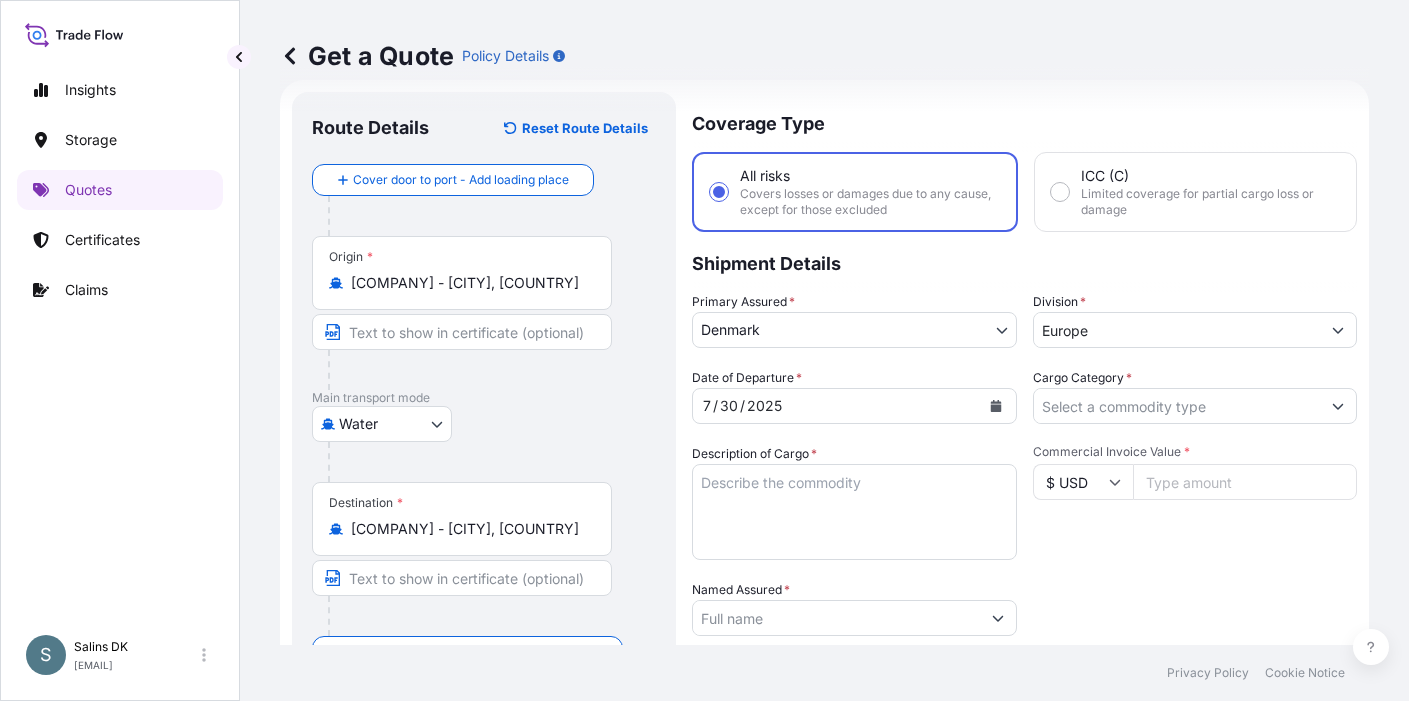 click on "Named Assured *" at bounding box center [854, 608] 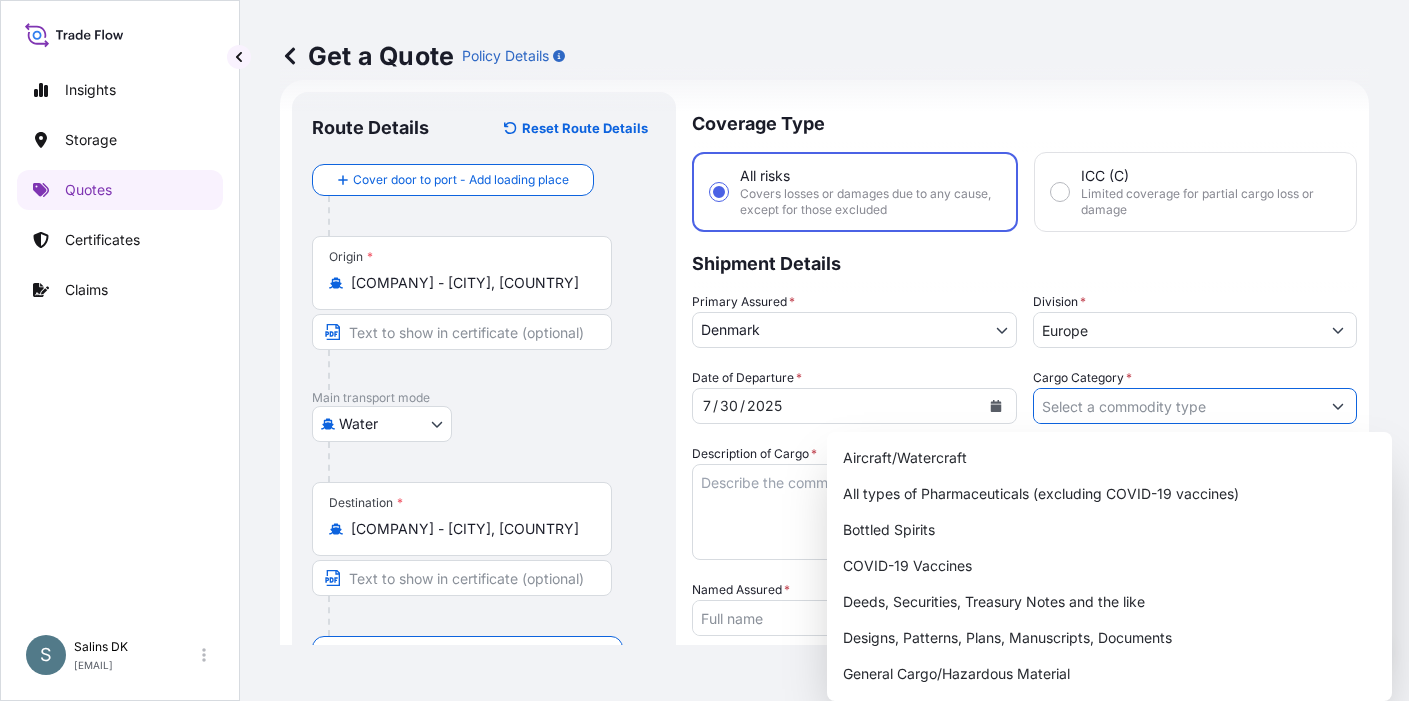 click on "Cargo Category *" at bounding box center (1177, 406) 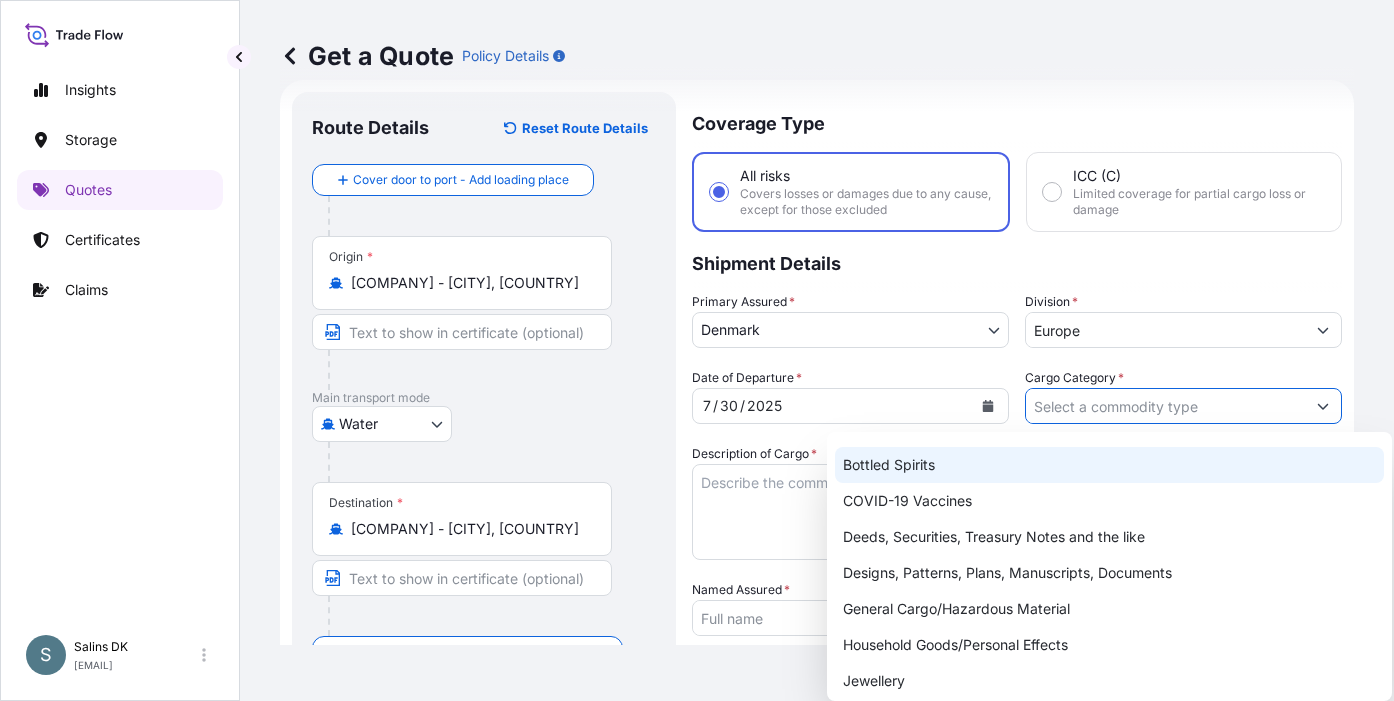 scroll, scrollTop: 100, scrollLeft: 0, axis: vertical 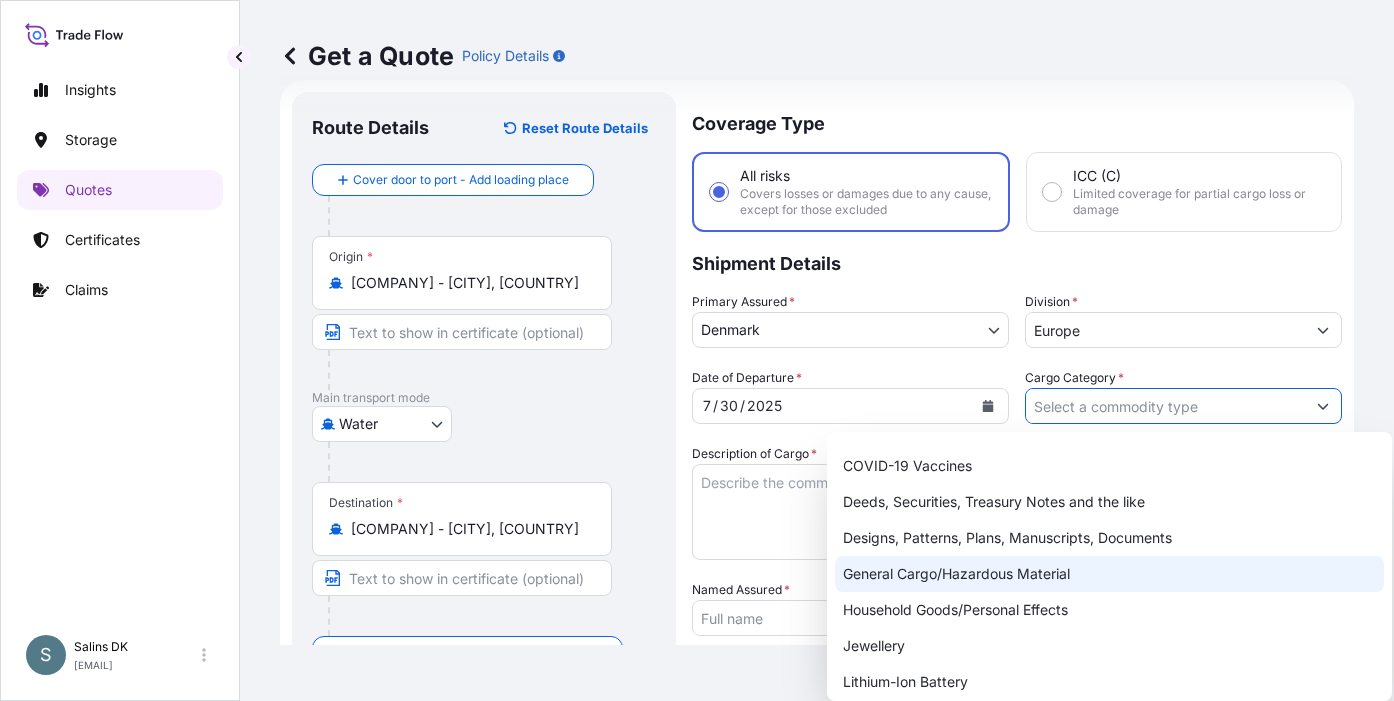 click on "General Cargo/Hazardous Material" at bounding box center [1109, 574] 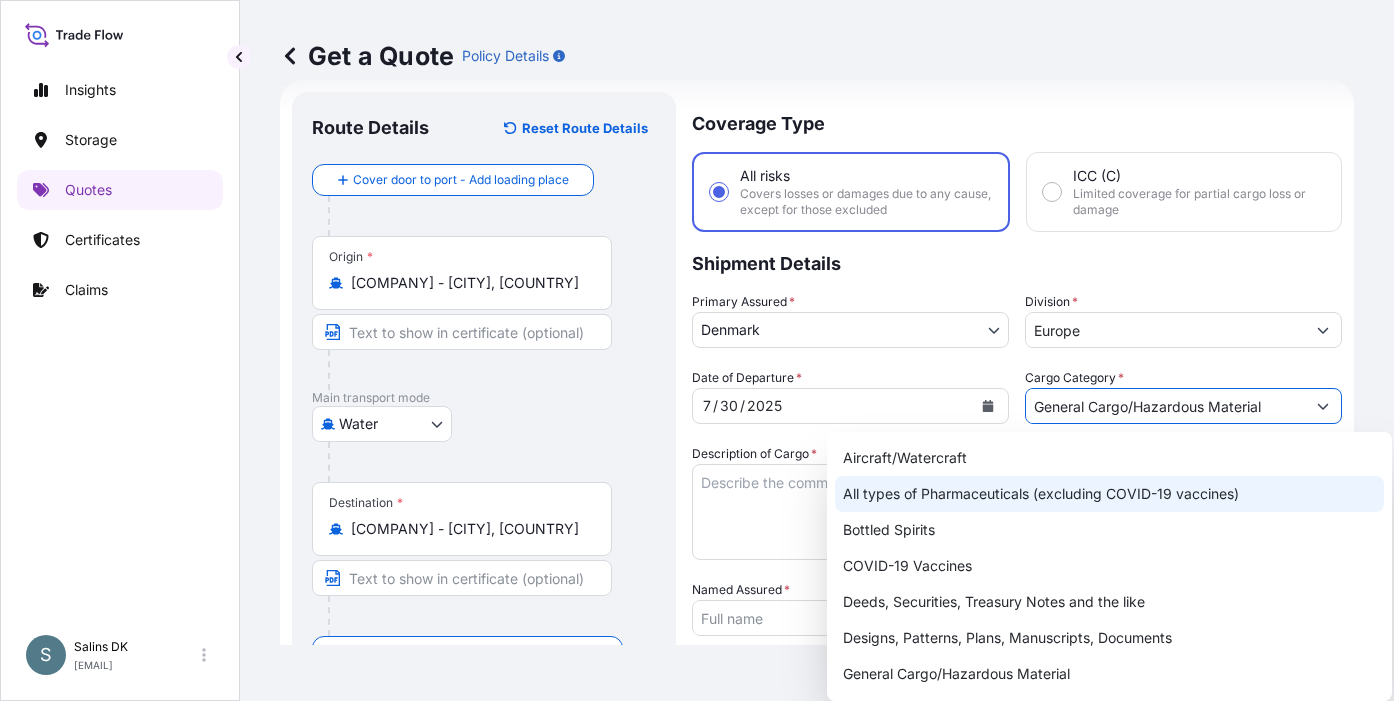 click on "All types of Pharmaceuticals (excluding COVID-19 vaccines)" at bounding box center (1109, 494) 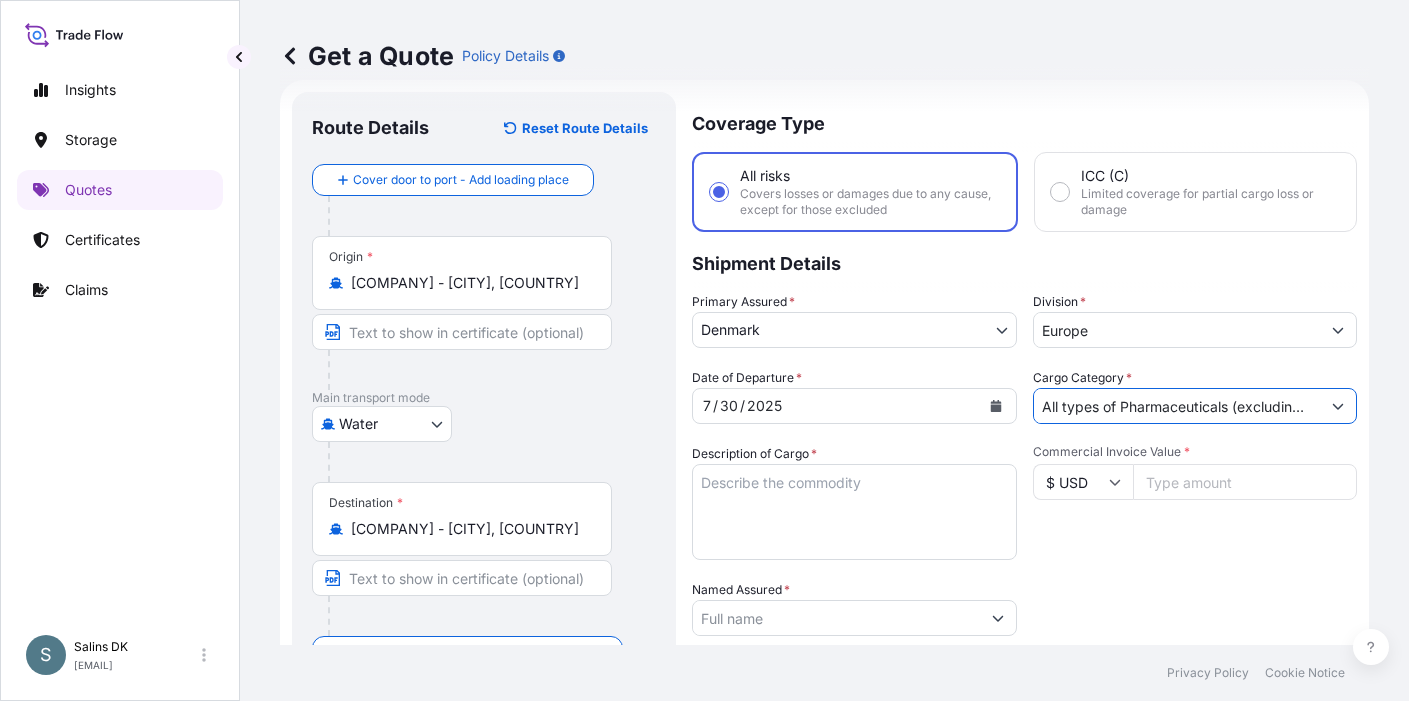 click on "All types of Pharmaceuticals (excluding COVID-19 vaccines)" at bounding box center [1177, 406] 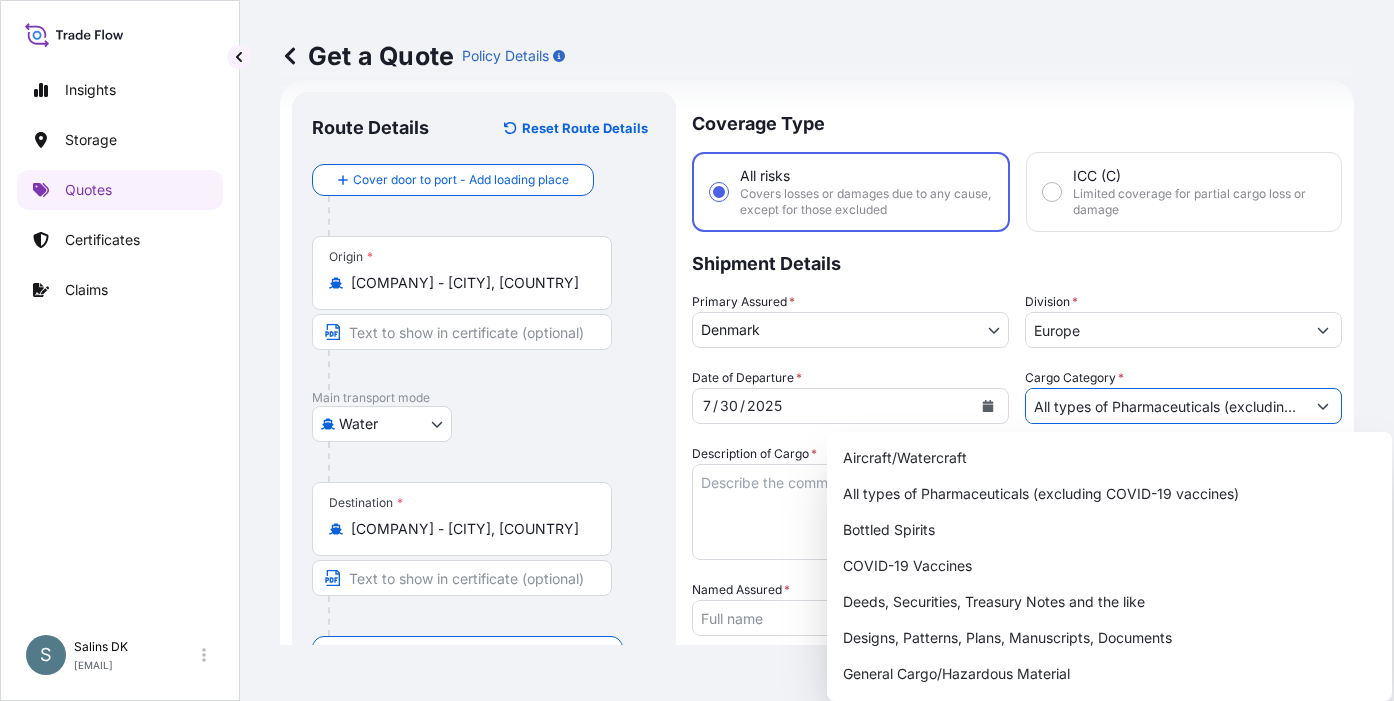 click at bounding box center (1323, 406) 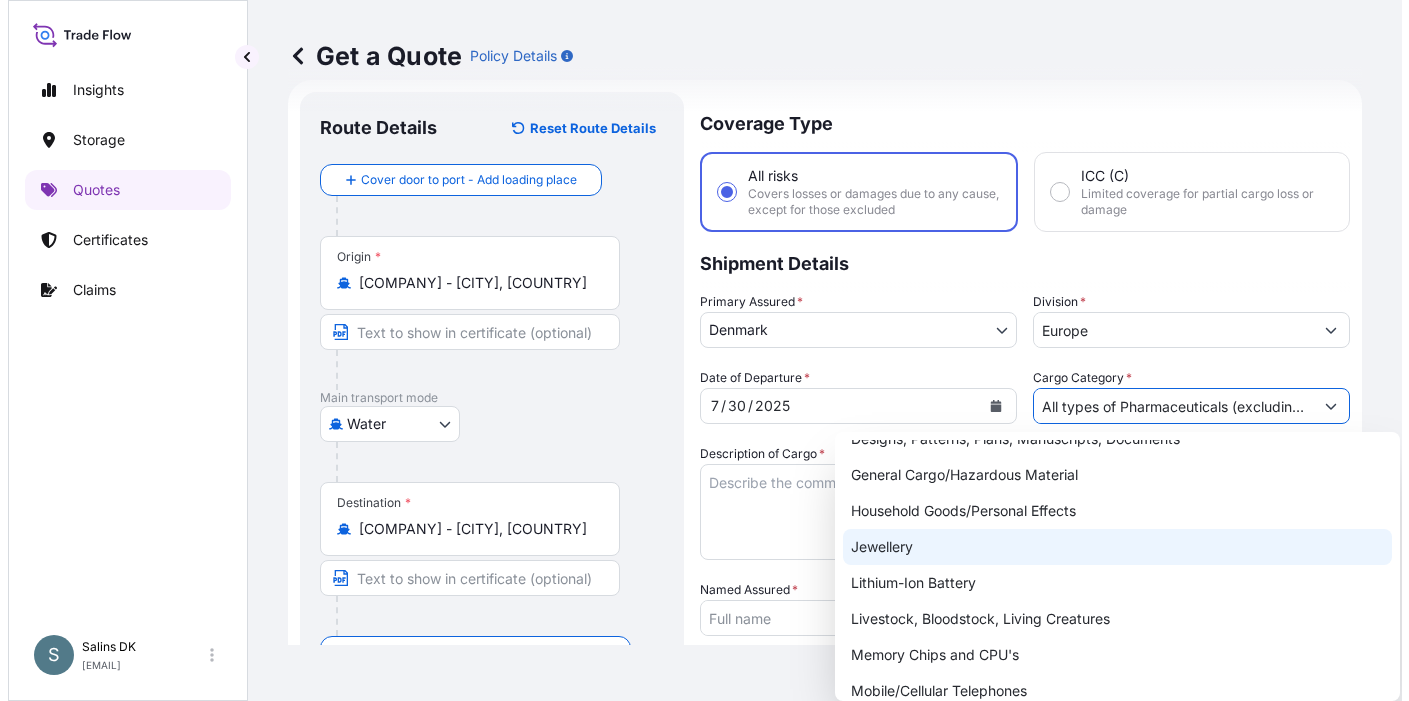 scroll, scrollTop: 200, scrollLeft: 0, axis: vertical 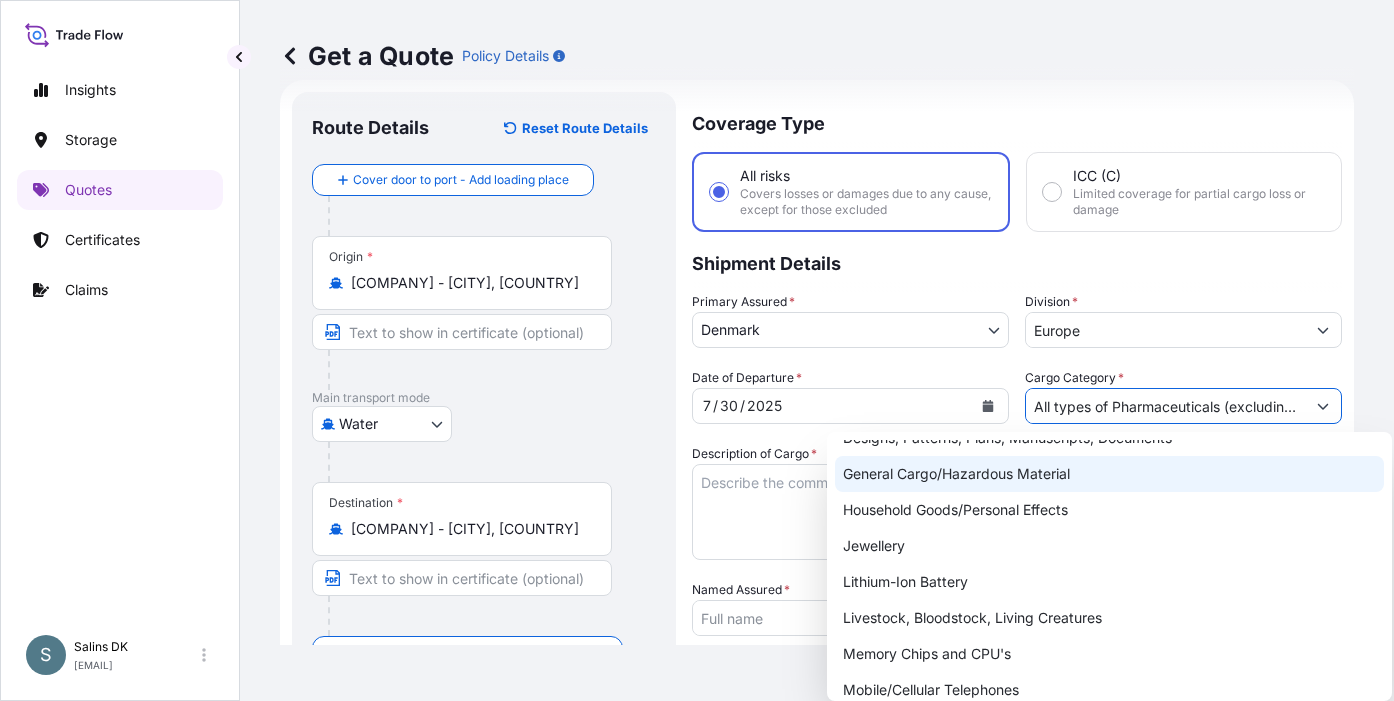 click on "General Cargo/Hazardous Material" at bounding box center (1109, 474) 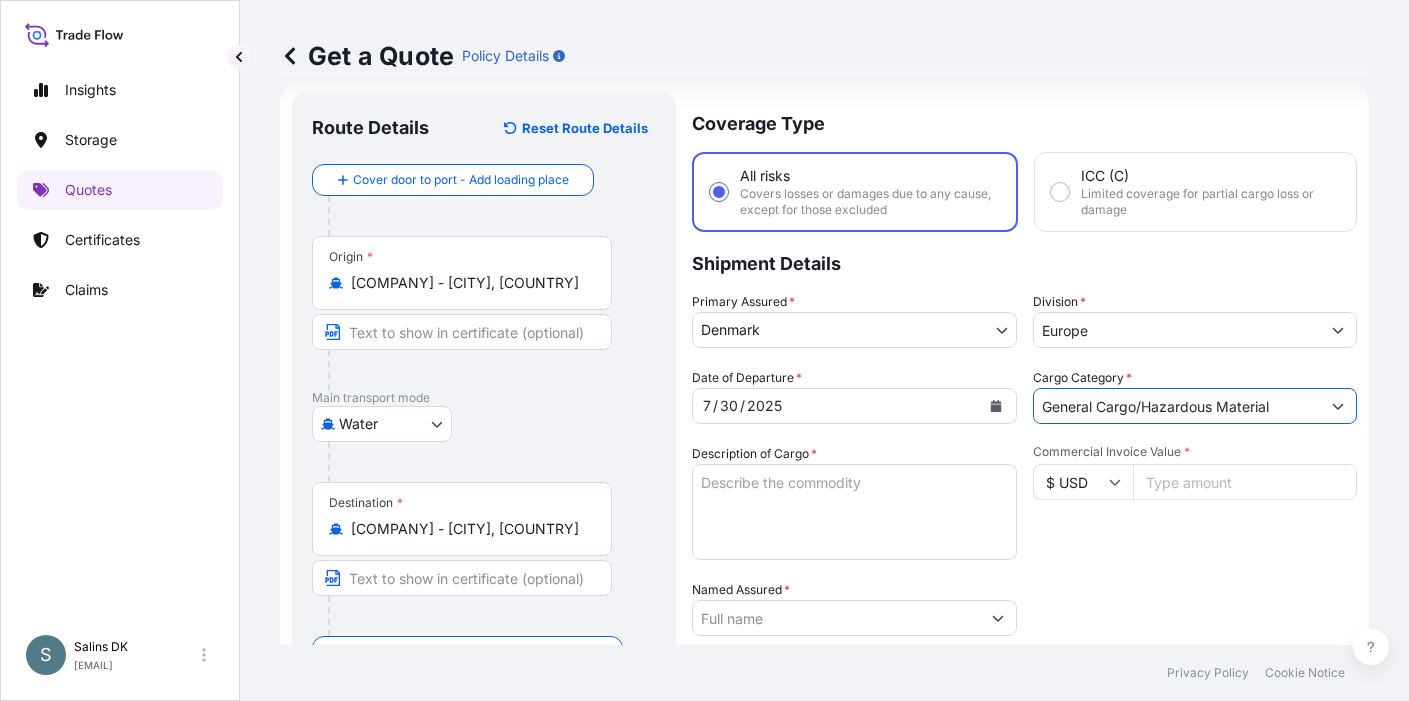 click on "Description of Cargo *" at bounding box center (854, 512) 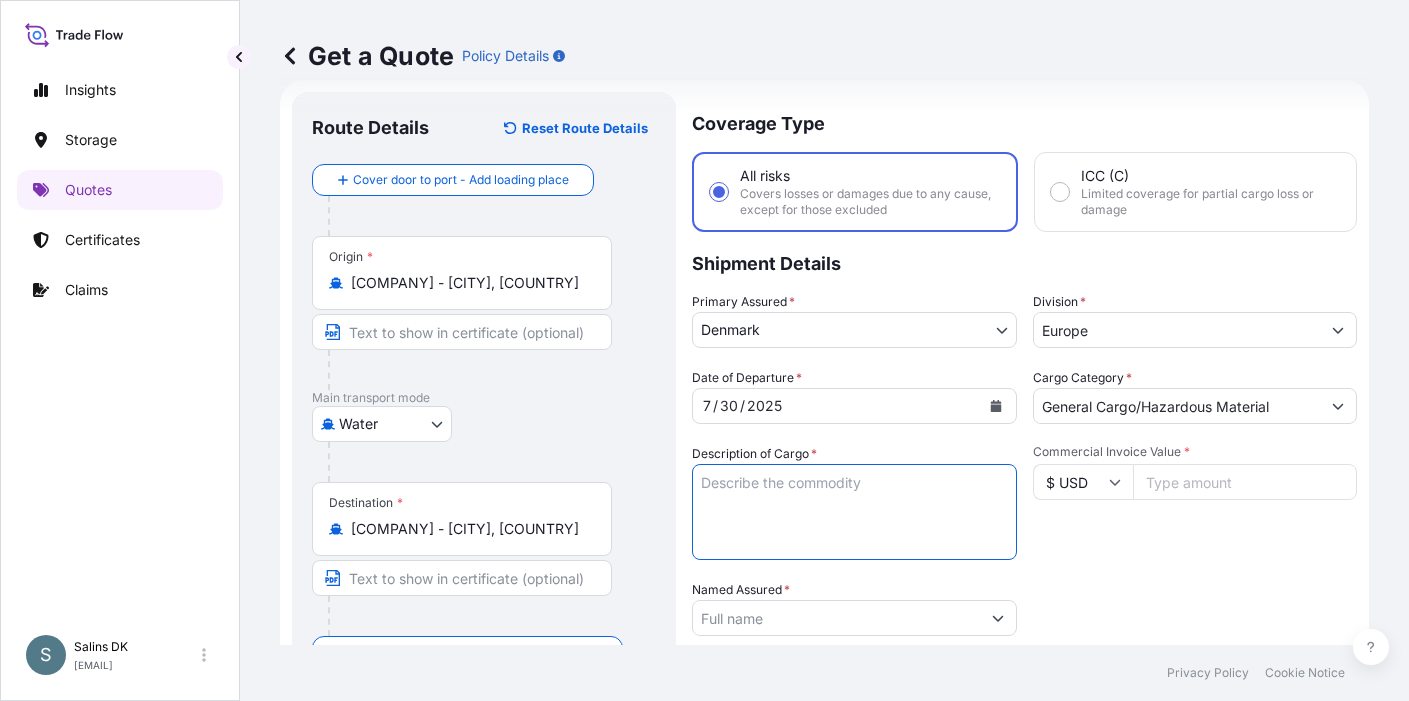 paste on "SANAL P, SODIUM CHLORIDE, PHARMACEUTICAL QUALITY" 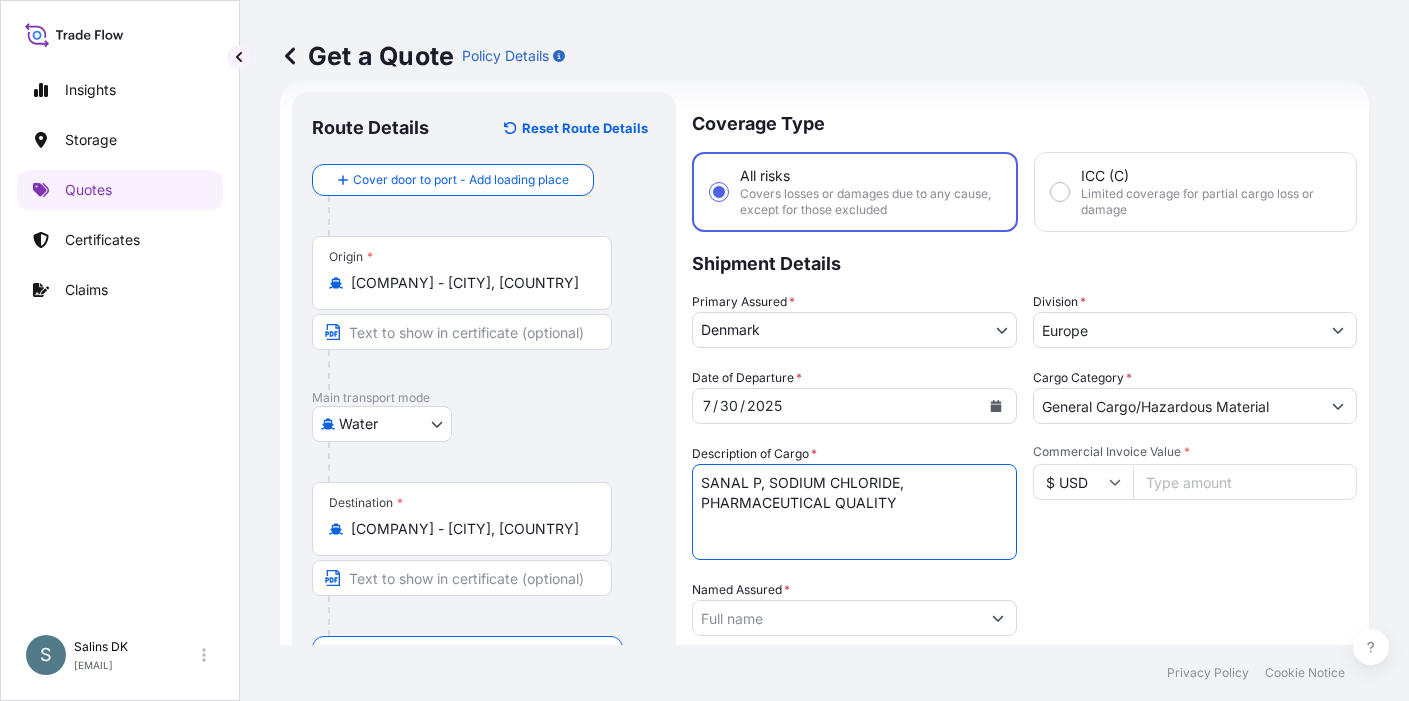 type on "SANAL P, SODIUM CHLORIDE, PHARMACEUTICAL QUALITY" 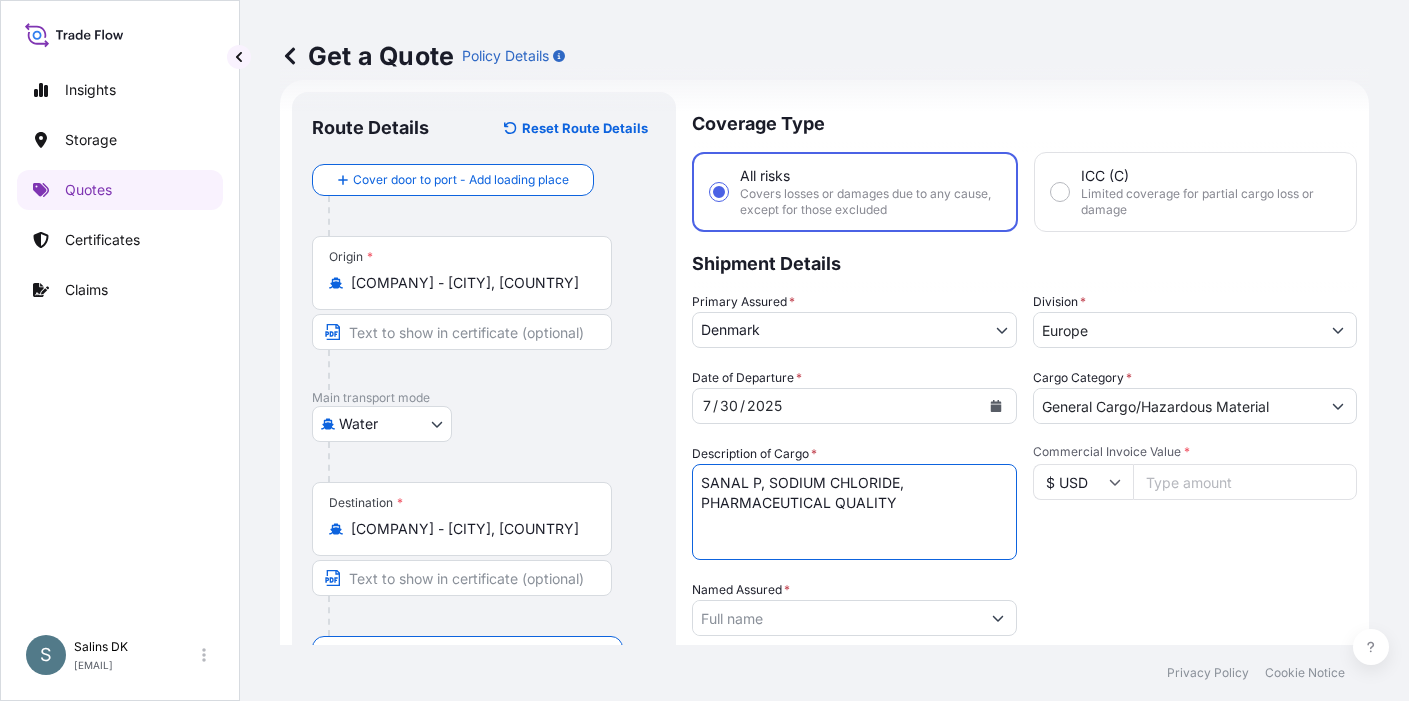 click on "$ USD" at bounding box center (1083, 482) 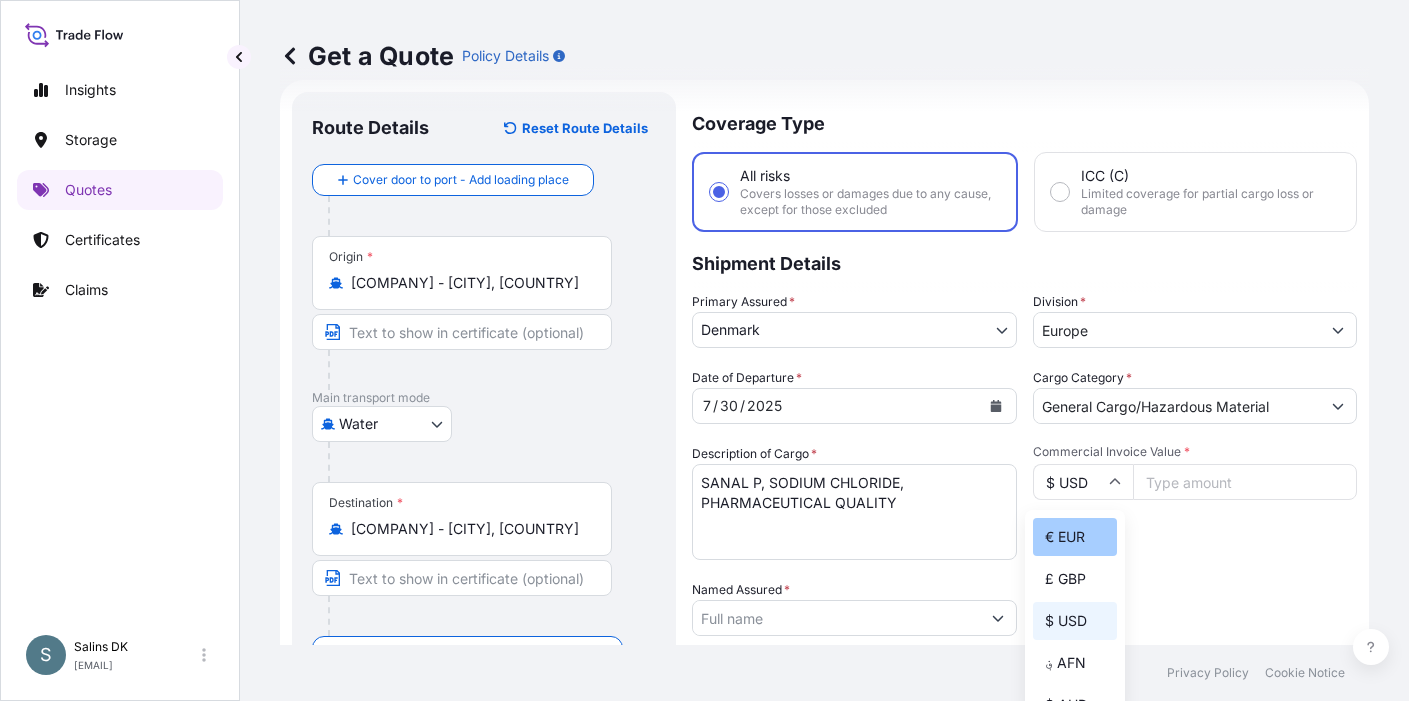 click on "€ EUR" at bounding box center (1075, 537) 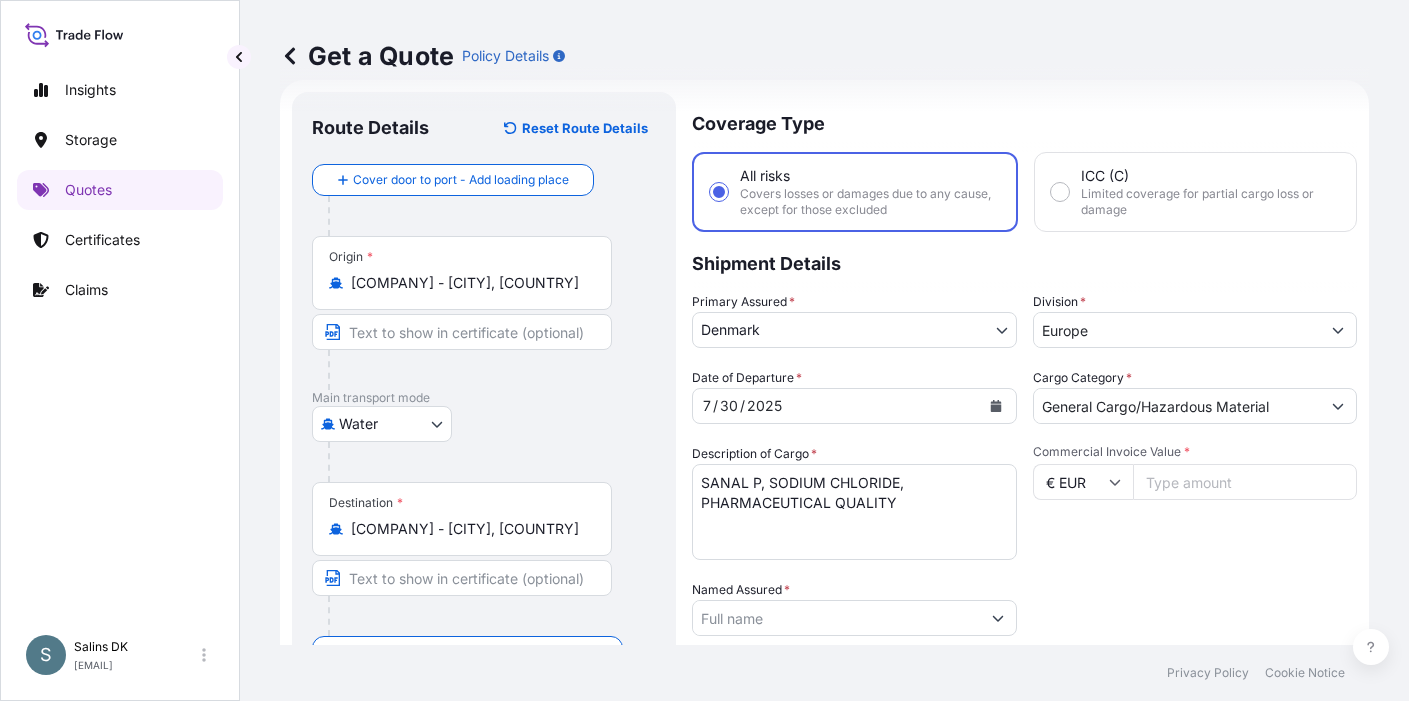click on "Insights Storage Quotes Certificates Claims" at bounding box center [120, 339] 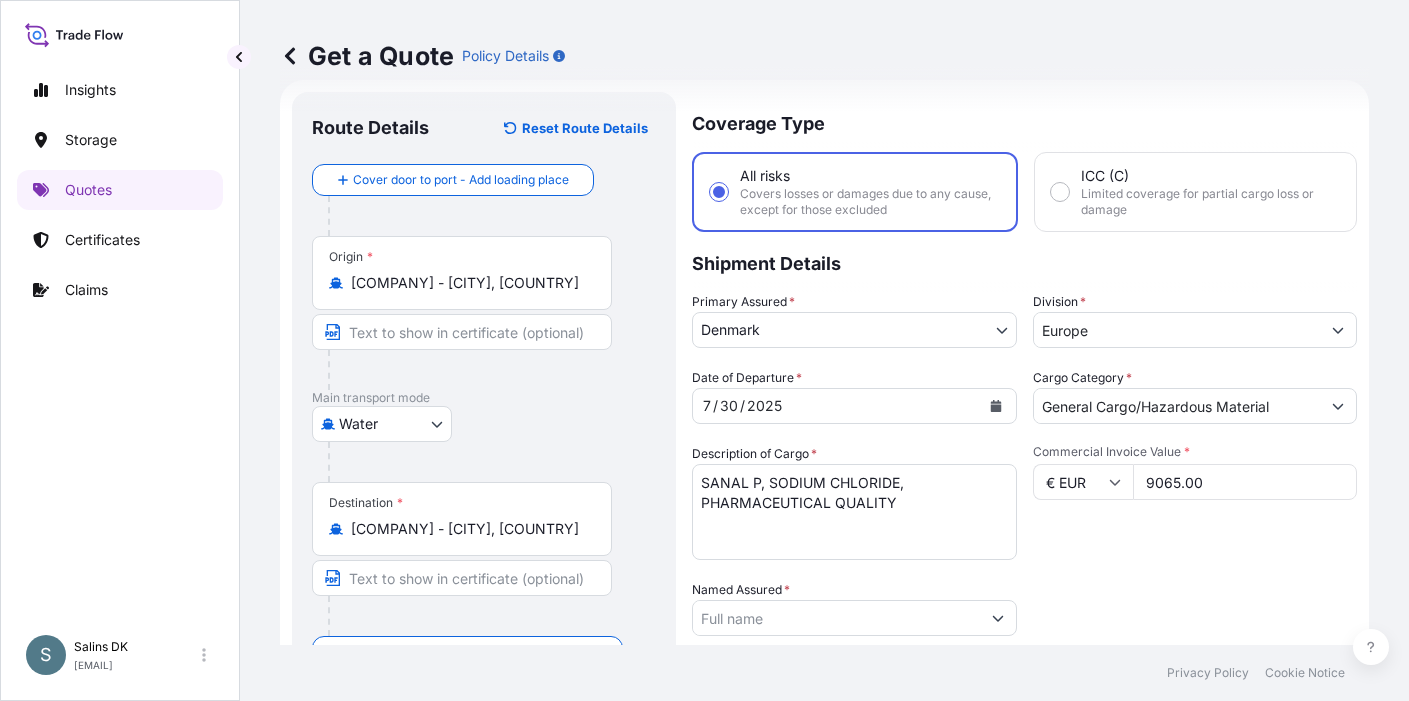 type on "9065.00" 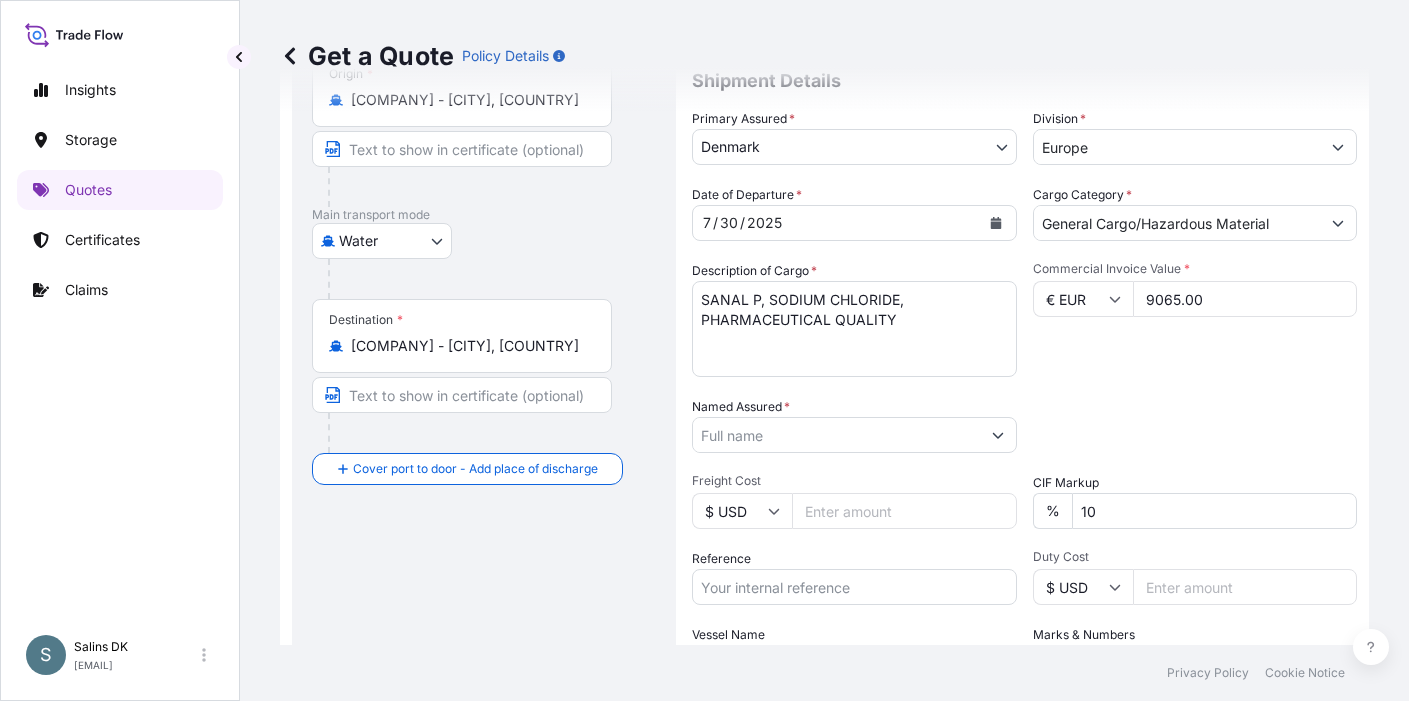 scroll, scrollTop: 232, scrollLeft: 0, axis: vertical 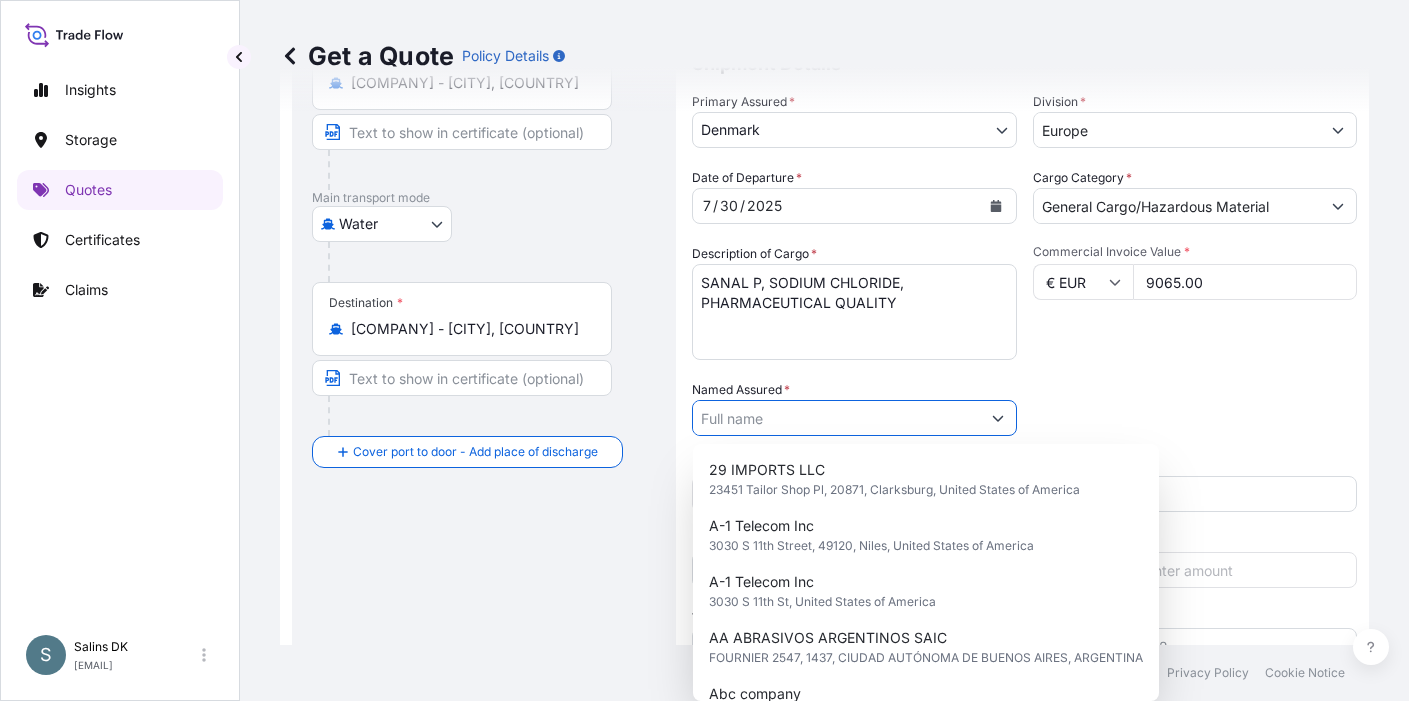 click on "Named Assured *" at bounding box center [836, 418] 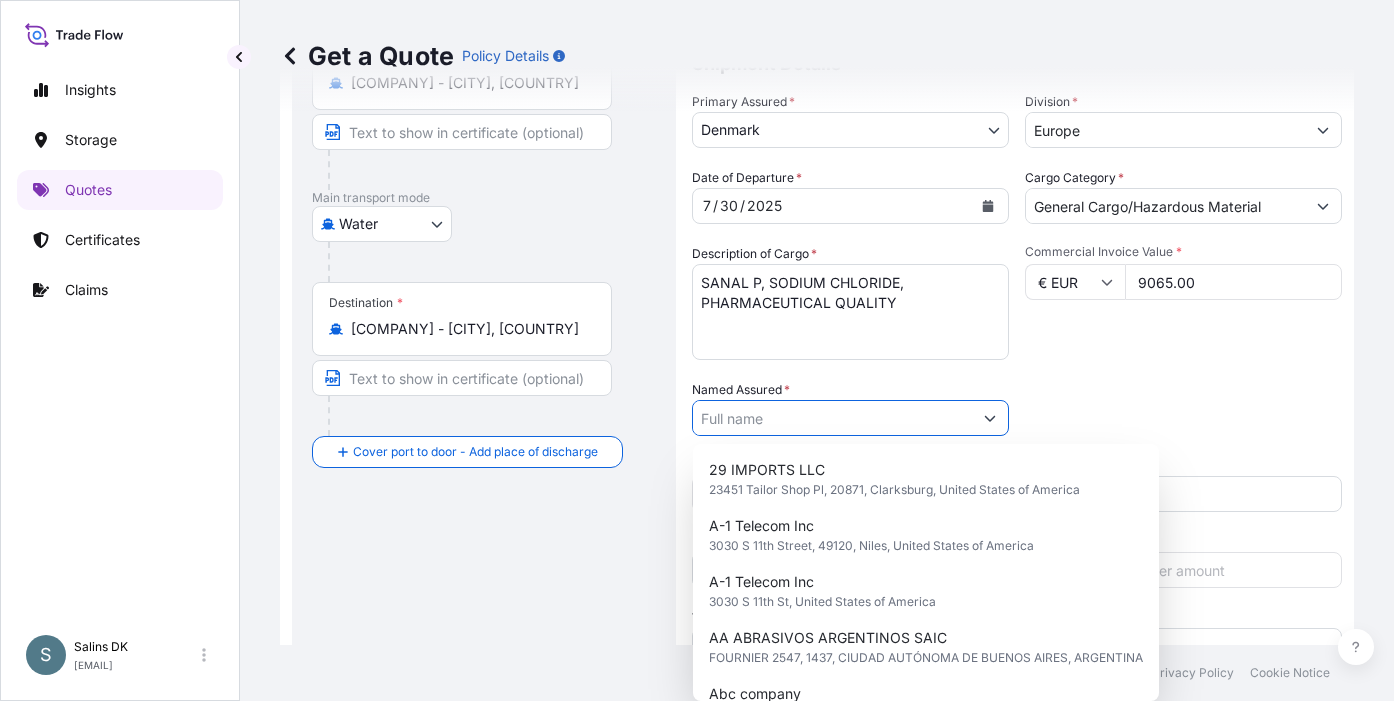 click on "Named Assured *" at bounding box center [832, 418] 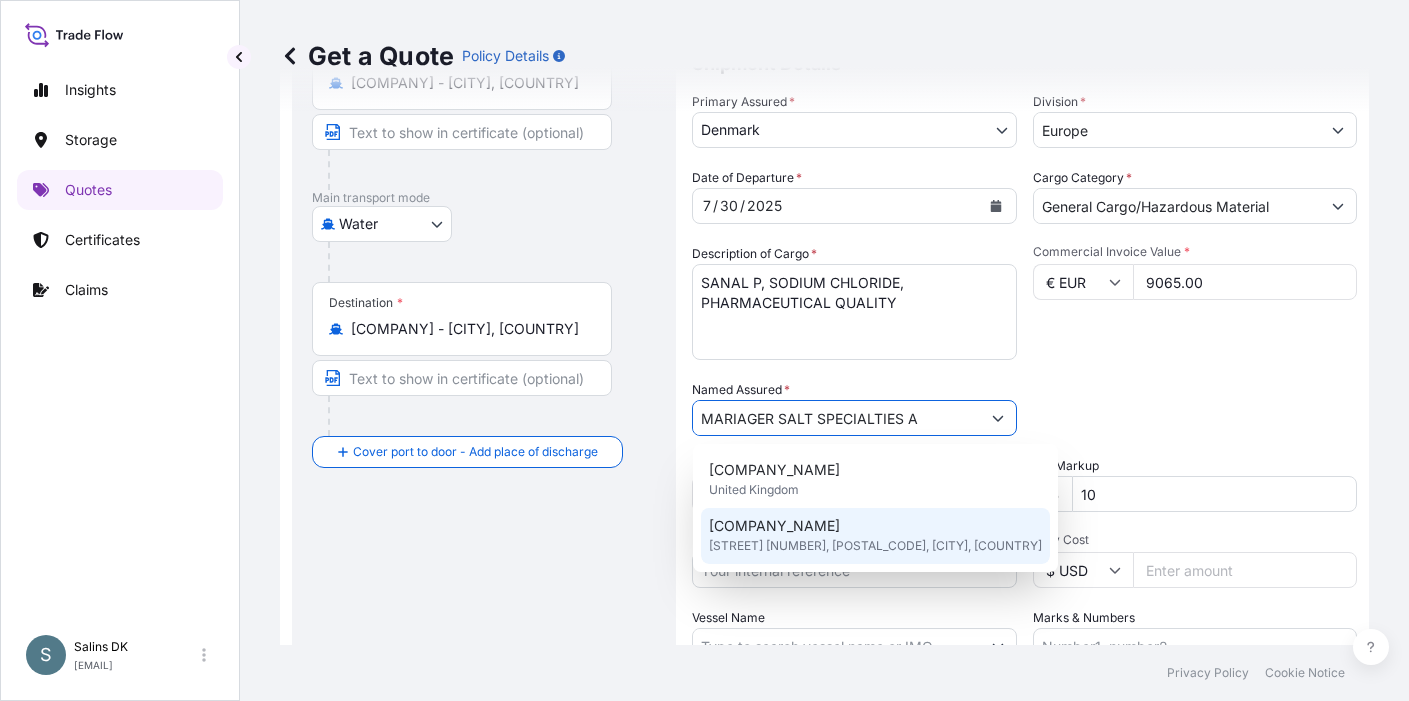 click on "[STREET] [NUMBER], [POSTAL_CODE], [CITY], [COUNTRY]" at bounding box center (875, 546) 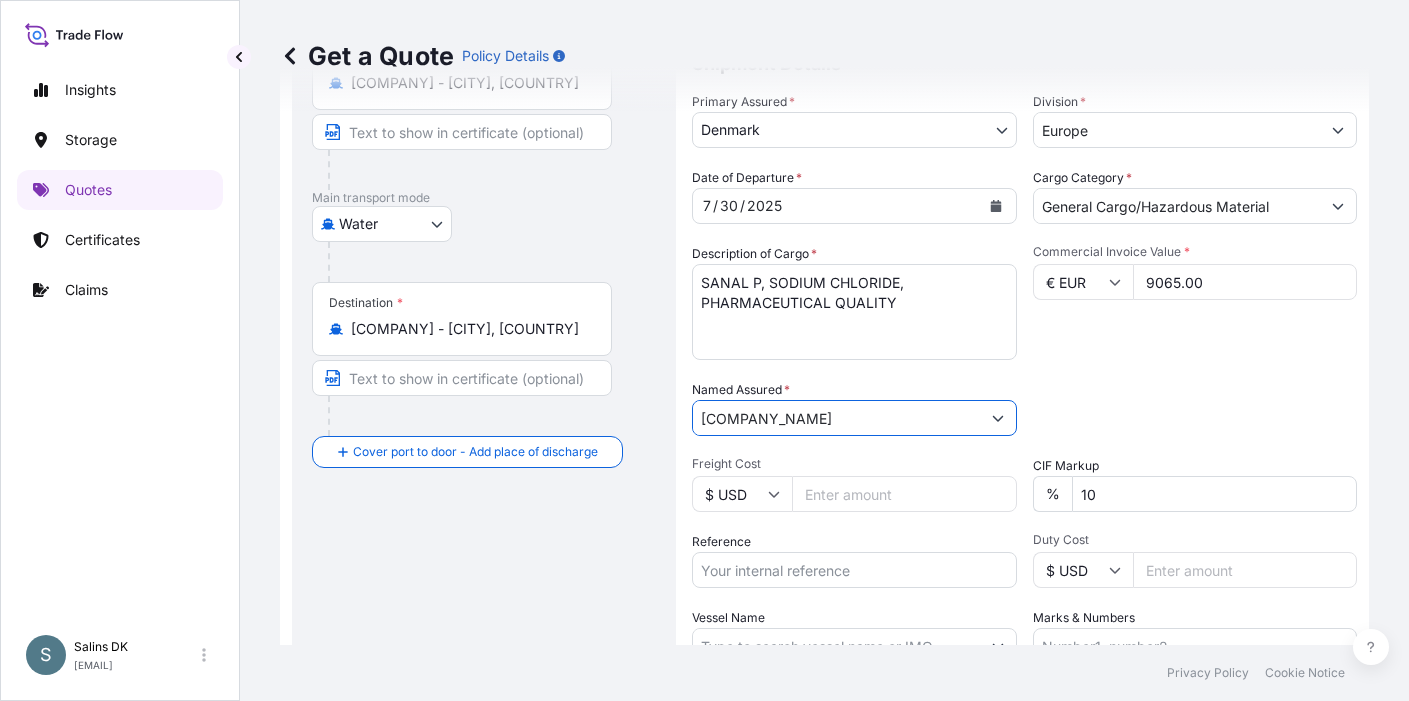 type on "[COMPANY_NAME]" 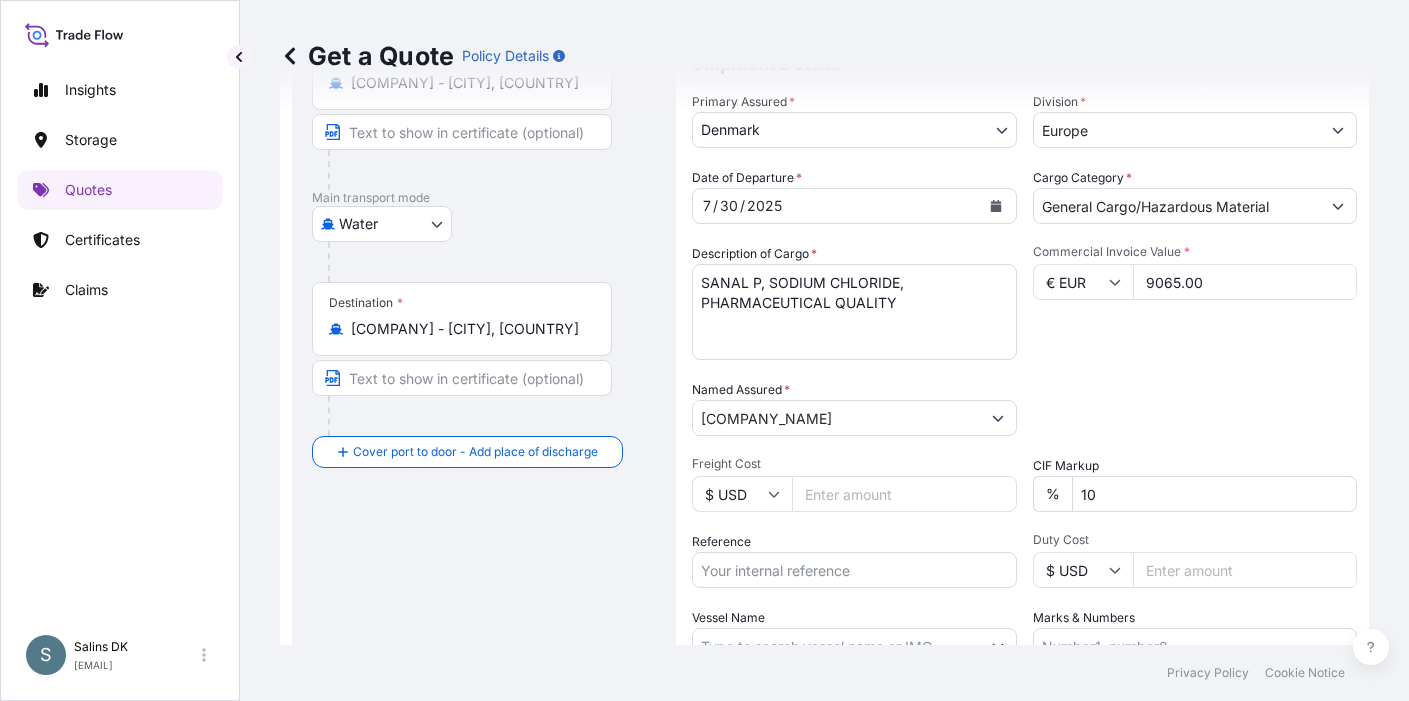 click on "$ USD" at bounding box center (742, 494) 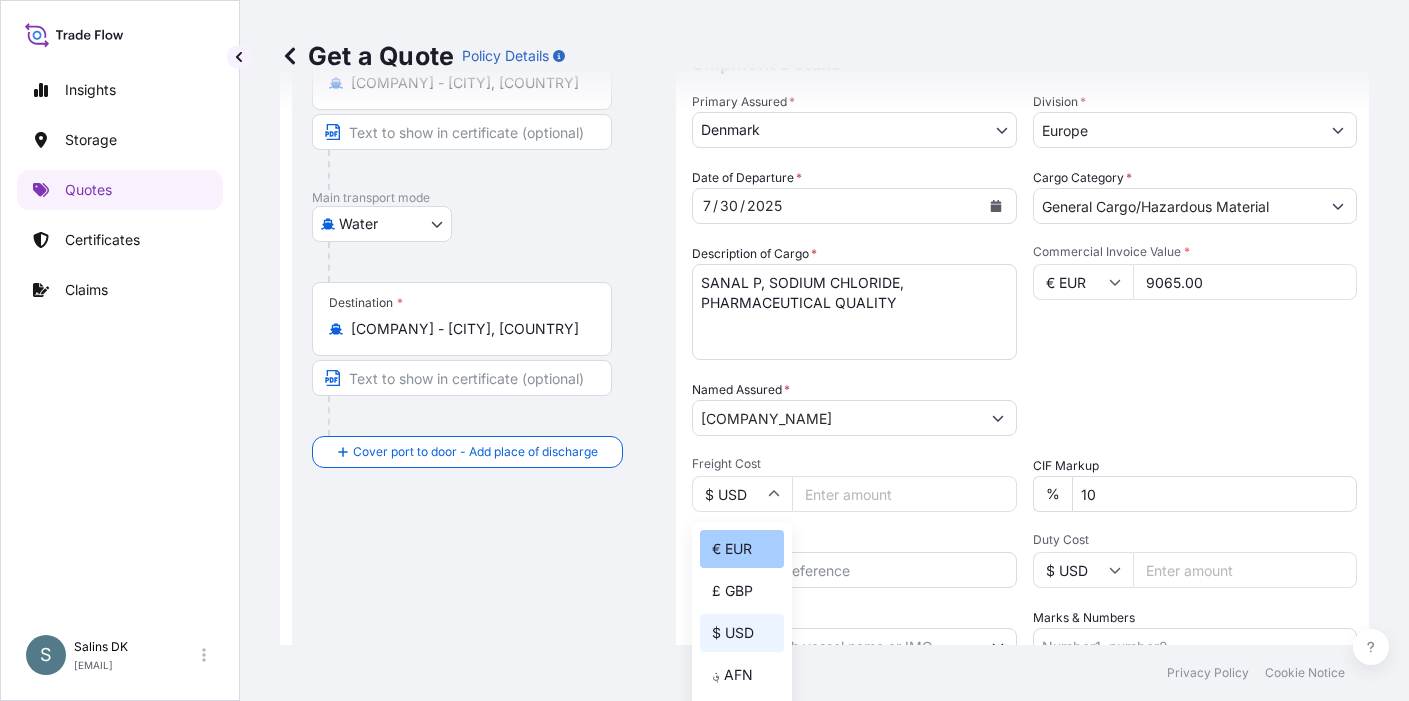 click on "€ EUR" at bounding box center [742, 549] 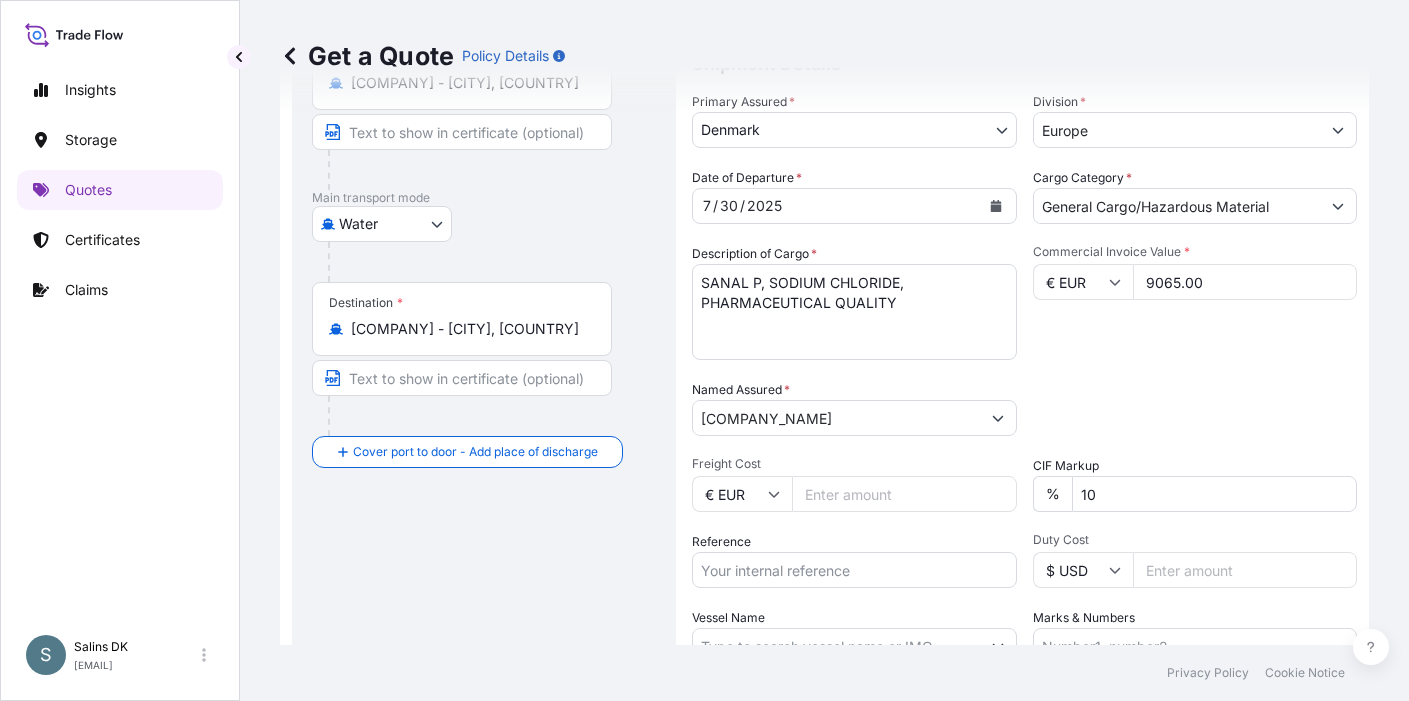 click on "Privacy Policy Cookie Notice" at bounding box center (824, 673) 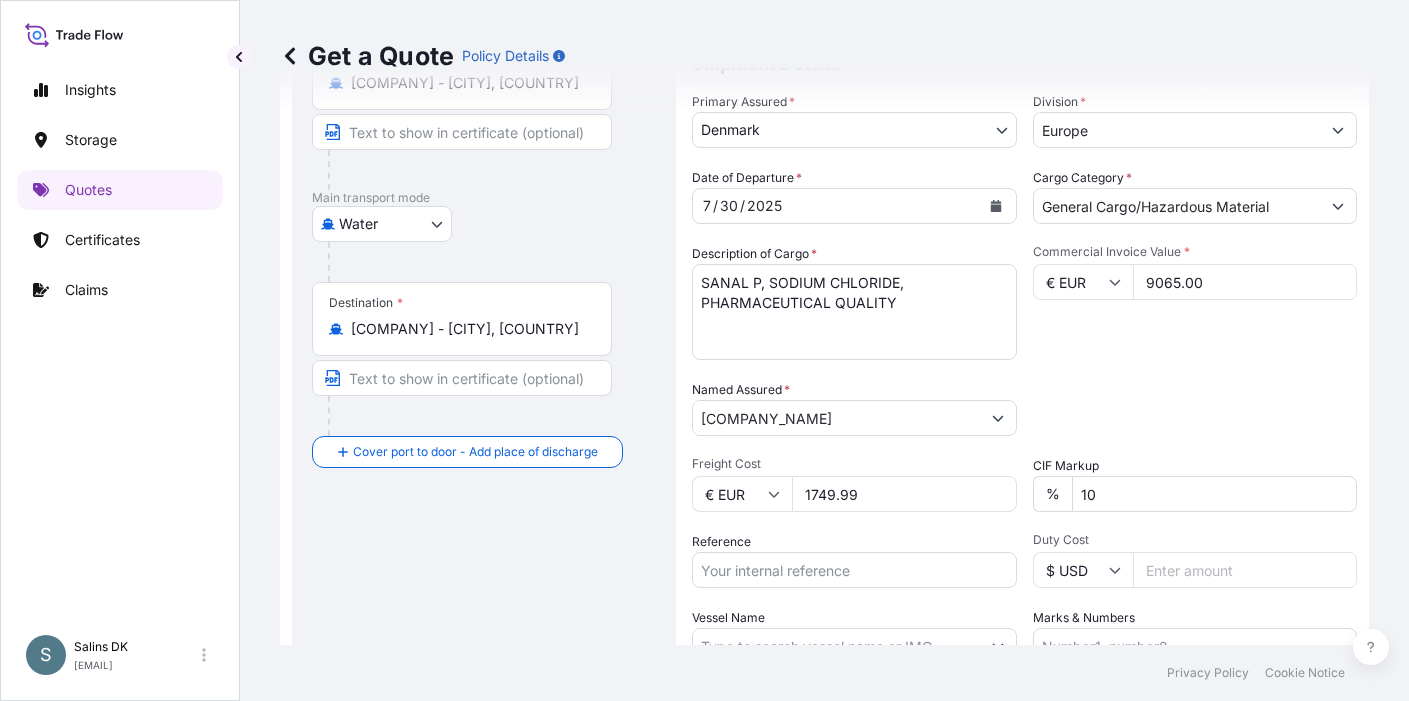 type on "1749.99" 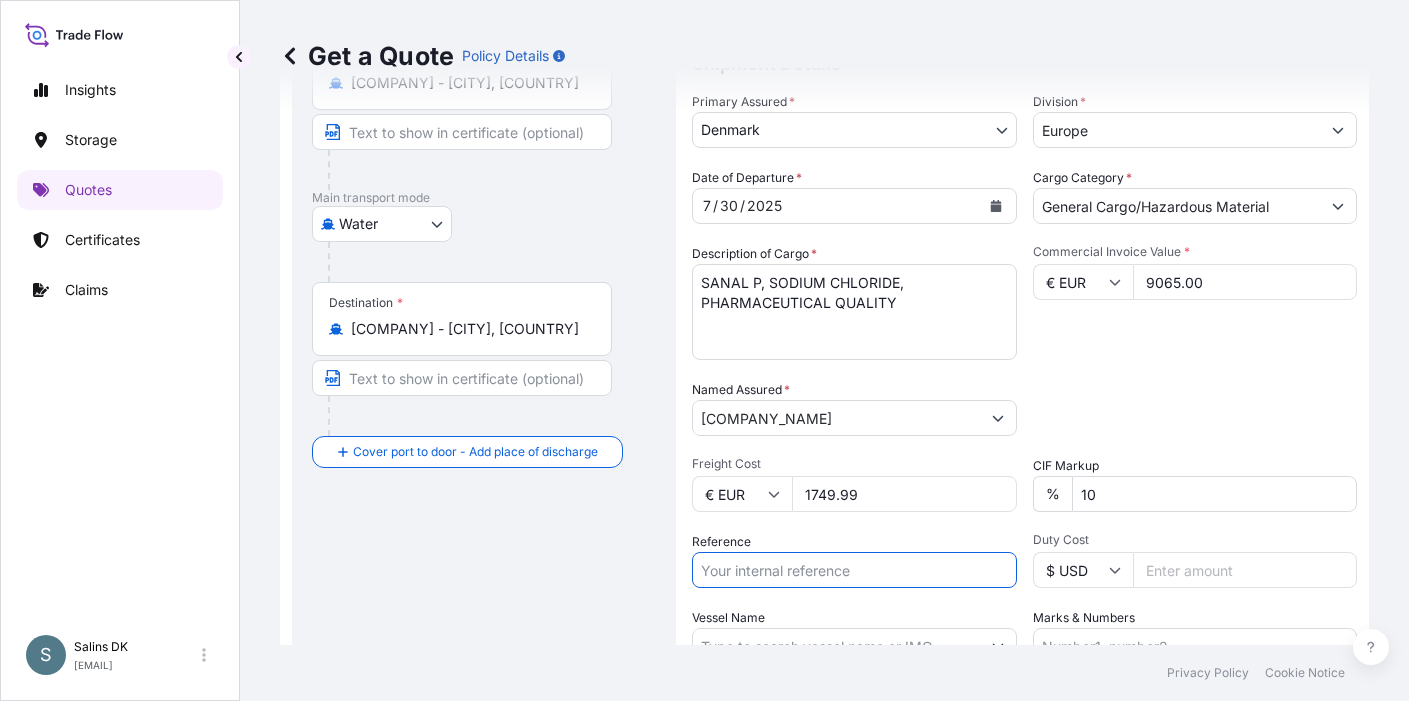 paste on "[CERTIFICATE_NUMBER]" 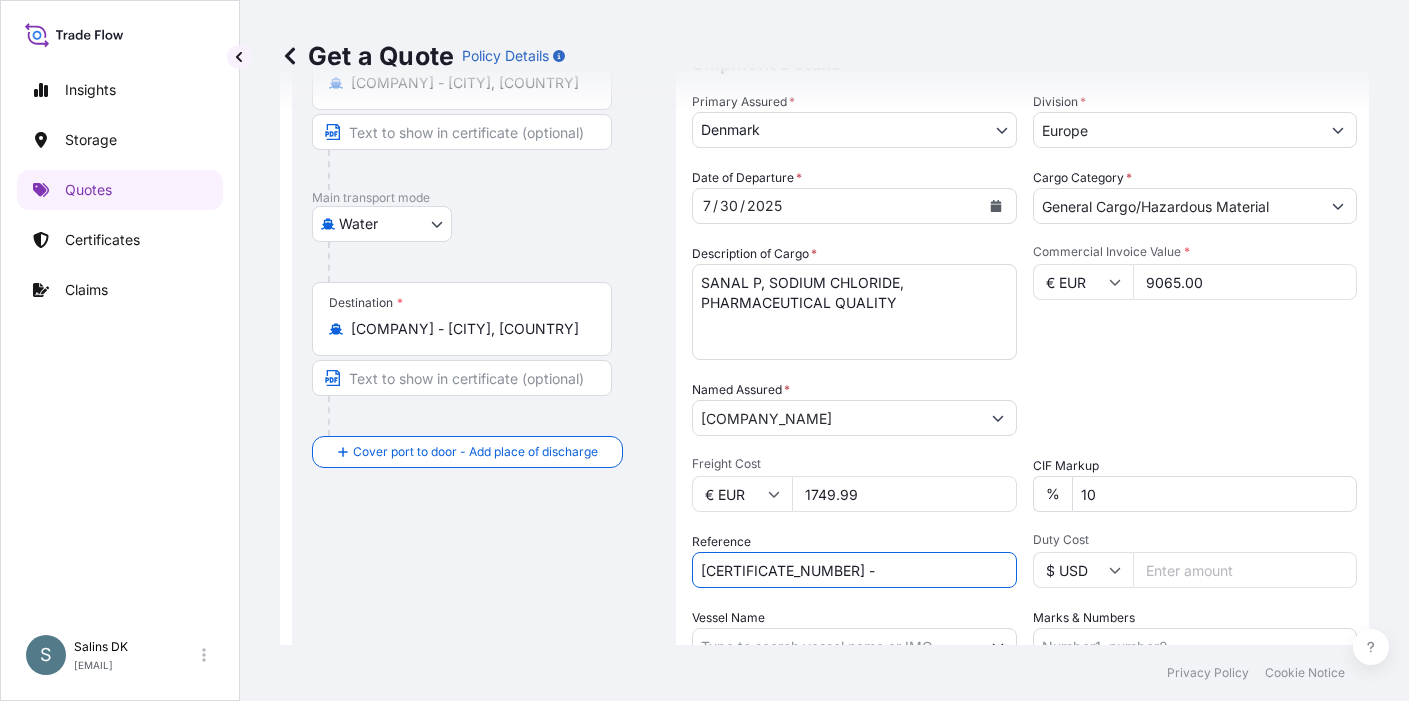 paste on "[NUMBER]" 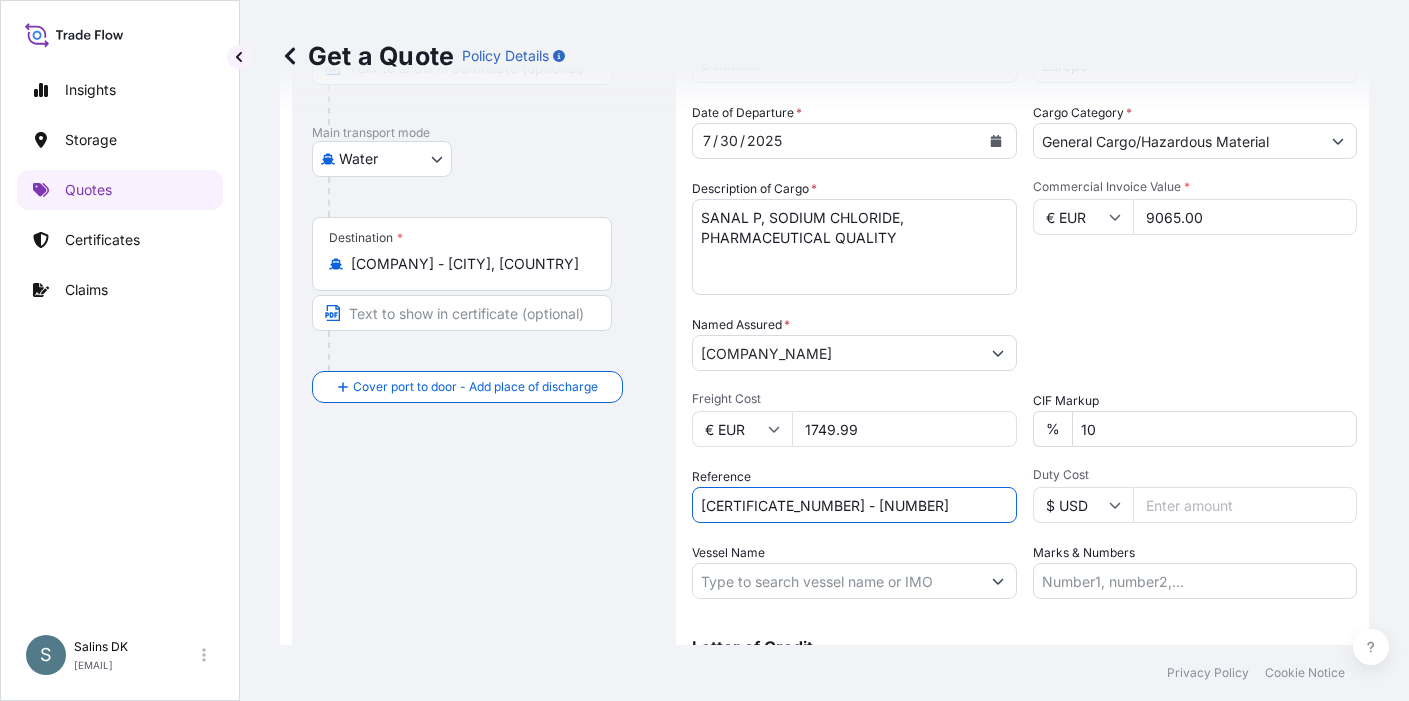 scroll, scrollTop: 332, scrollLeft: 0, axis: vertical 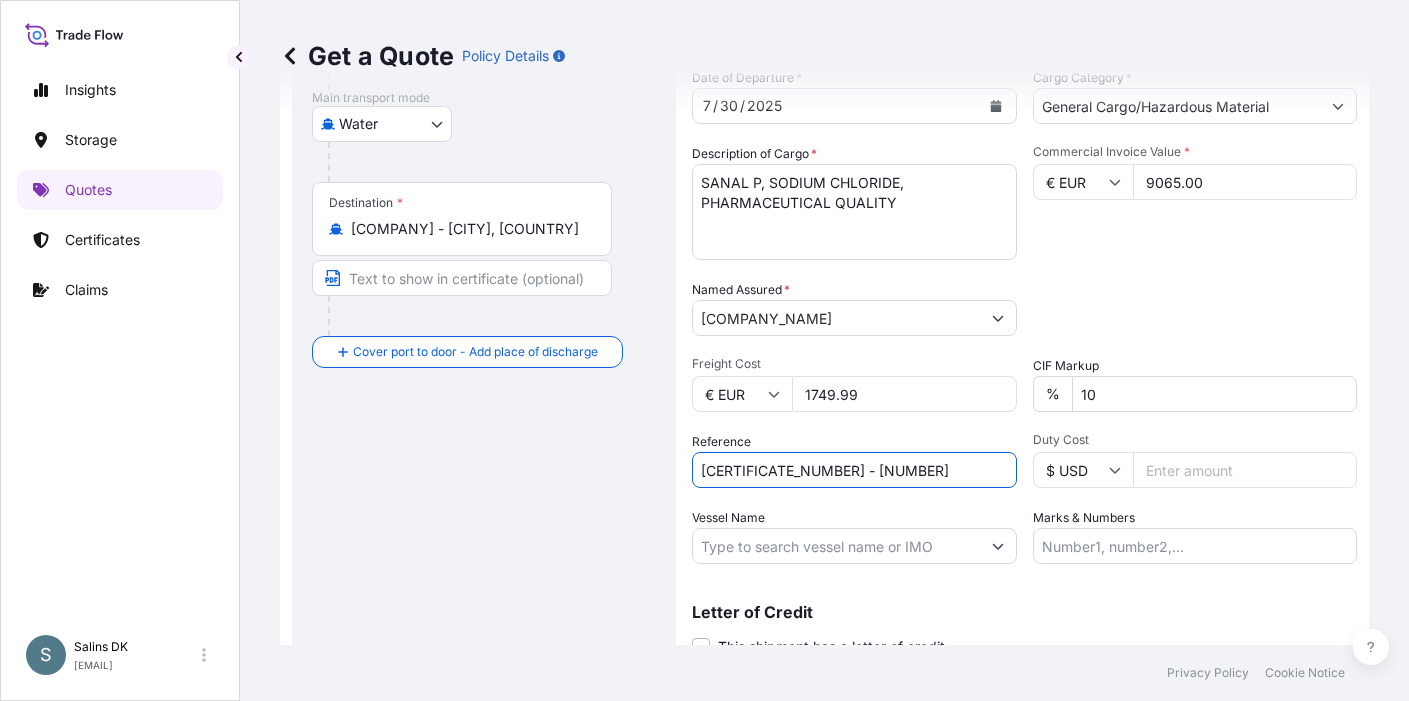 type on "[CERTIFICATE_NUMBER] - [NUMBER]" 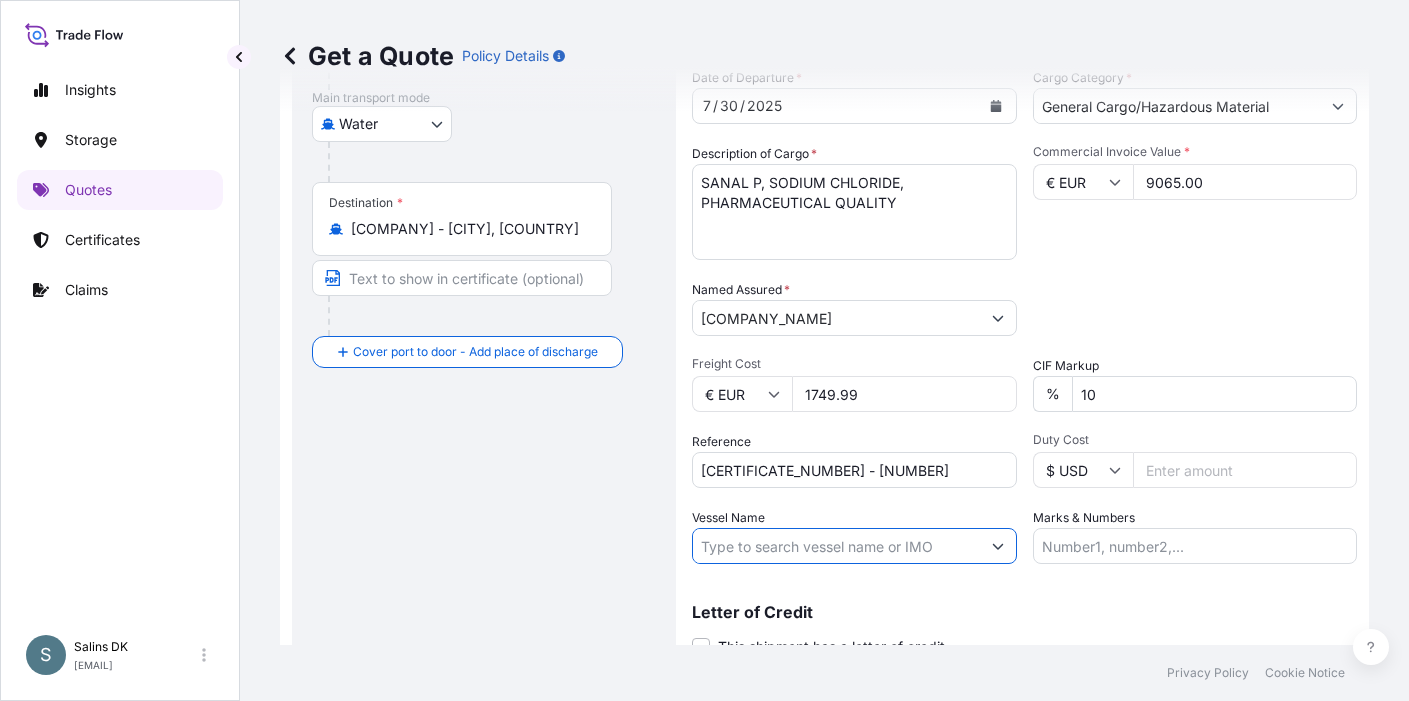 click on "Vessel Name" at bounding box center [836, 546] 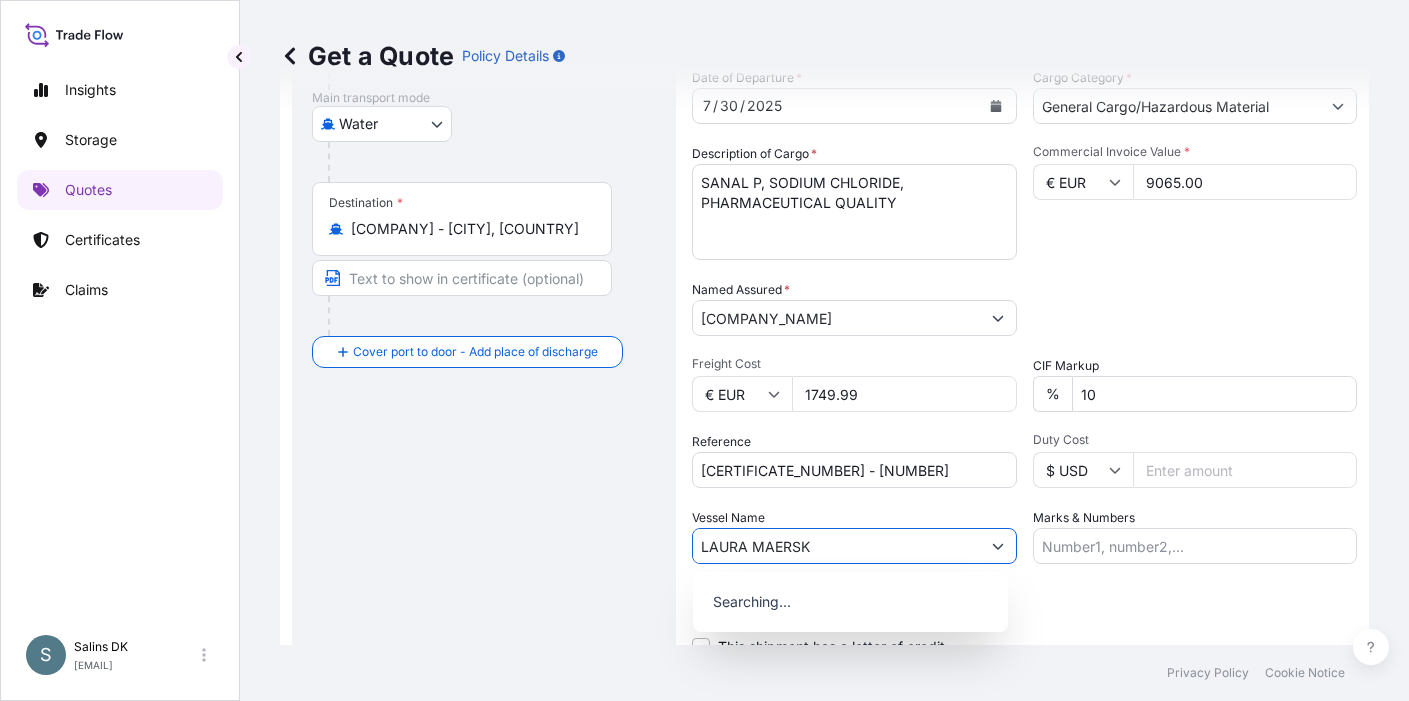 type on "LAURA MAERSK" 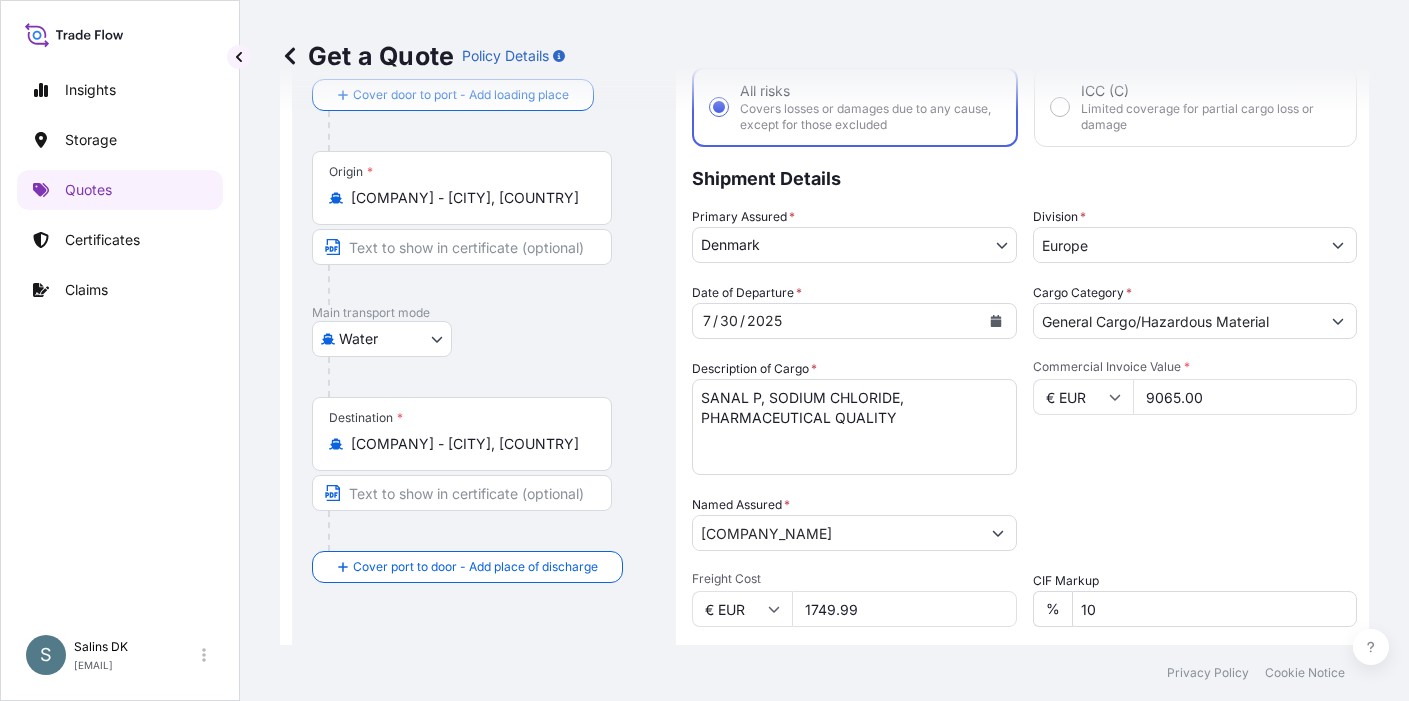 scroll, scrollTop: 112, scrollLeft: 0, axis: vertical 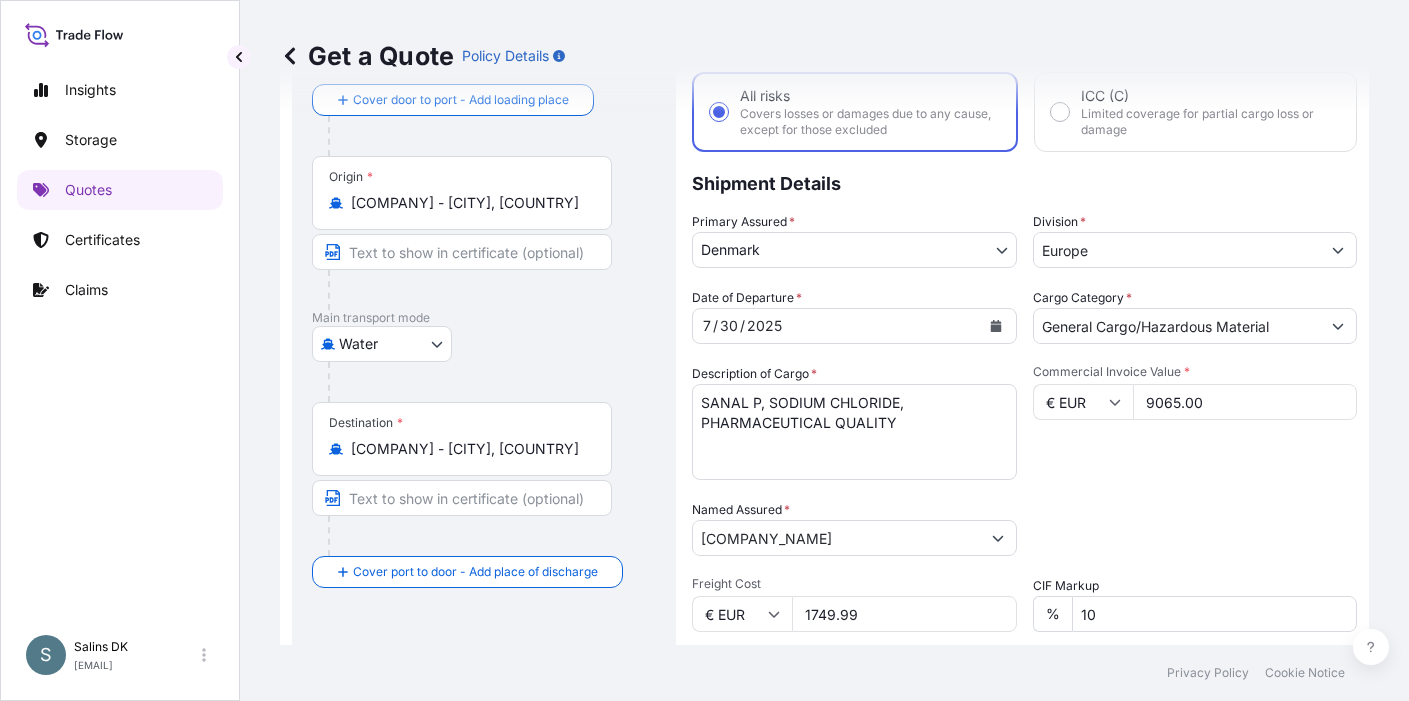 click on "Privacy Policy Cookie Notice" at bounding box center [824, 673] 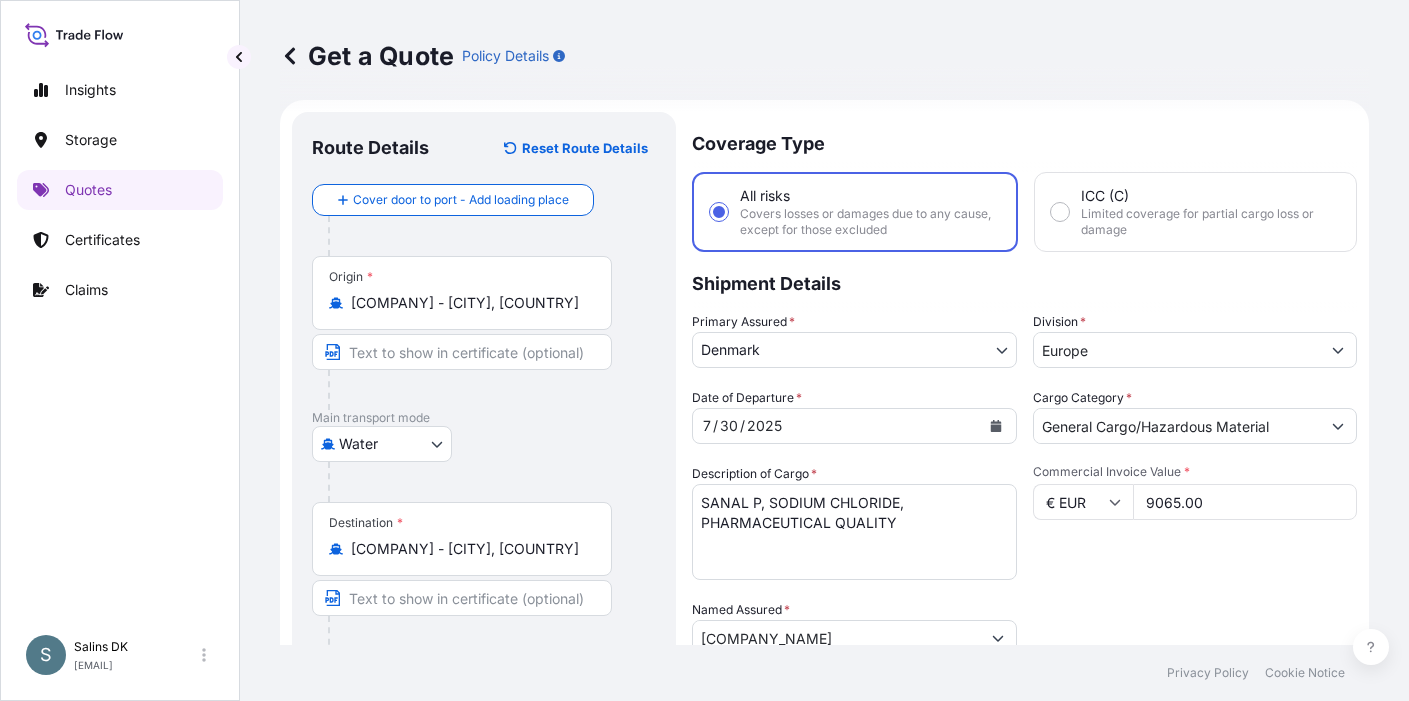 click on "Privacy Policy Cookie Notice" at bounding box center (824, 673) 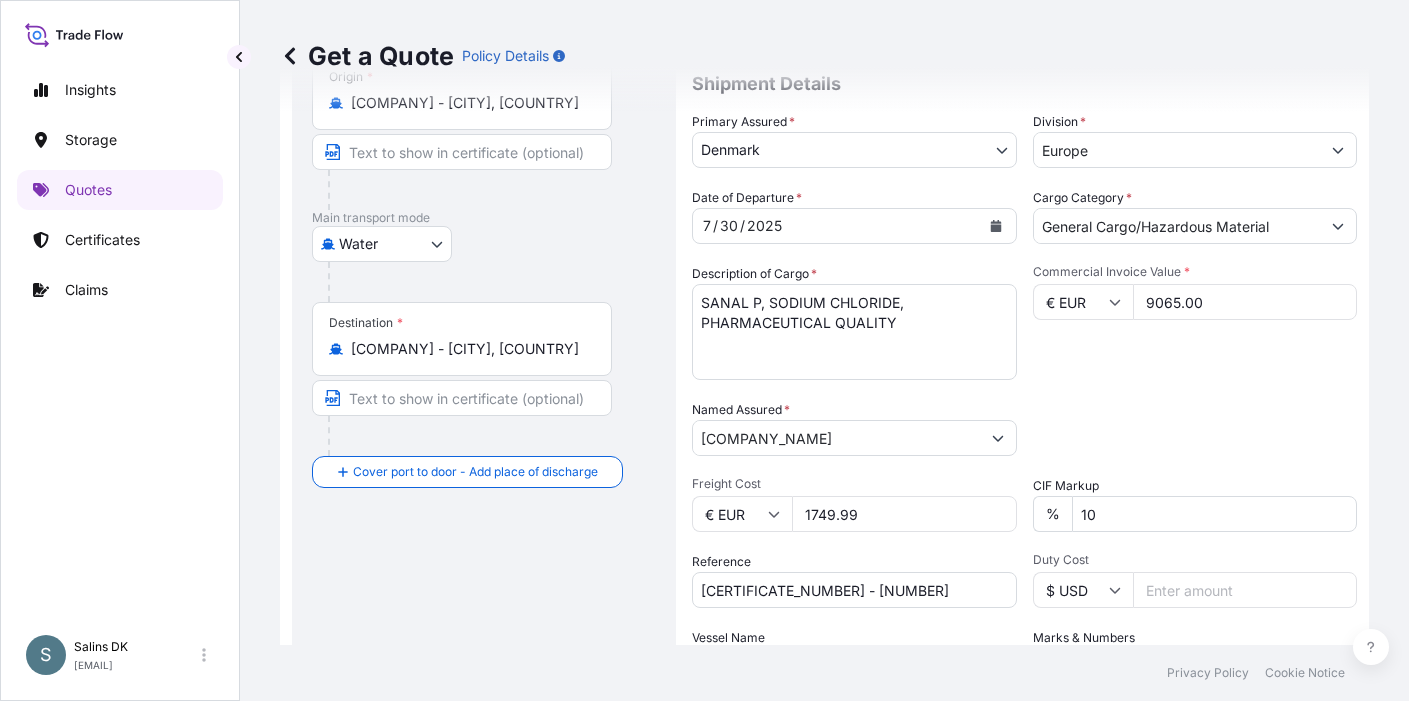 click on "Privacy Policy Cookie Notice" at bounding box center (824, 673) 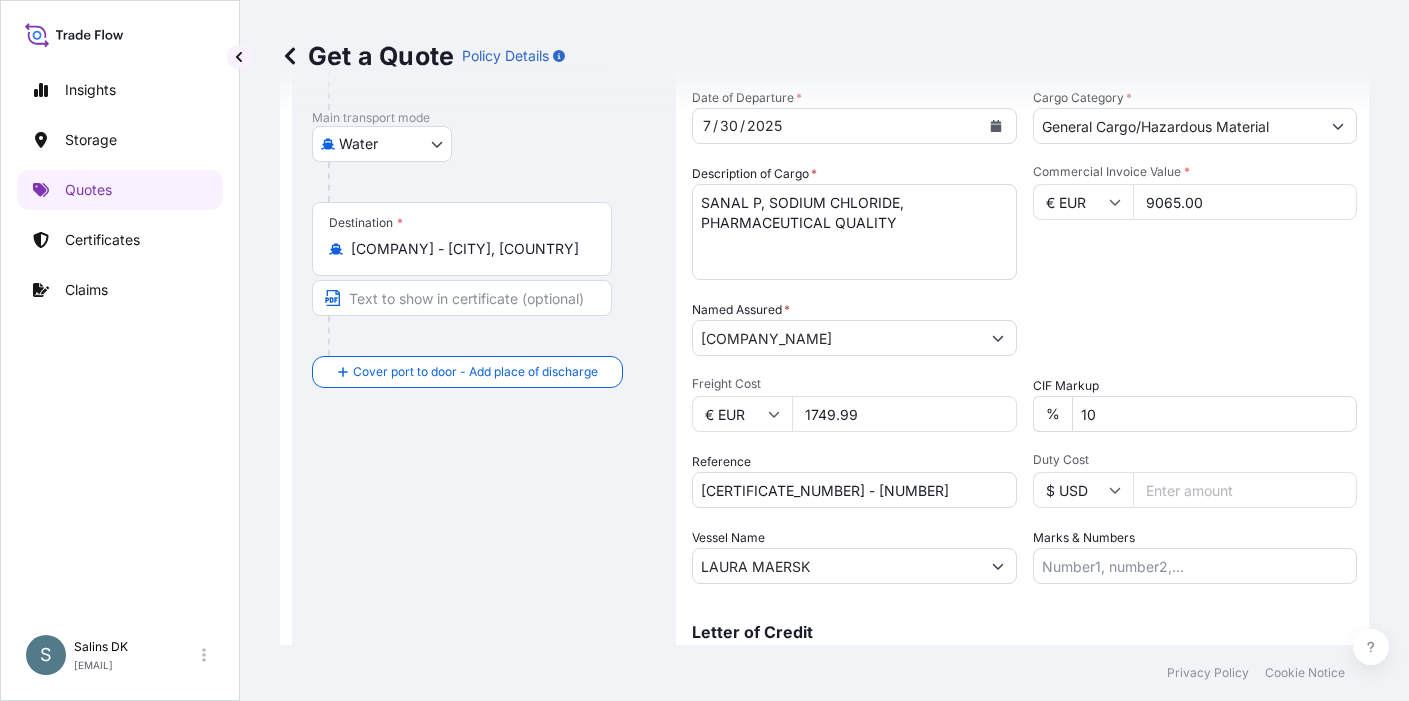 click on "Privacy Policy Cookie Notice" at bounding box center [824, 673] 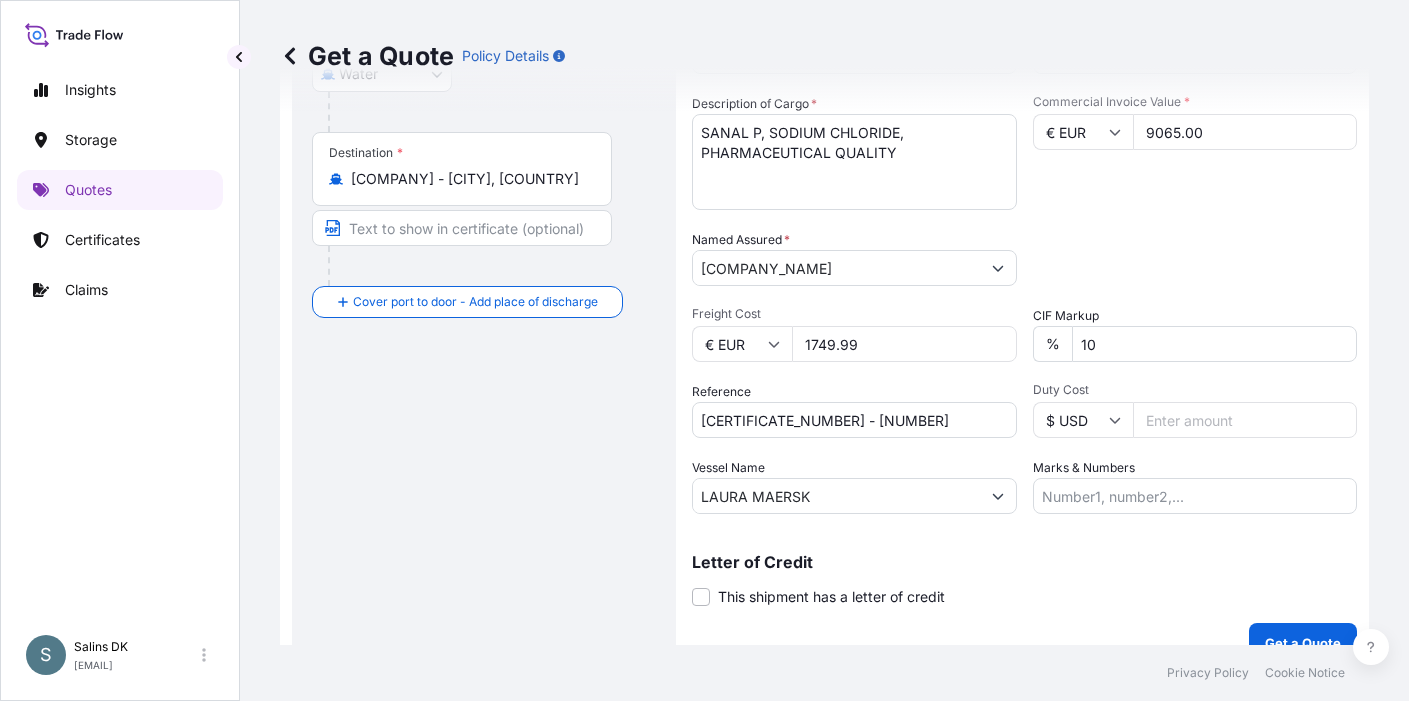 scroll, scrollTop: 412, scrollLeft: 0, axis: vertical 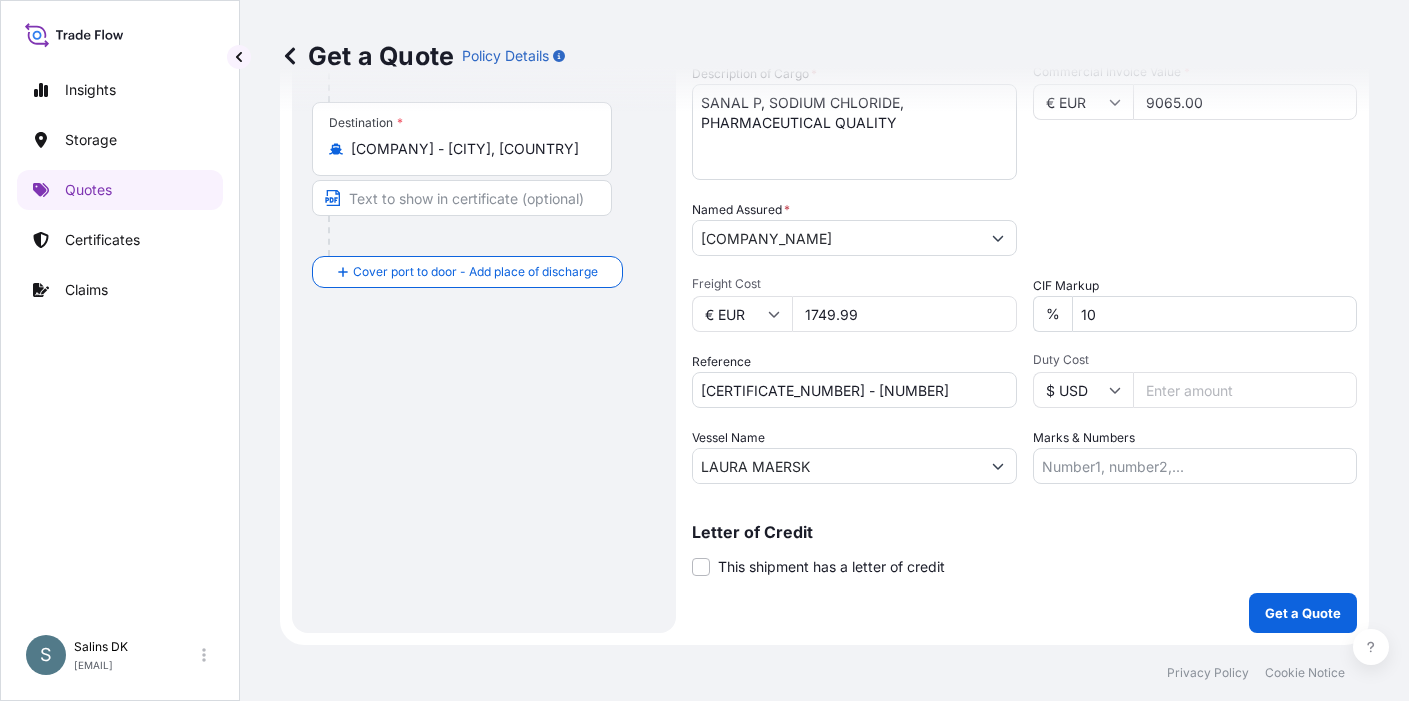 click on "Privacy Policy Cookie Notice" at bounding box center (824, 673) 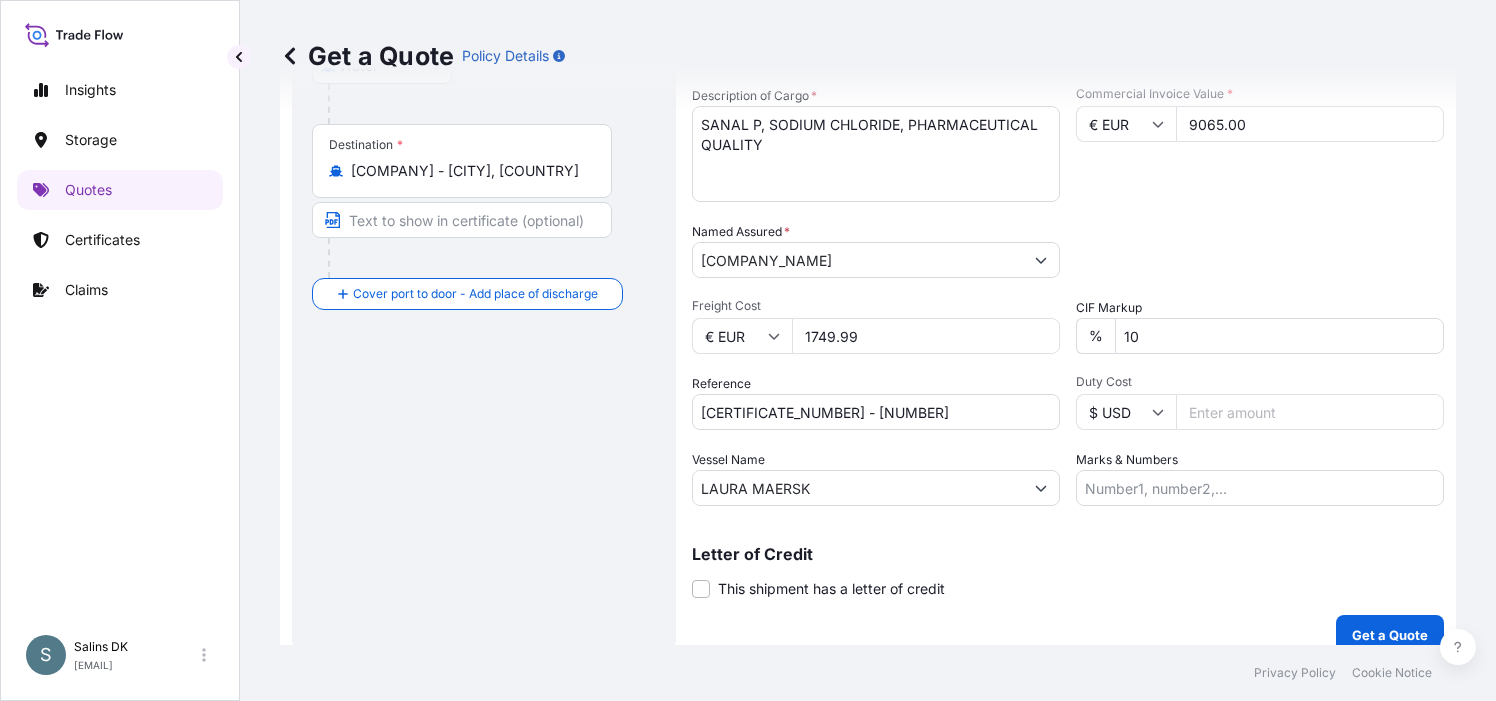 scroll, scrollTop: 412, scrollLeft: 0, axis: vertical 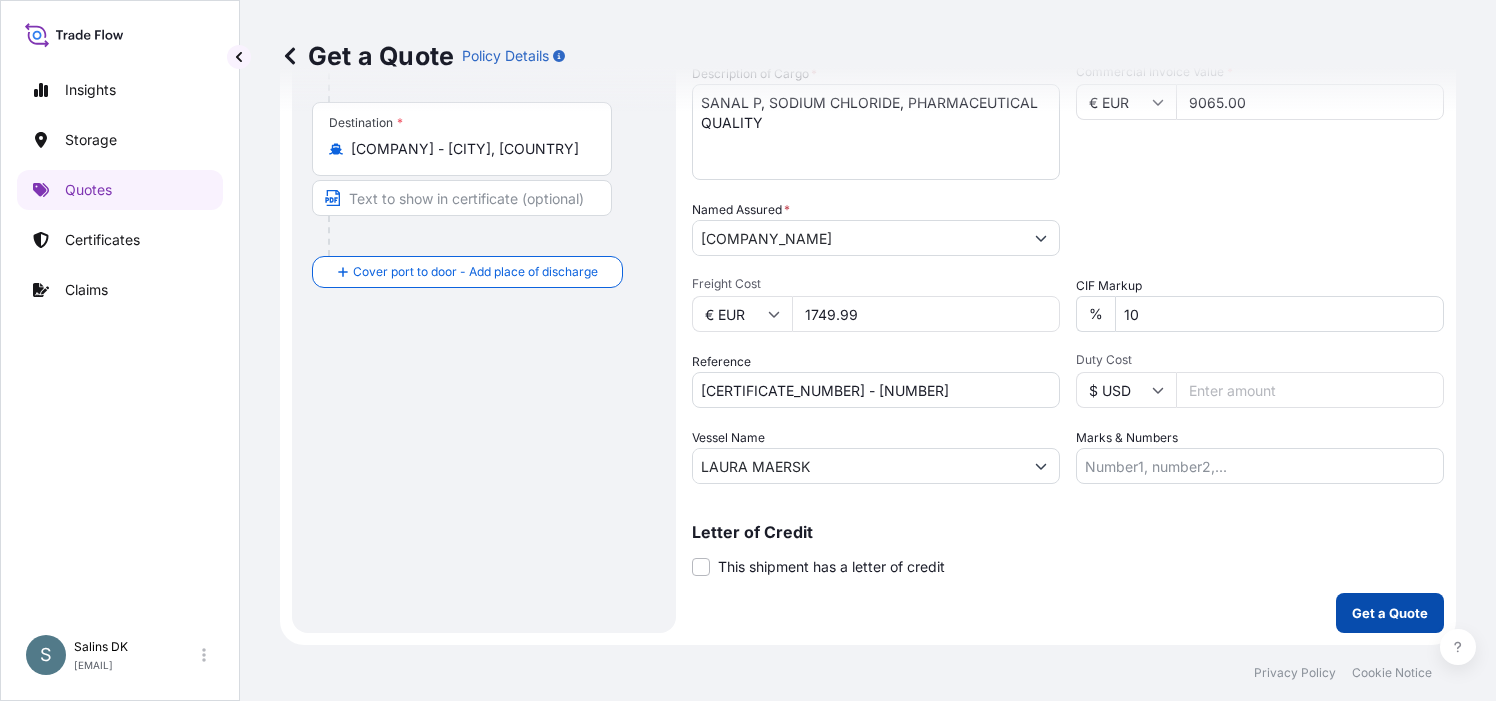 click on "Get a Quote" at bounding box center [1390, 613] 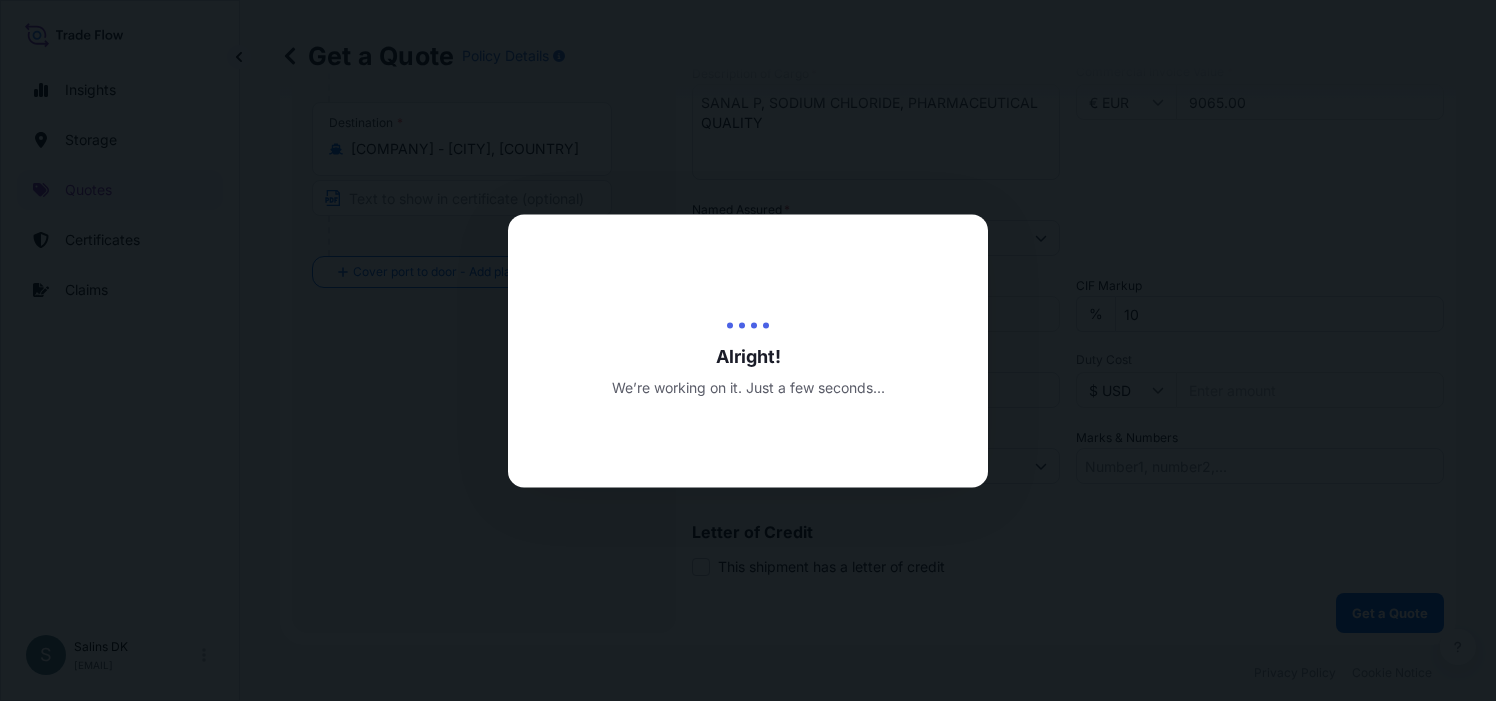scroll, scrollTop: 0, scrollLeft: 0, axis: both 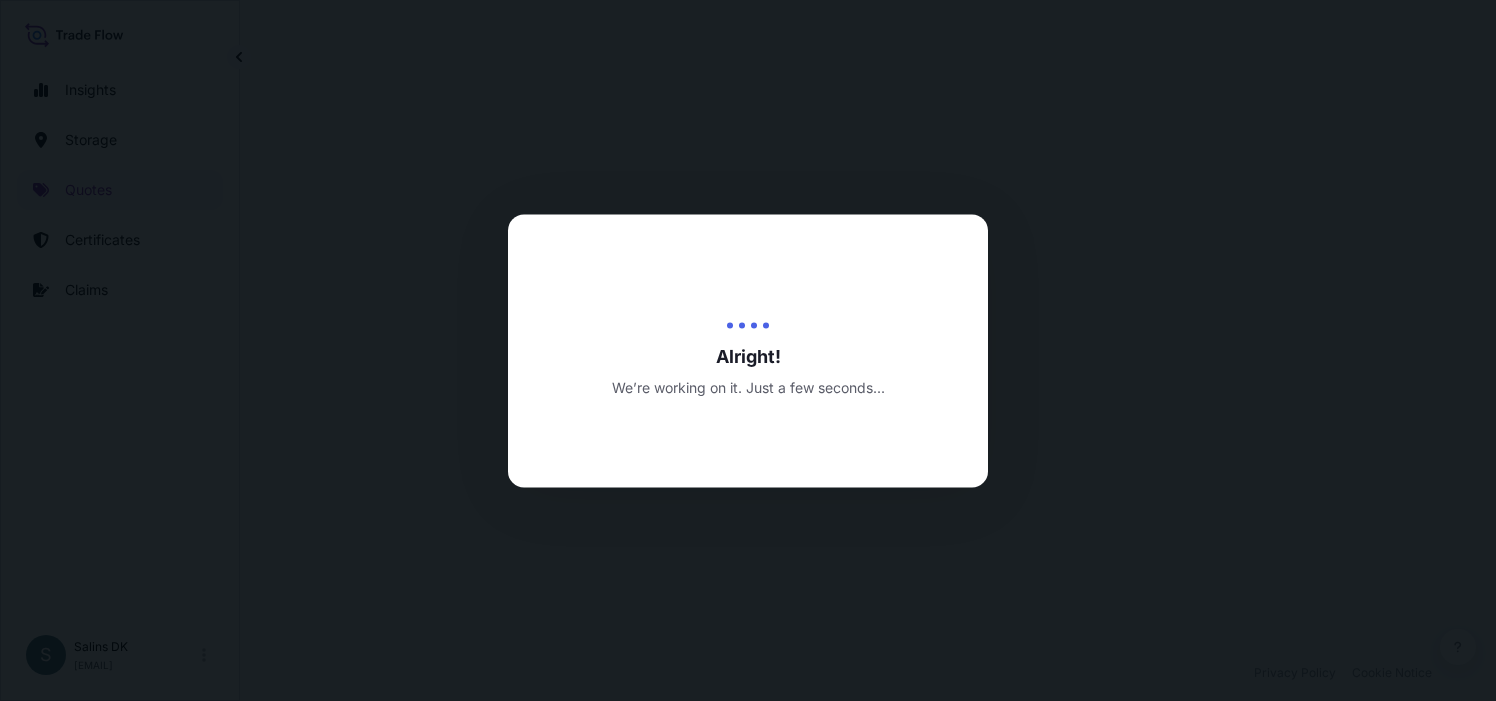 select on "Water" 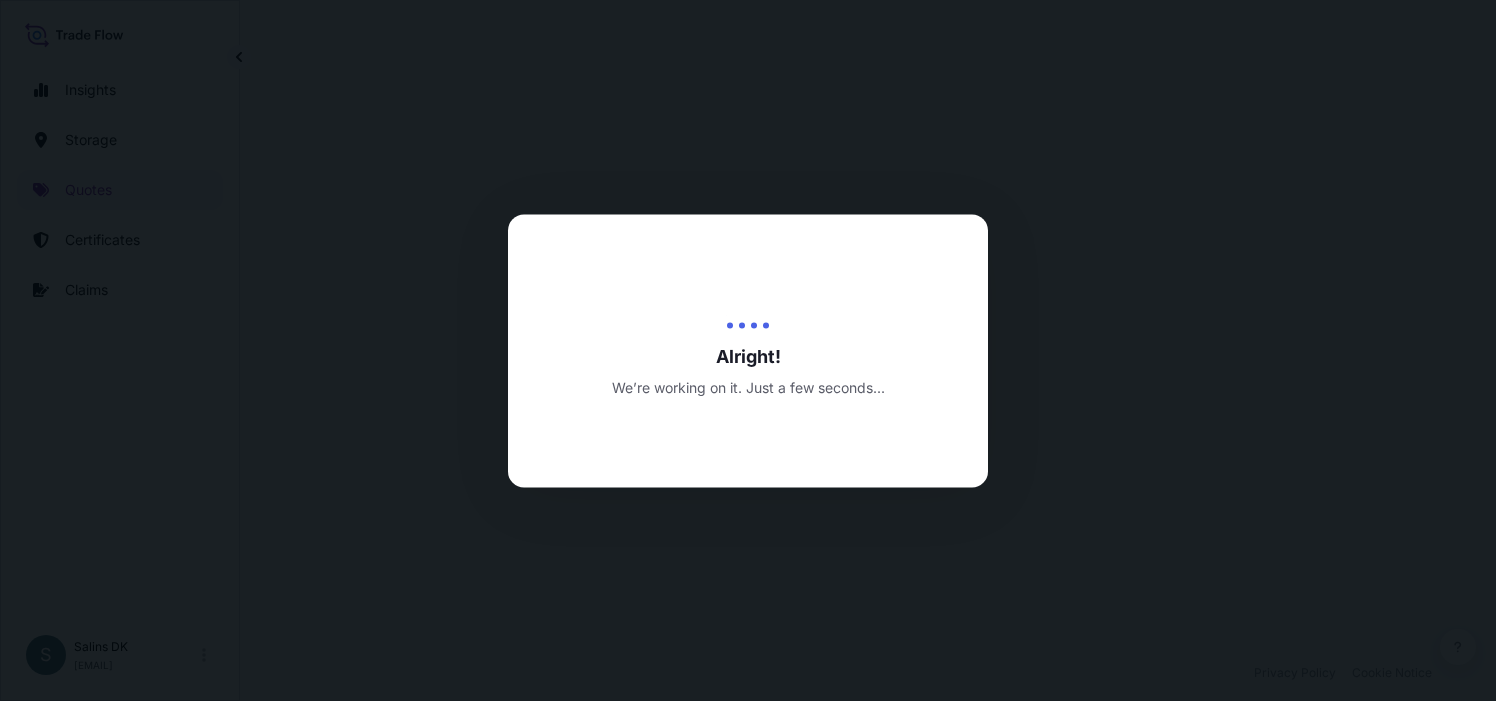 select on "31589" 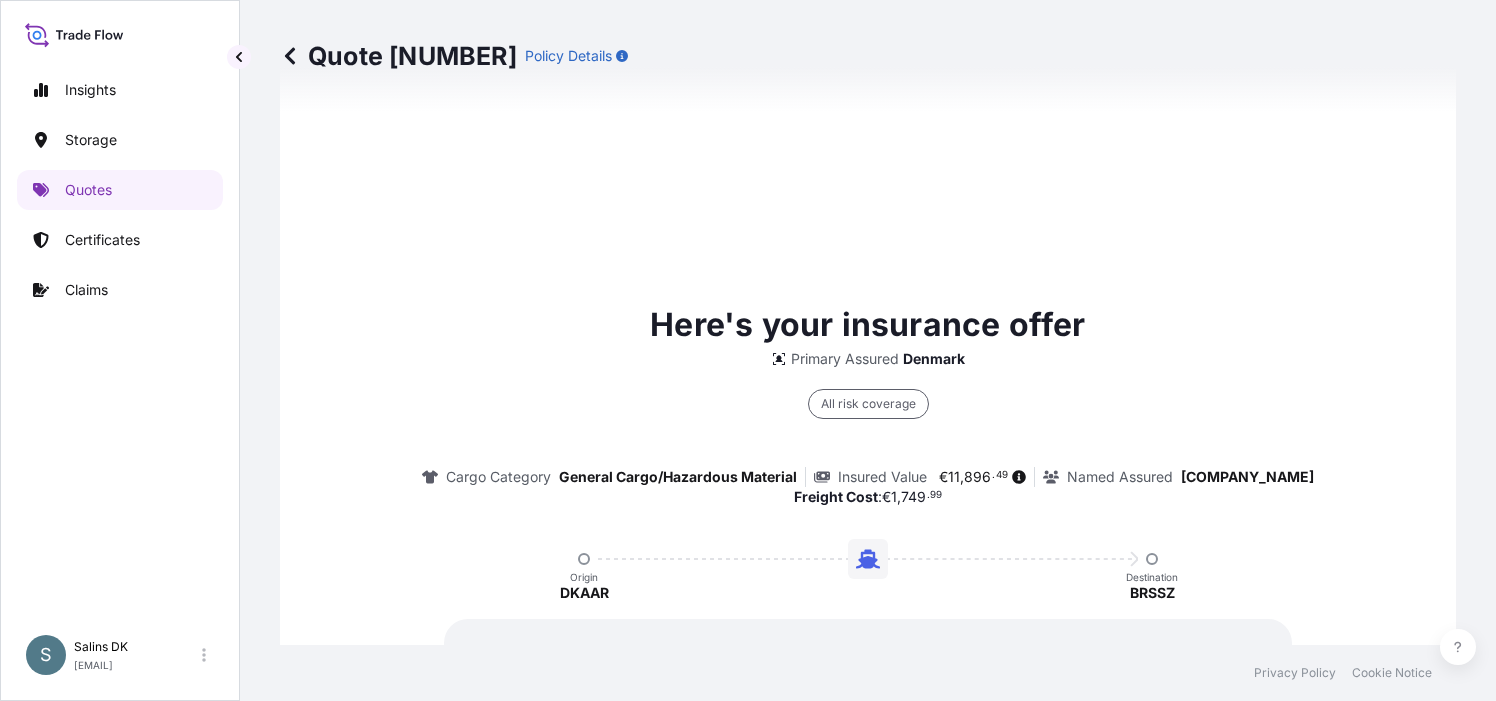 scroll, scrollTop: 1677, scrollLeft: 0, axis: vertical 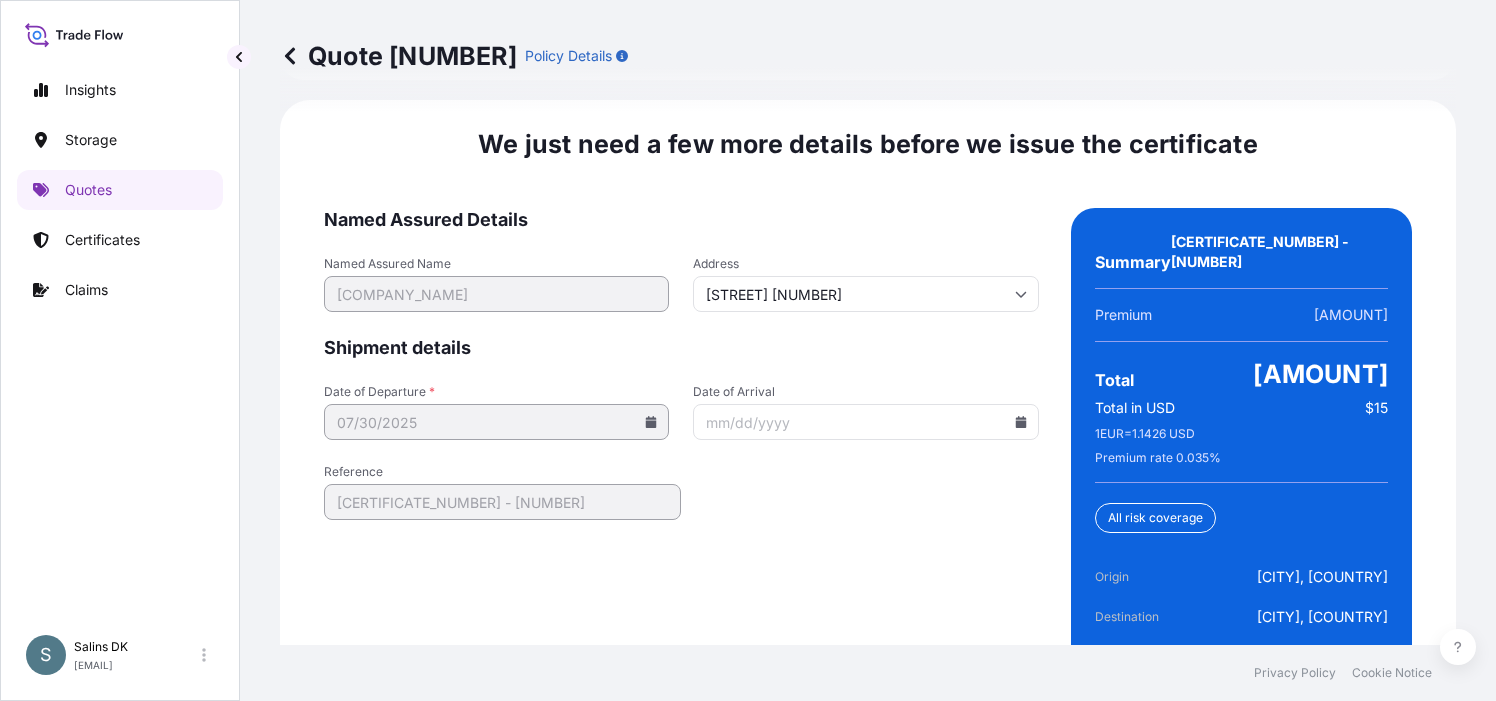 click on "Privacy Policy Cookie Notice" at bounding box center (868, 673) 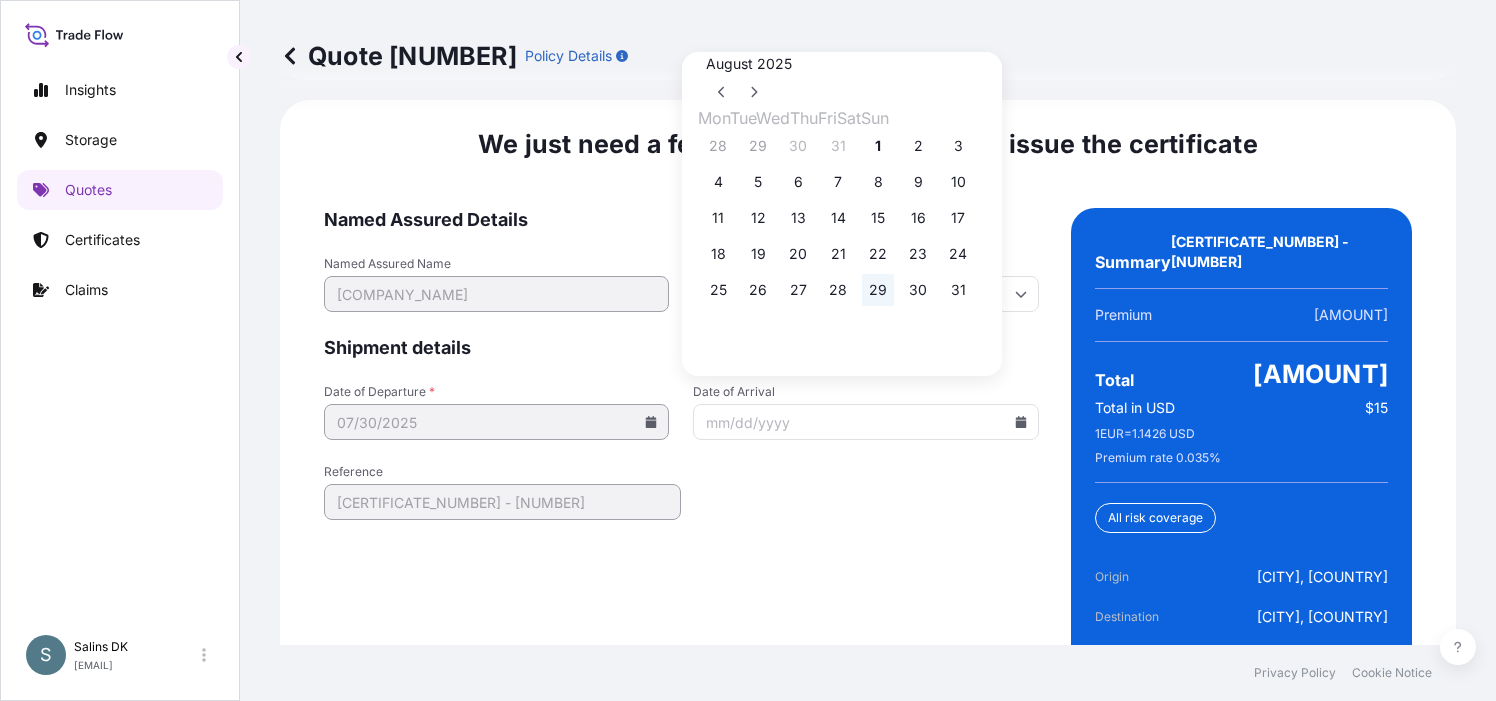 click on "29" at bounding box center [878, 290] 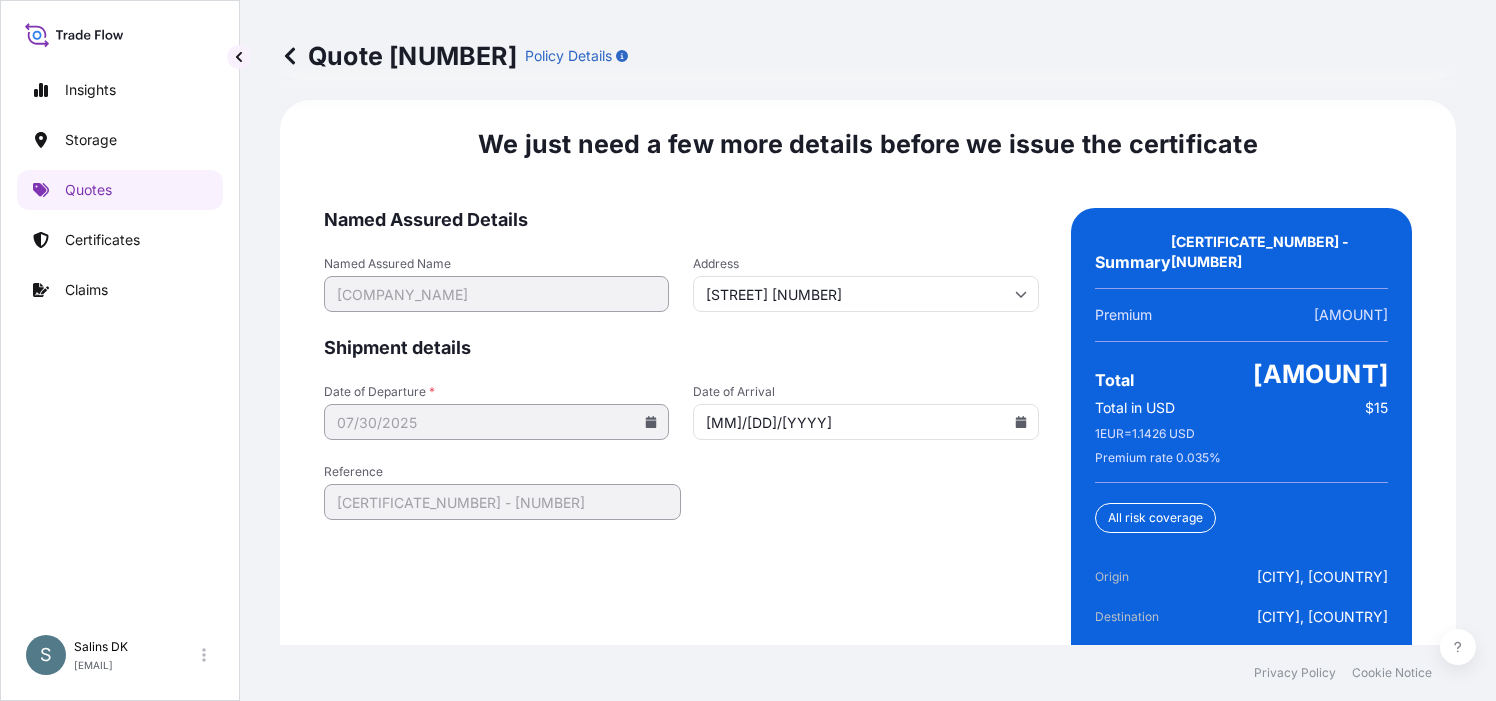 click on "Named Assured Details Named Assured Name   [COMPANY_NAME] Address   [STREET] [NUMBER] Shipment details Date of Departure   * 07/30/2025 Date of Arrival   08/29/2025 Reference   [CERTIFICATE_NUMBER] - [NUMBER] Create Certificate" at bounding box center (681, 459) 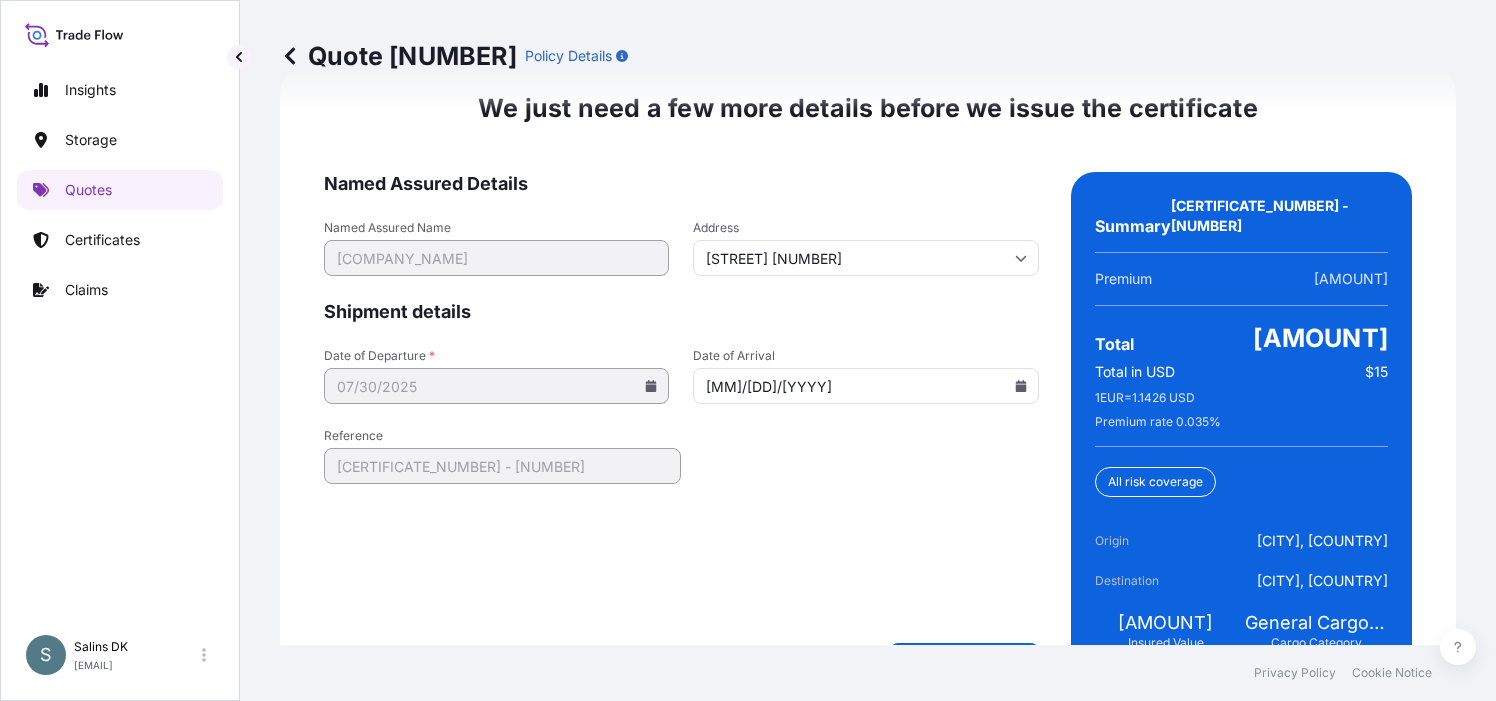 scroll, scrollTop: 3225, scrollLeft: 0, axis: vertical 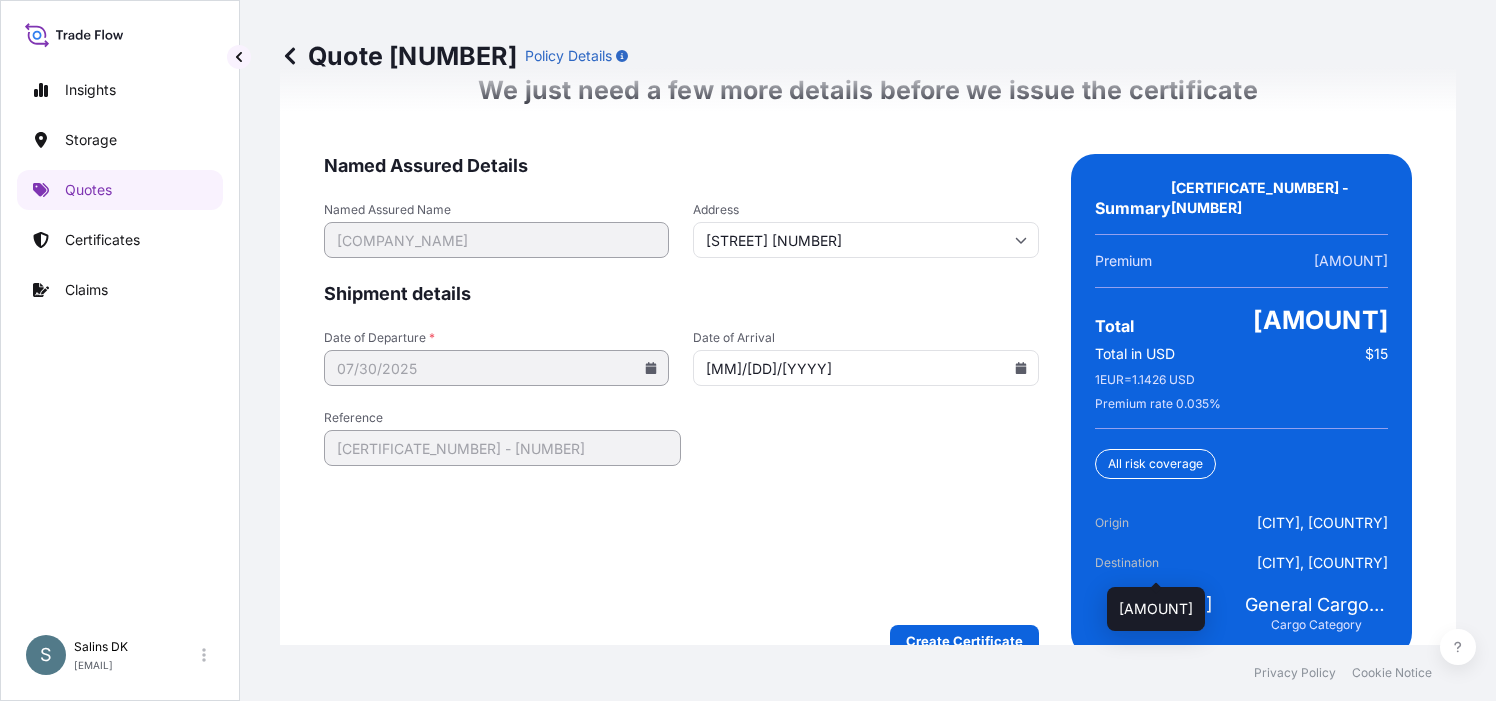 drag, startPoint x: 1202, startPoint y: 560, endPoint x: 1119, endPoint y: 560, distance: 83 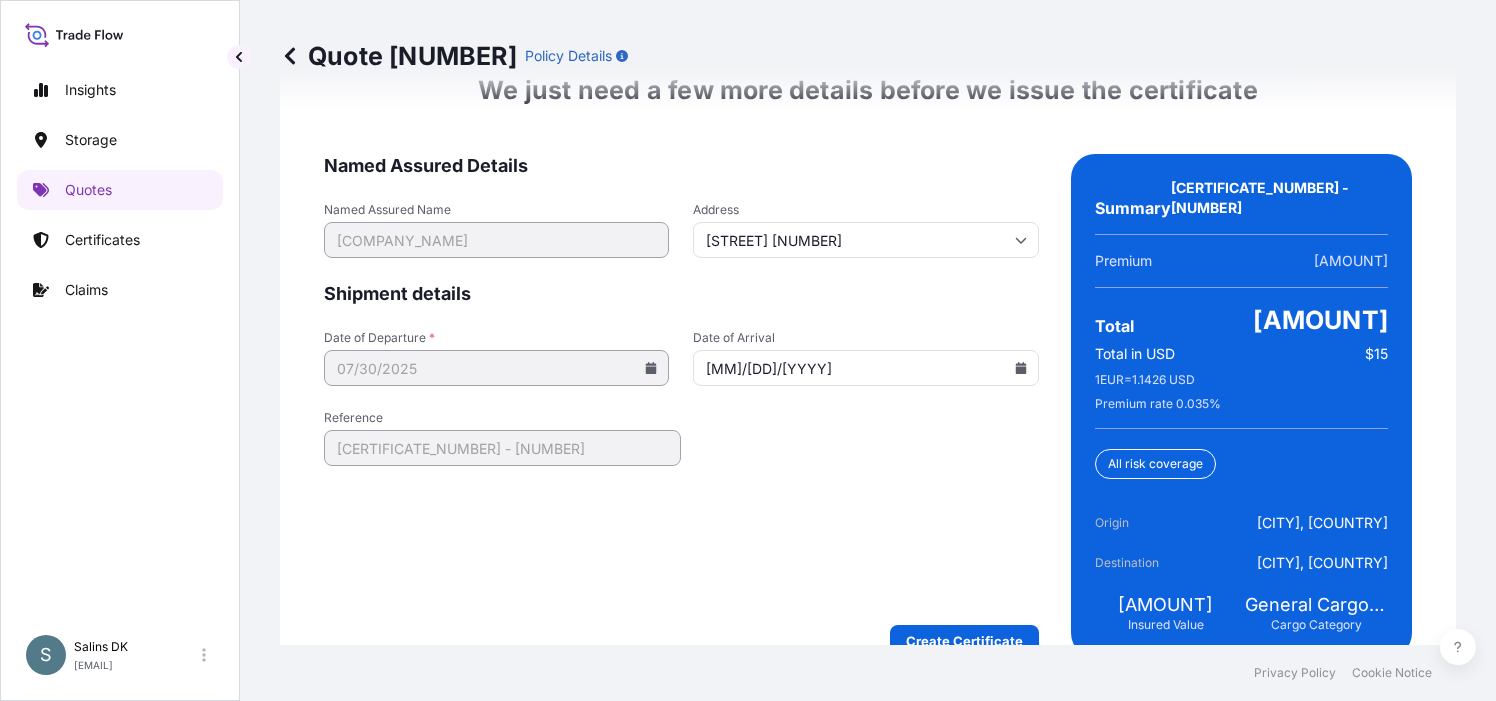 click on "Named Assured Details Named Assured Name   [COMPANY_NAME] Address   [STREET] [NUMBER] Shipment details Date of Departure   * 07/30/2025 Date of Arrival   08/29/2025 Reference   [CERTIFICATE_NUMBER] - [NUMBER] Create Certificate" at bounding box center (681, 405) 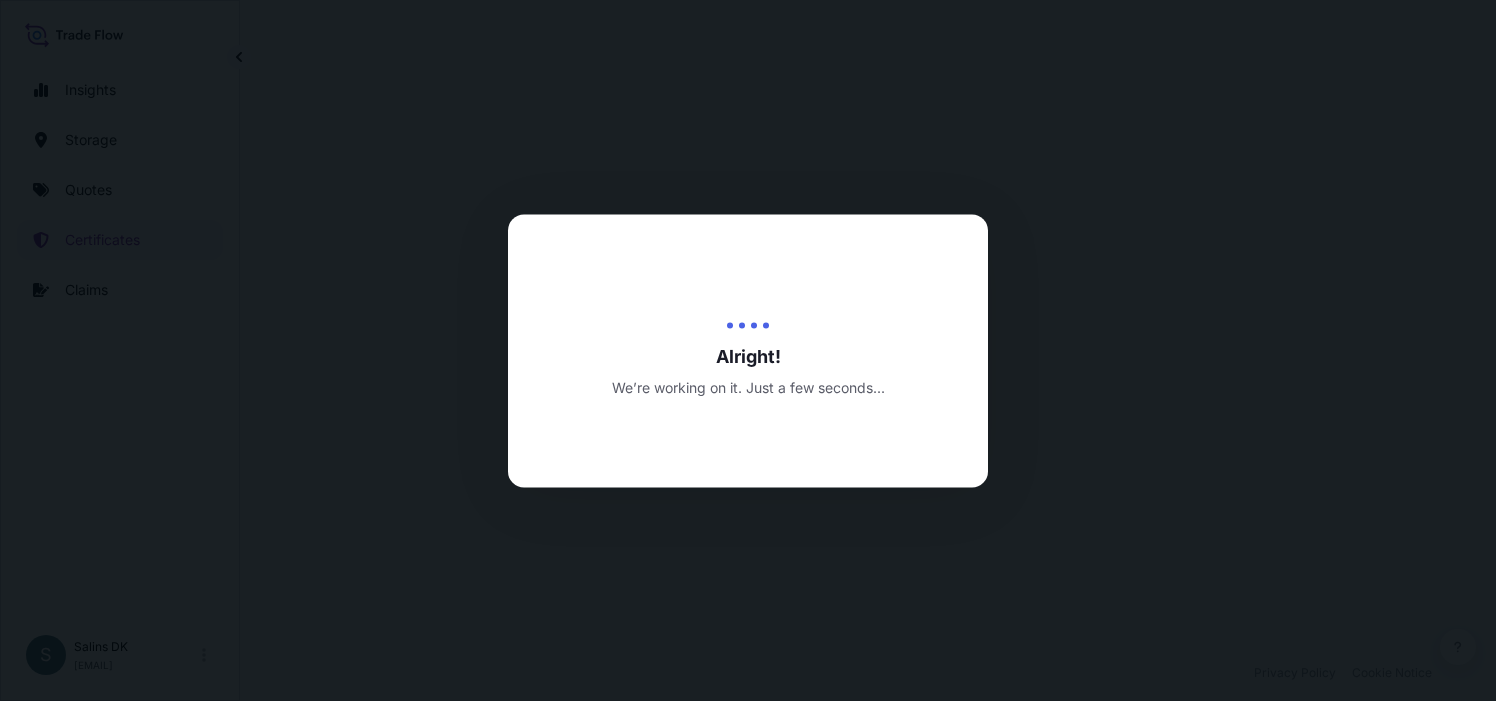 scroll, scrollTop: 0, scrollLeft: 0, axis: both 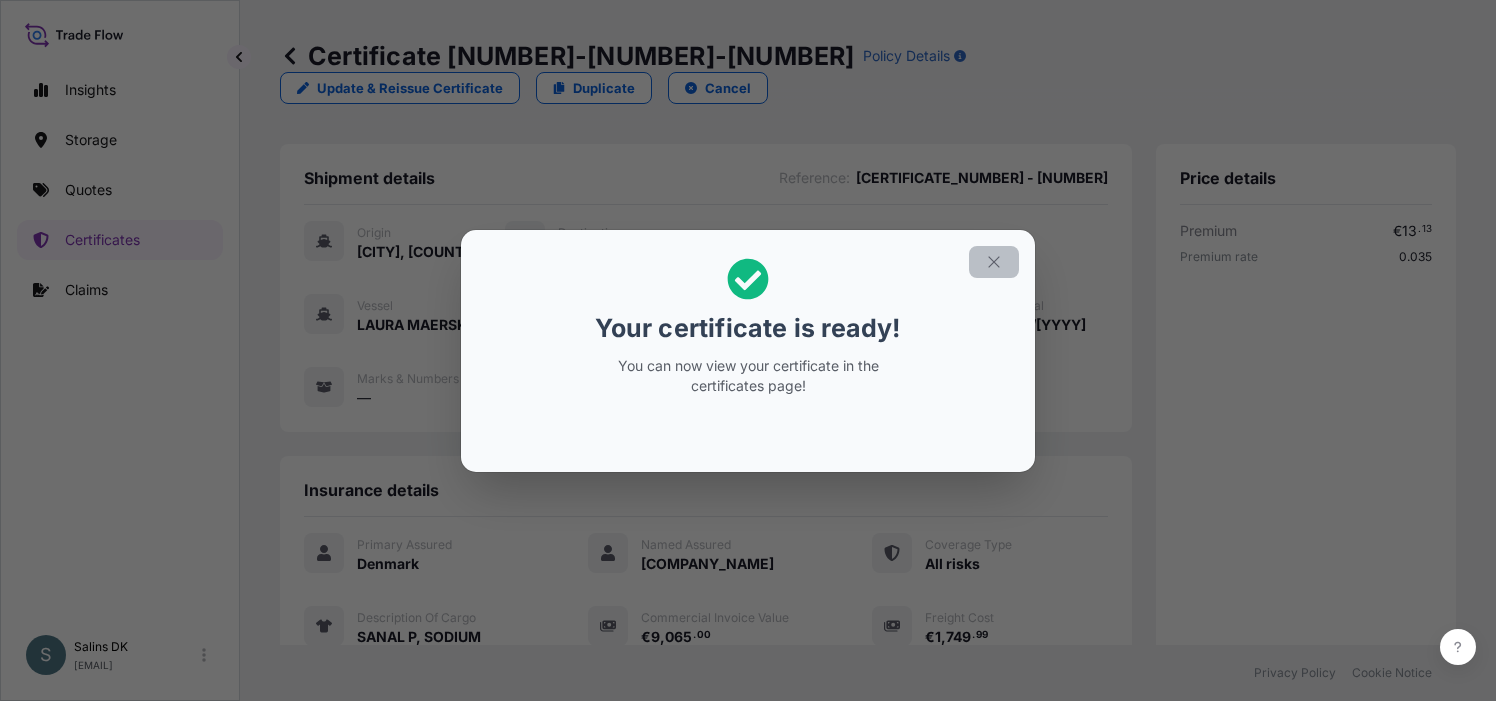 click 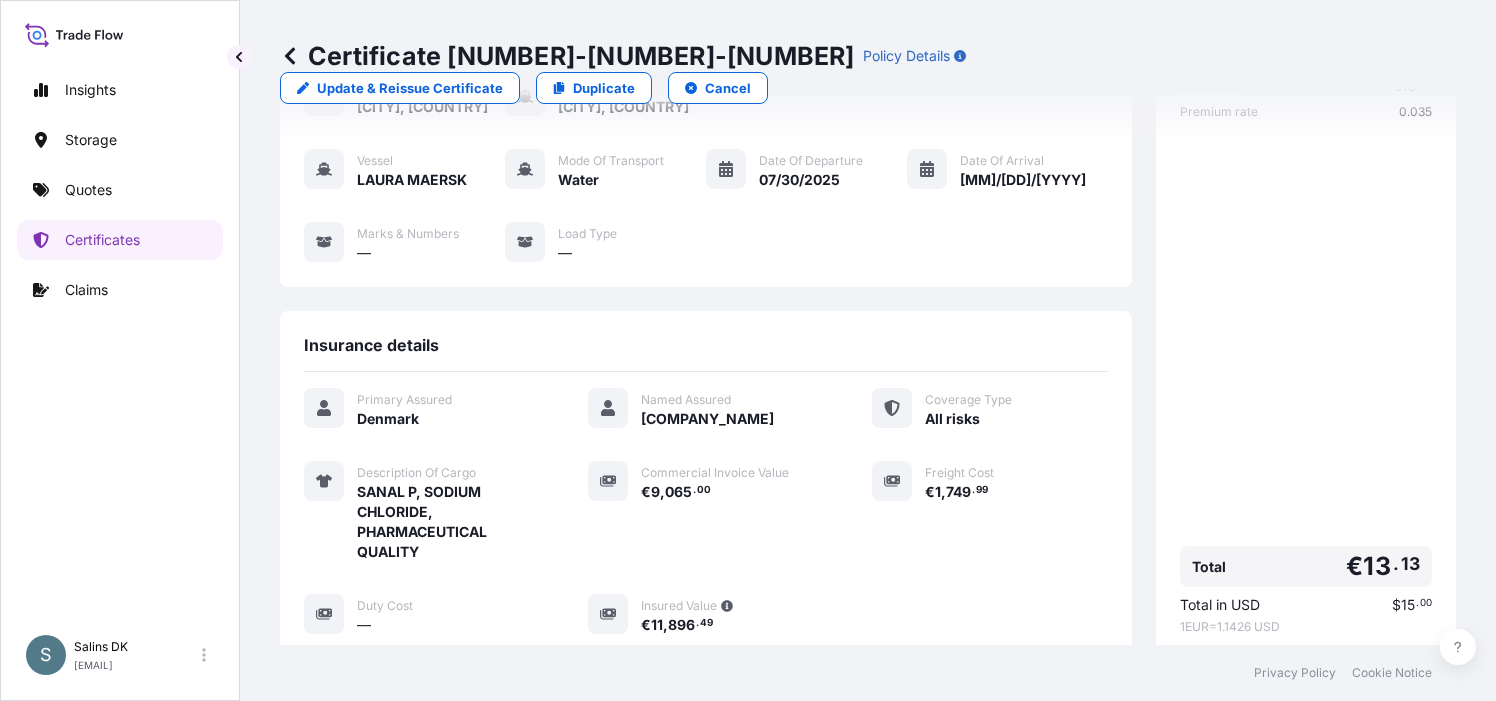 scroll, scrollTop: 483, scrollLeft: 0, axis: vertical 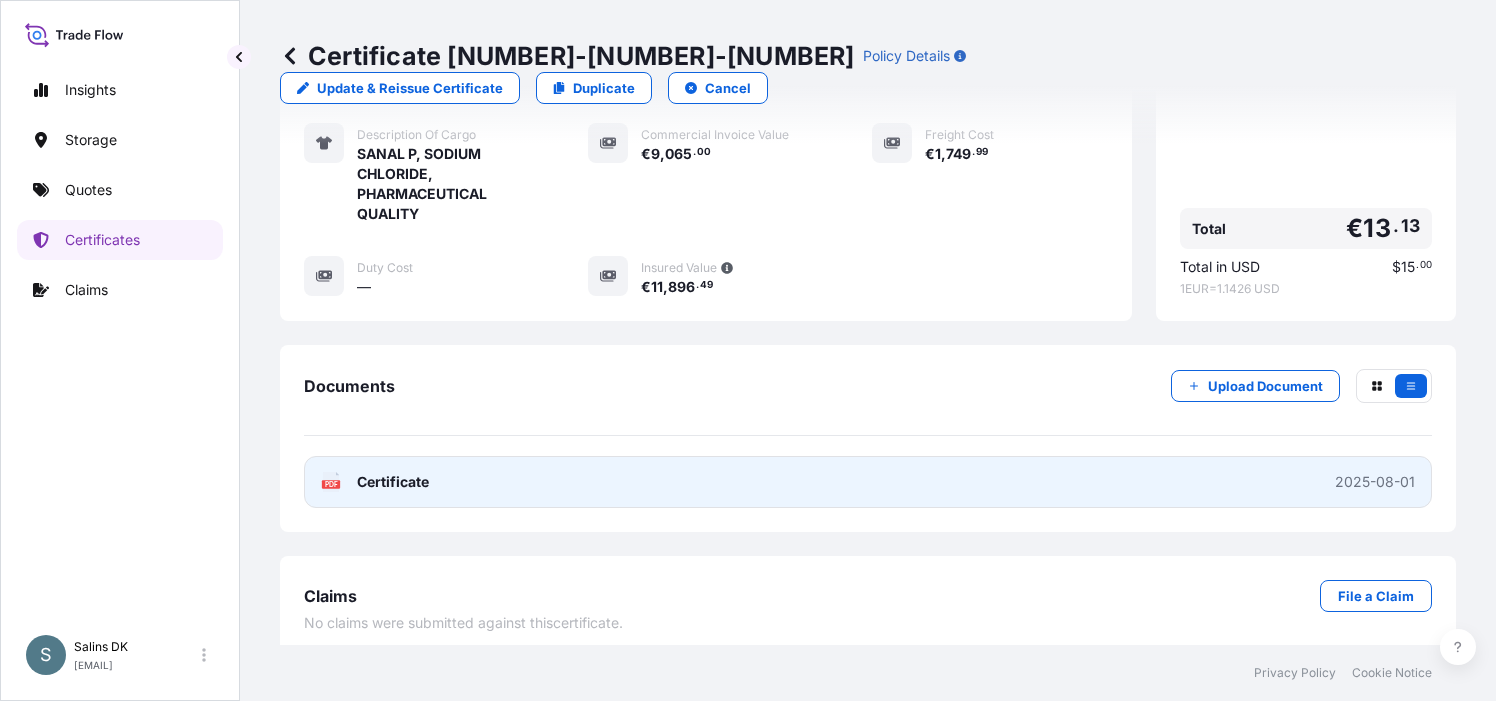 click on "Certificate" at bounding box center (393, 482) 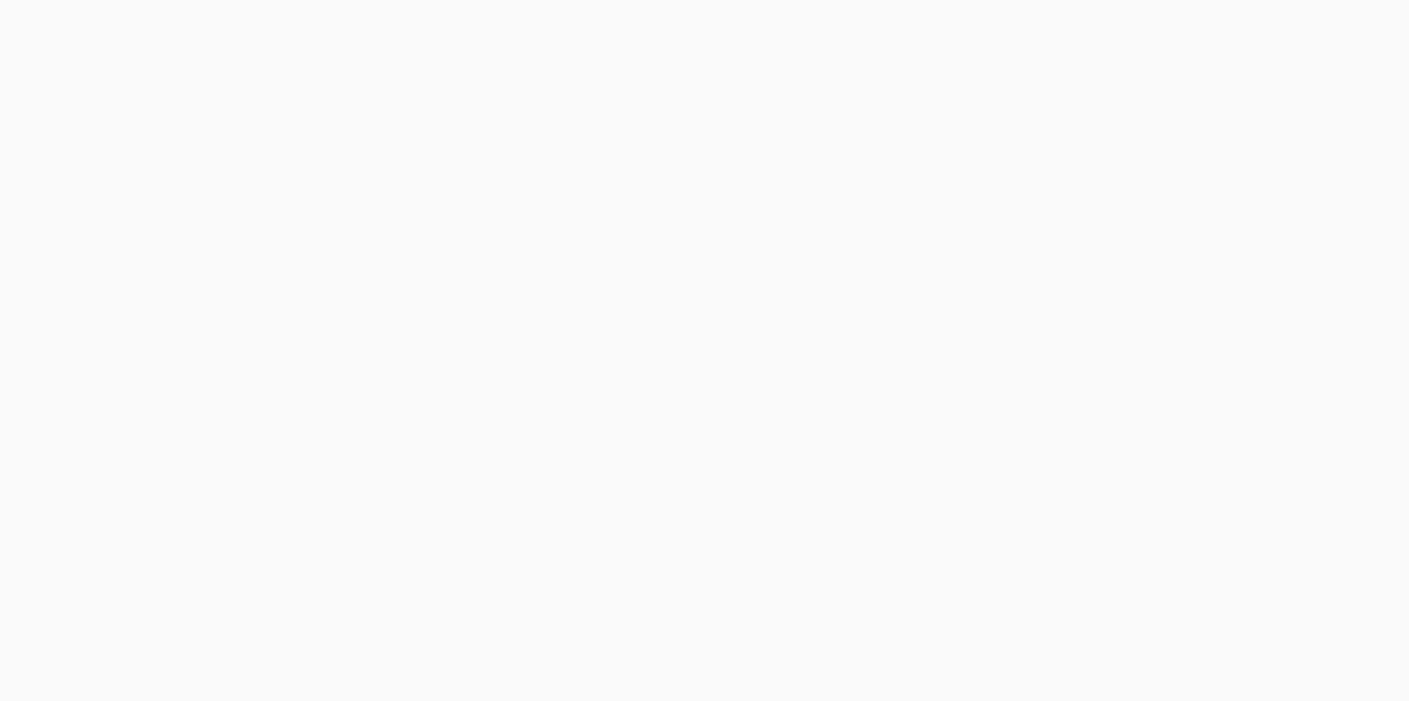 scroll, scrollTop: 0, scrollLeft: 0, axis: both 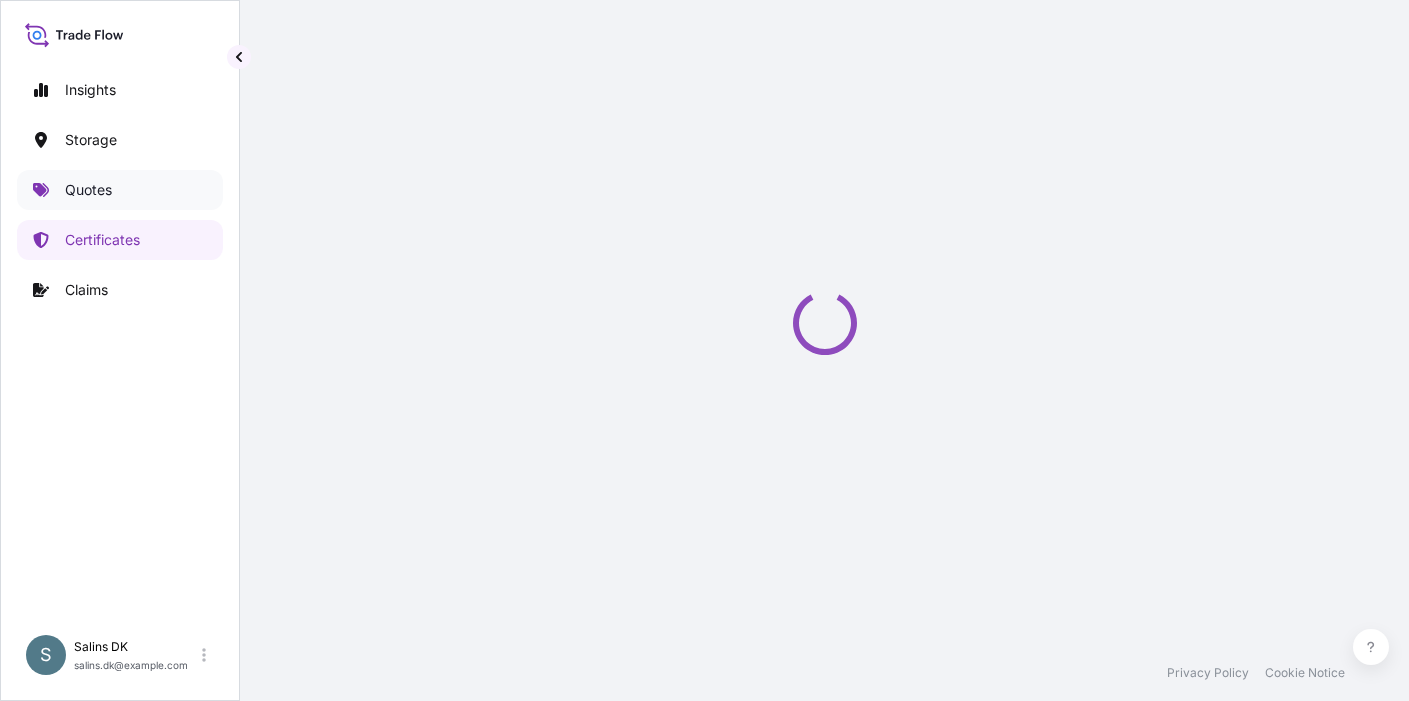 click on "Quotes" at bounding box center (120, 190) 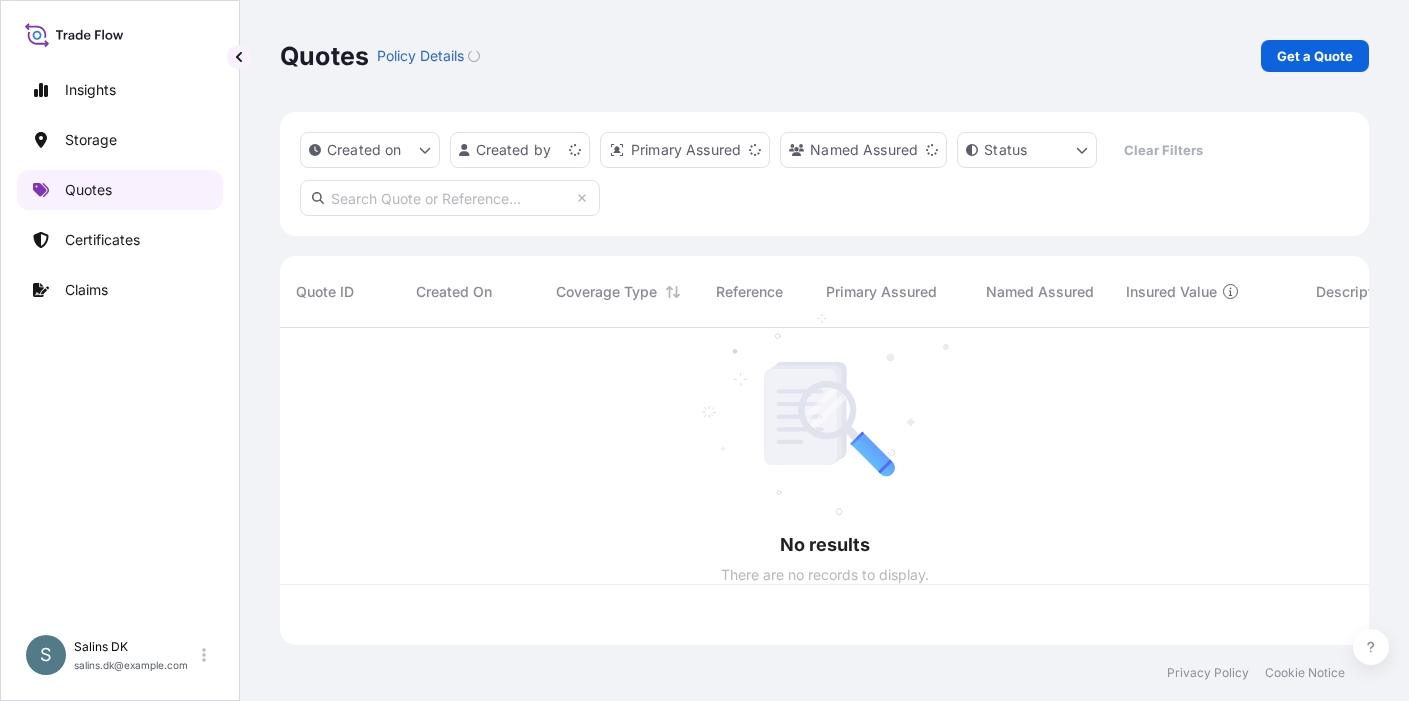 scroll, scrollTop: 16, scrollLeft: 16, axis: both 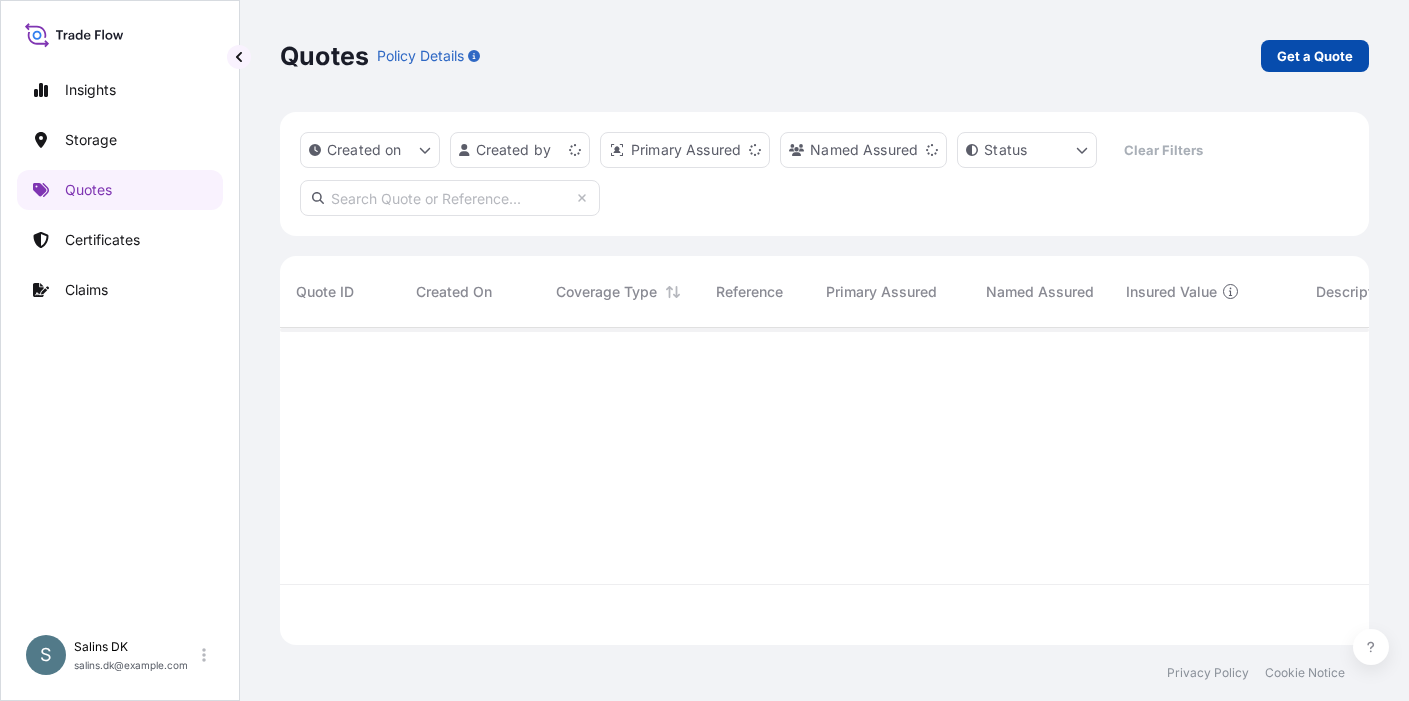 click on "Get a Quote" at bounding box center (1315, 56) 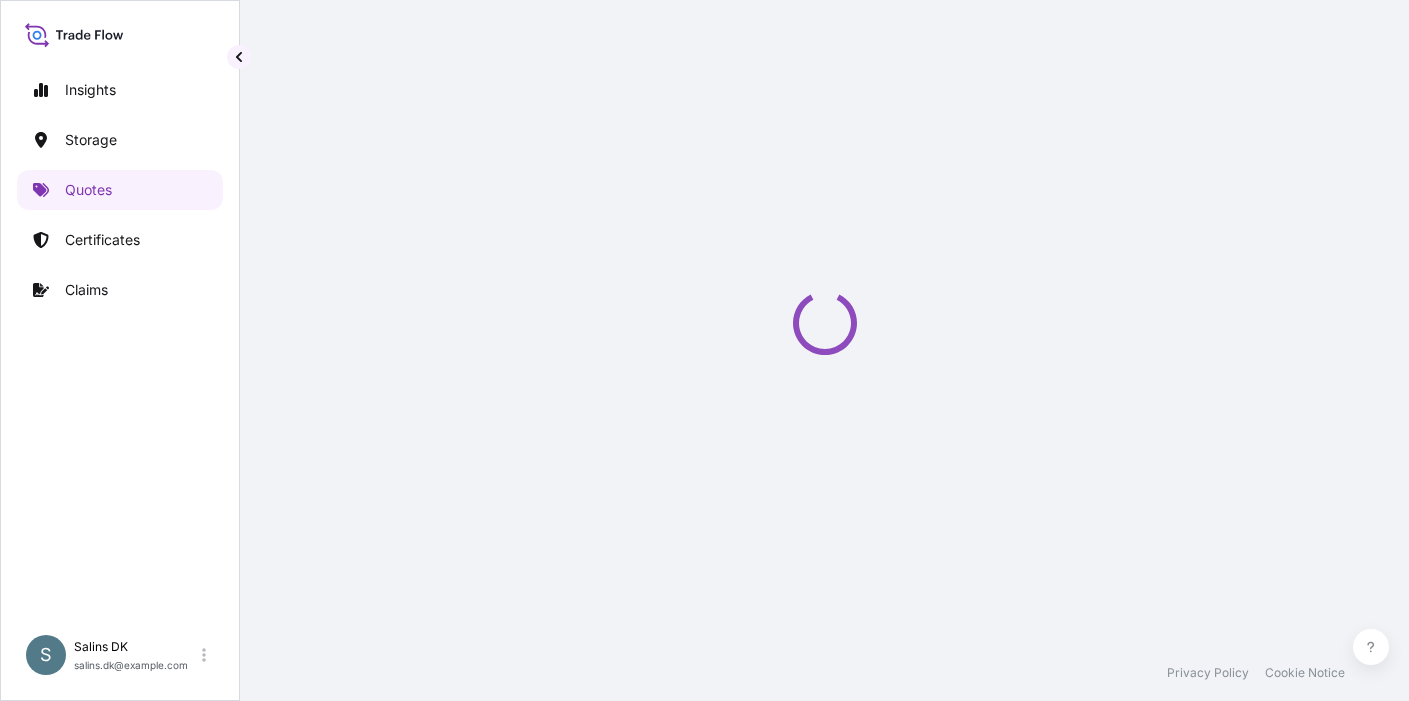 select on "Water" 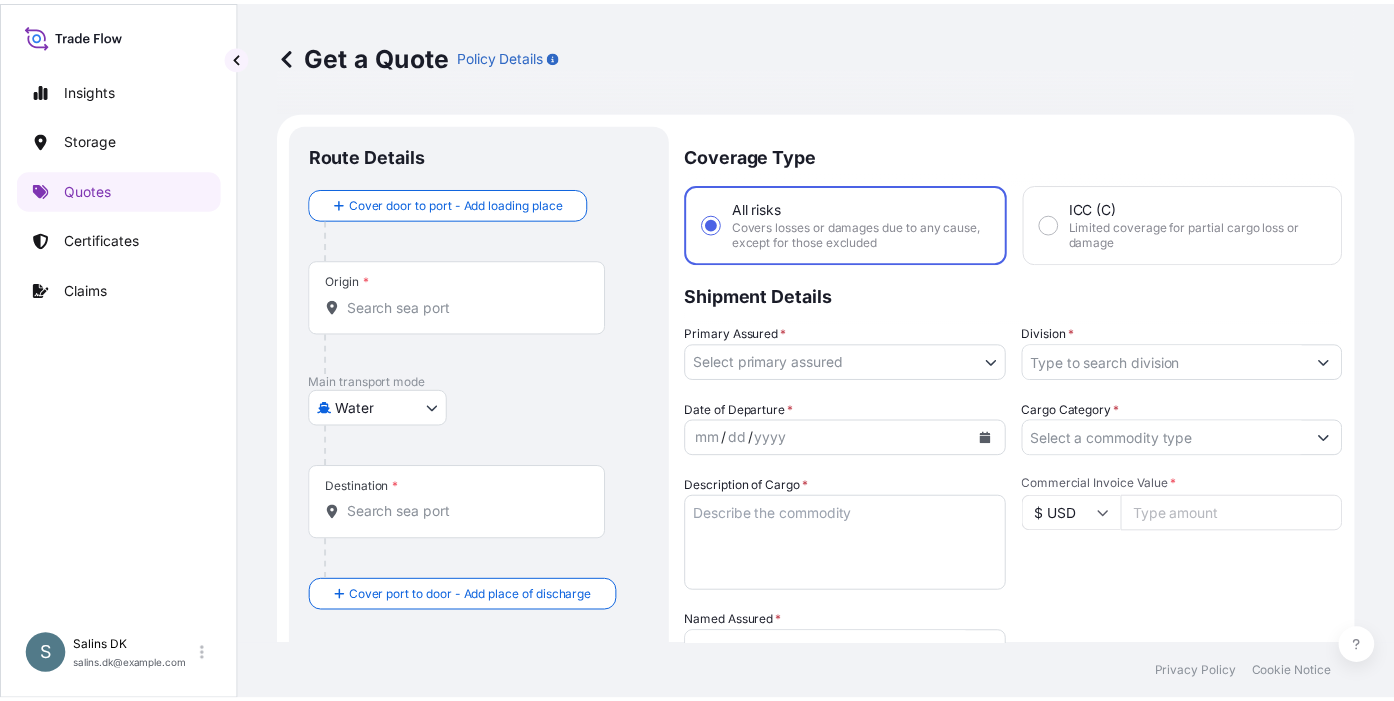 scroll, scrollTop: 32, scrollLeft: 0, axis: vertical 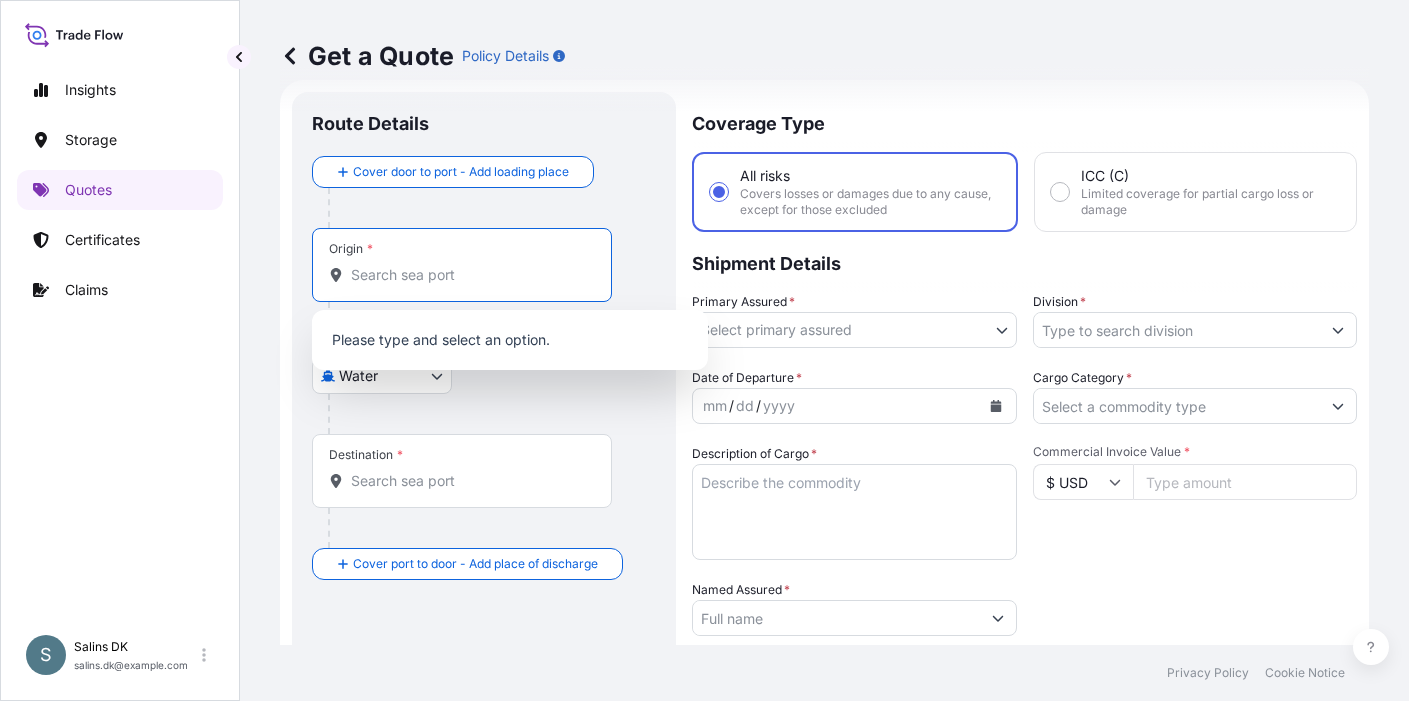 click on "Origin *" at bounding box center (469, 275) 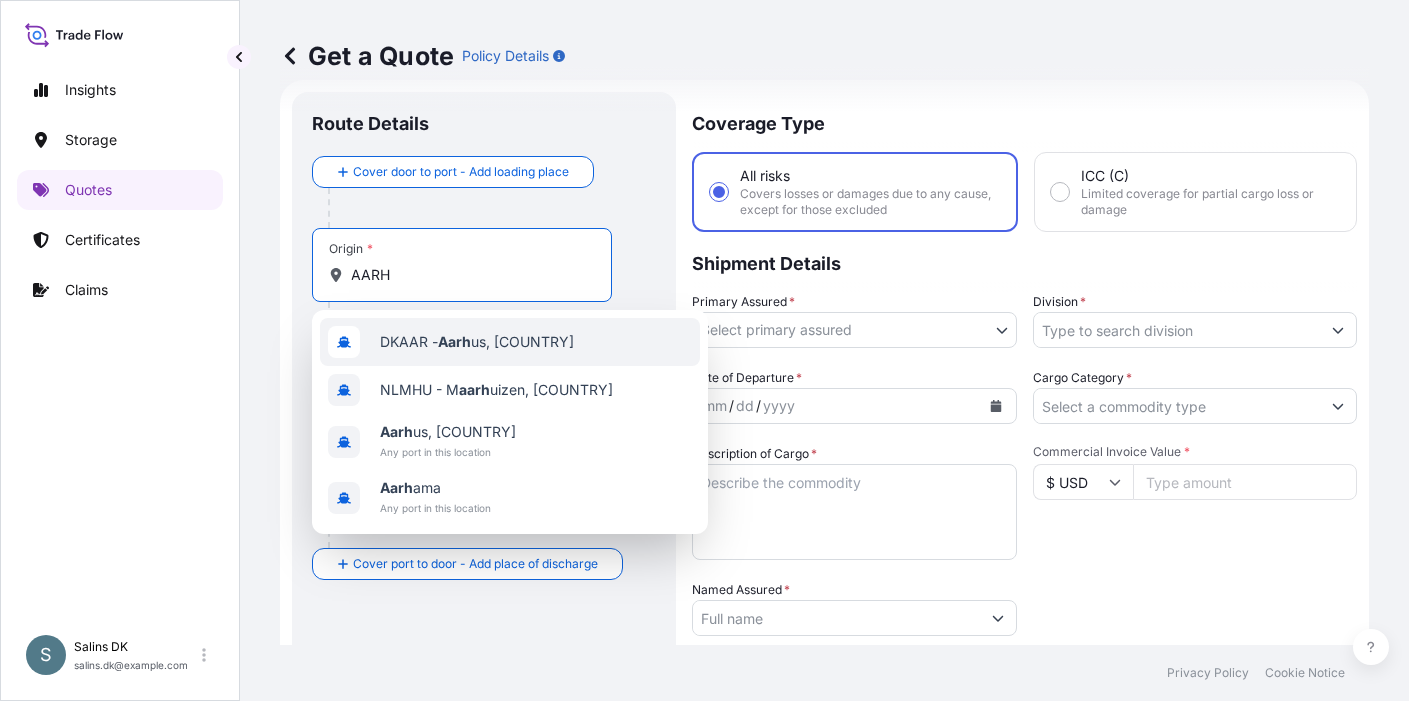 click on "DKAAR -  Aarh us, Denmark" at bounding box center (477, 342) 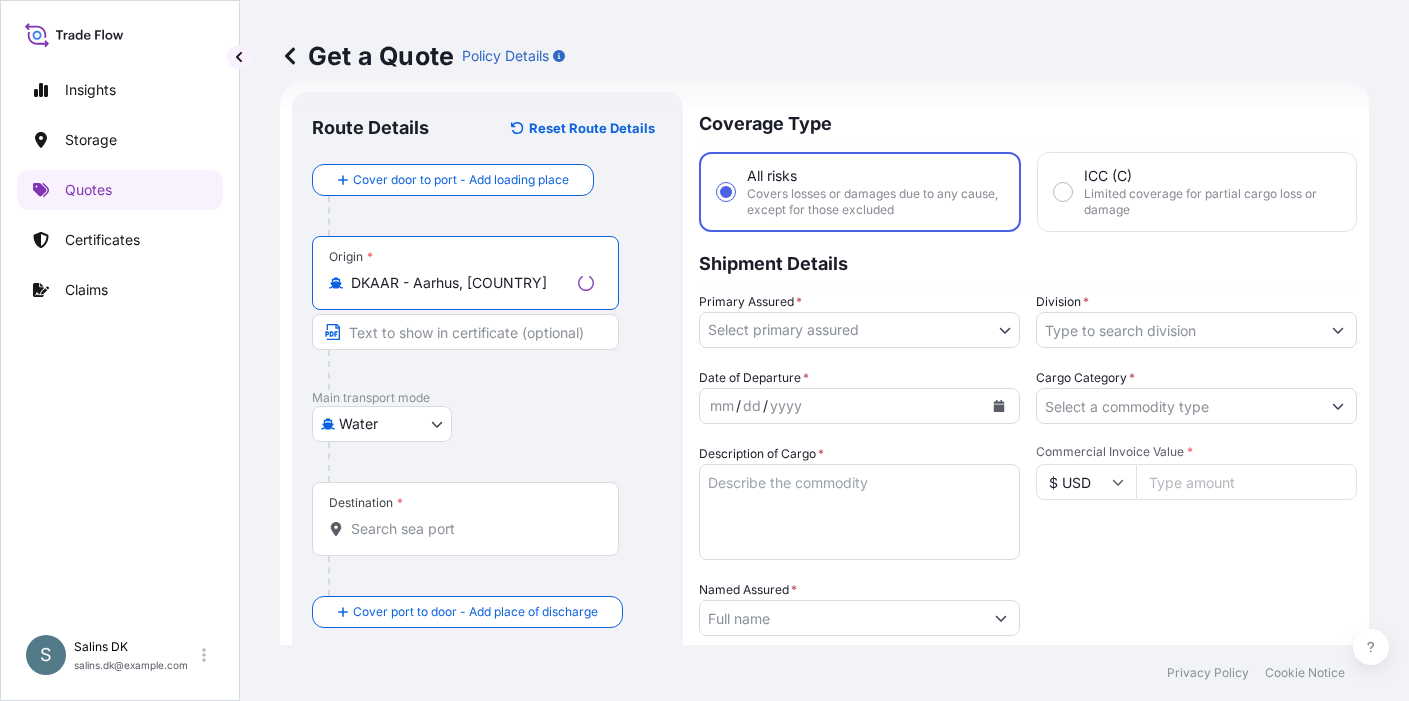 type on "[COMPANY] - [CITY], [COUNTRY]" 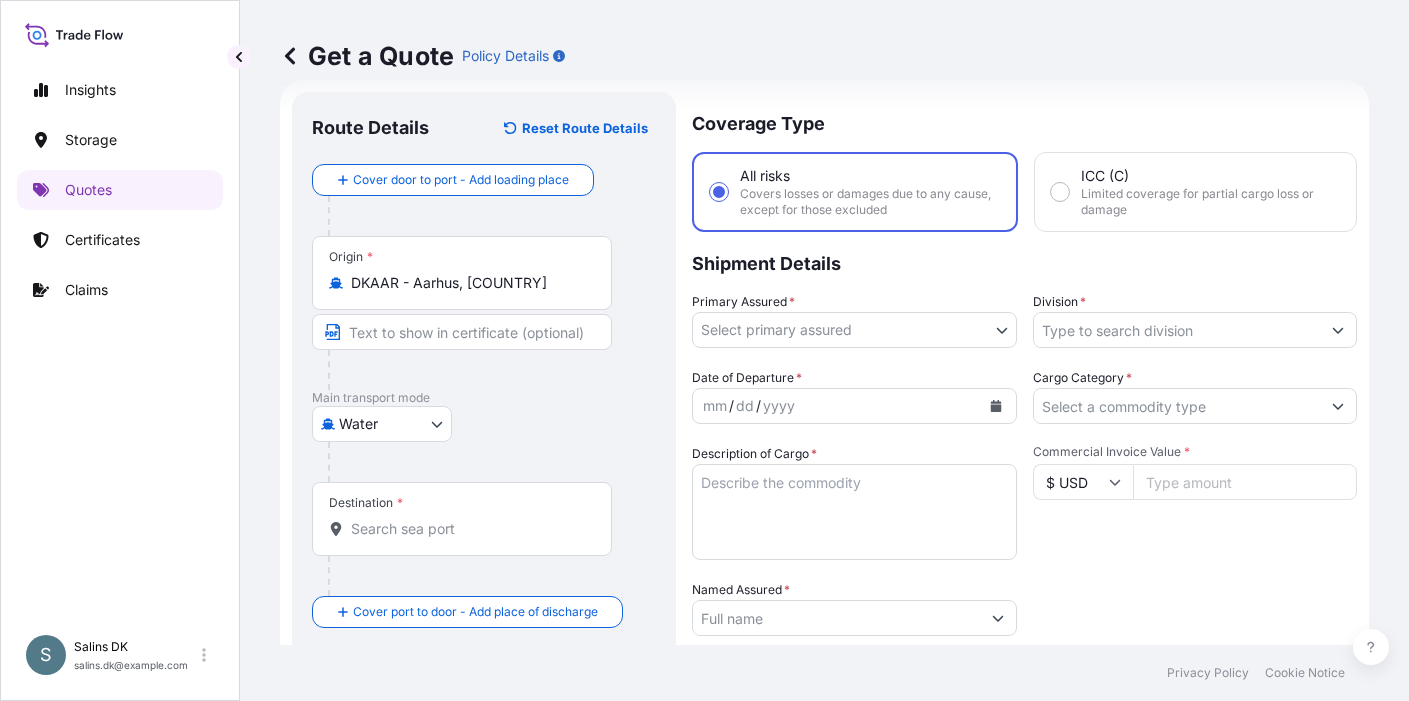 click on "Destination *" at bounding box center (469, 529) 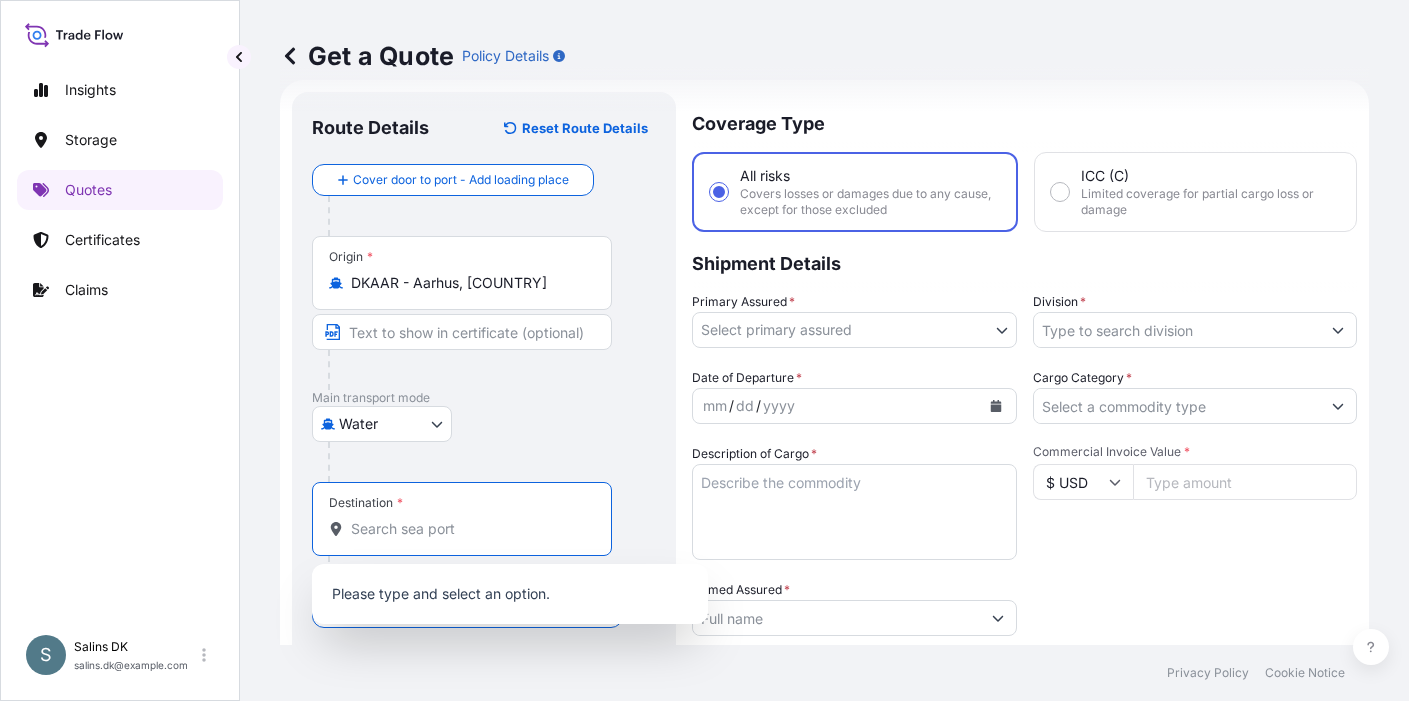 click on "Destination *" at bounding box center (469, 529) 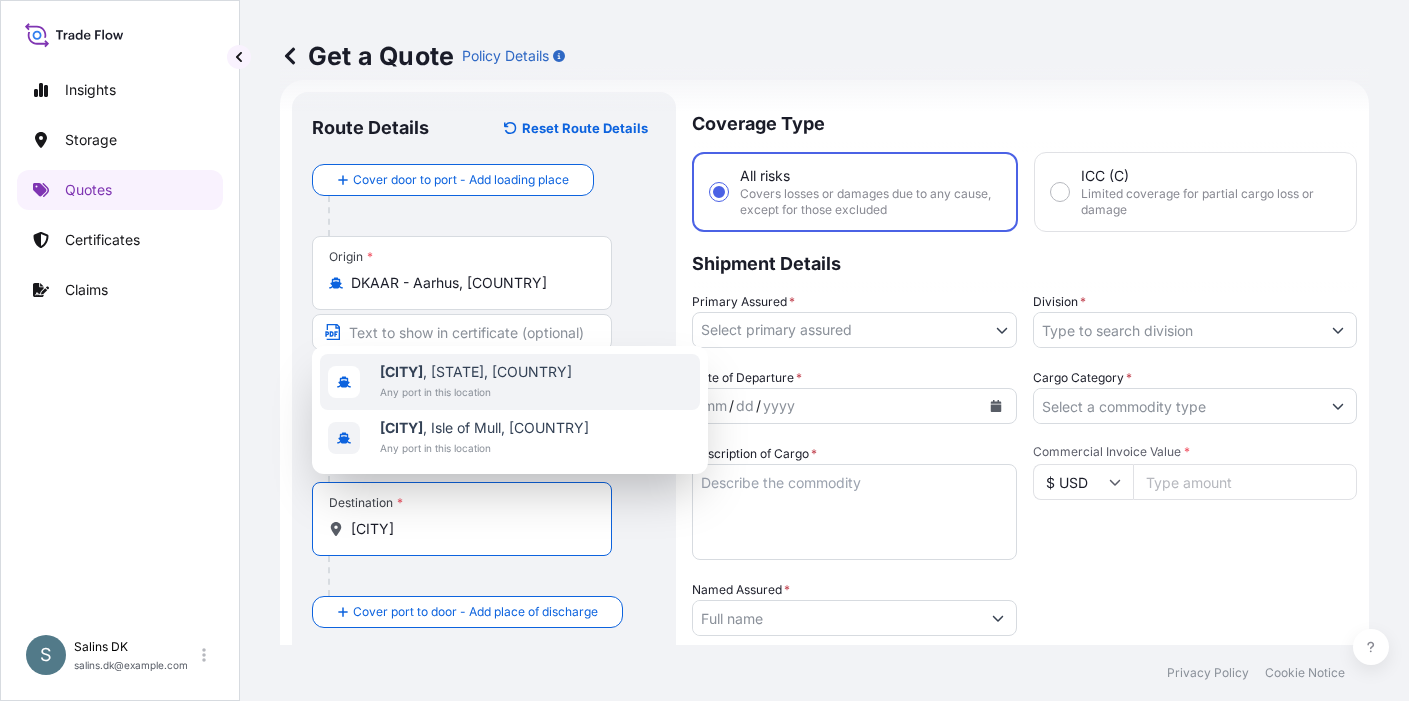 click on "Calgary , AB, Canada Any port in this location" at bounding box center [510, 382] 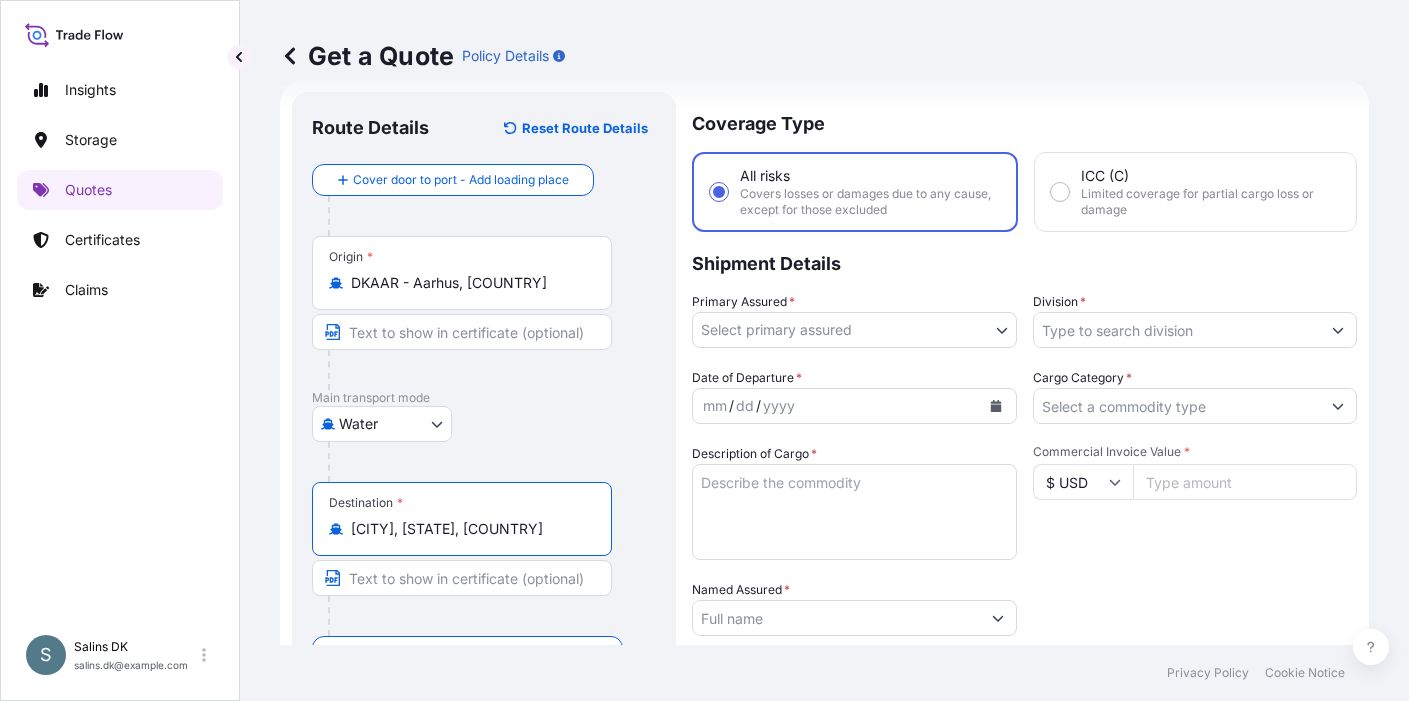 type on "Calgary, AB, Canada" 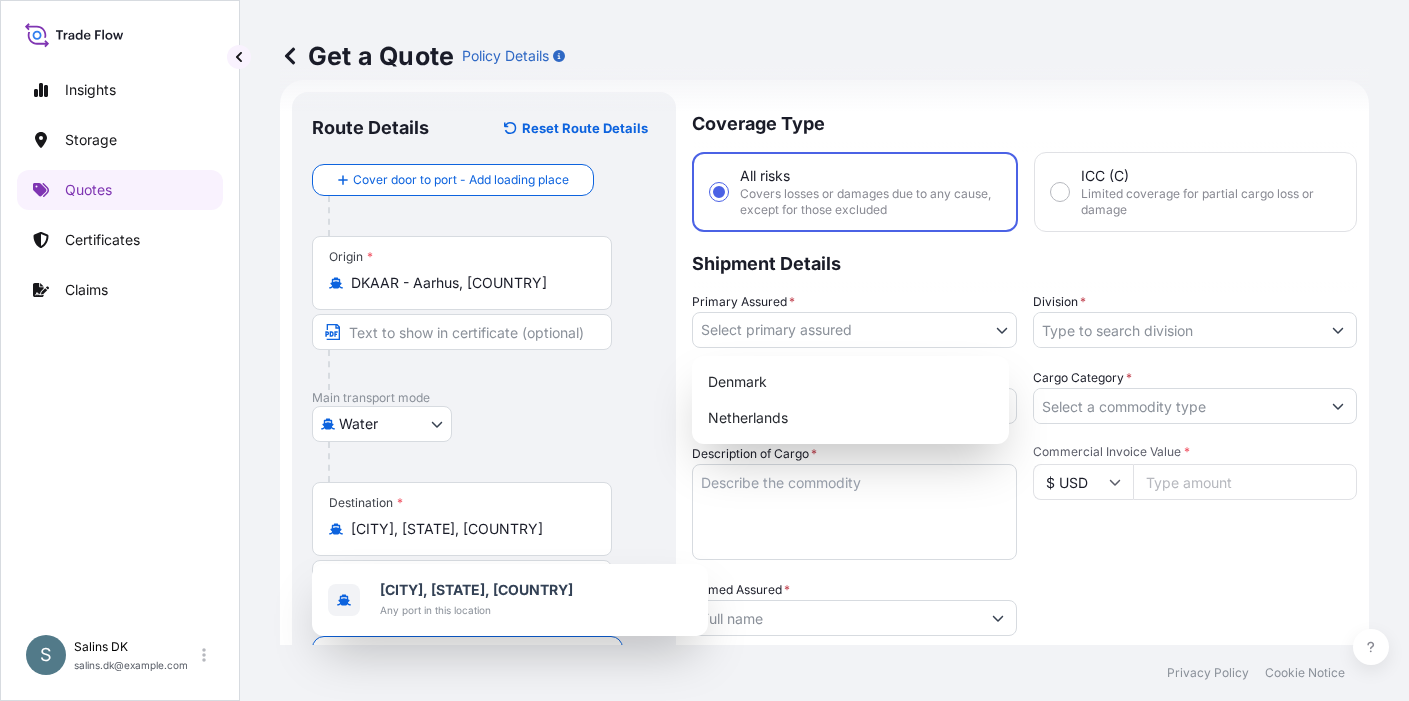 click on "1 option available.
Insights Storage Quotes Certificates Claims S Salins   DK salins.dk@bdpint.com Get a Quote Policy Details Route Details Reset Route Details   Cover door to port - Add loading place Place of loading Road / Inland Road / Inland Origin * DKAAR - Aarhus, Denmark Main transport mode Water Air Water Inland Destination * Calgary, AB, Canada Cover port to door - Add place of discharge Road / Inland Road / Inland Place of Discharge Coverage Type All risks Covers losses or damages due to any cause, except for those excluded ICC (C) Limited coverage for partial cargo loss or damage Shipment Details Primary Assured * Select primary assured Denmark Netherlands Division * Date of Departure * mm / dd / yyyy Cargo Category * Description of Cargo * Commercial Invoice Value   * $ USD Named Assured * Packing Category Type to search a container mode Please select a primary mode of transportation first. Freight Cost   $ USD CIF Markup % 10 Reference Duty Cost   $ USD Vessel Name Marks & Numbers *" at bounding box center (704, 350) 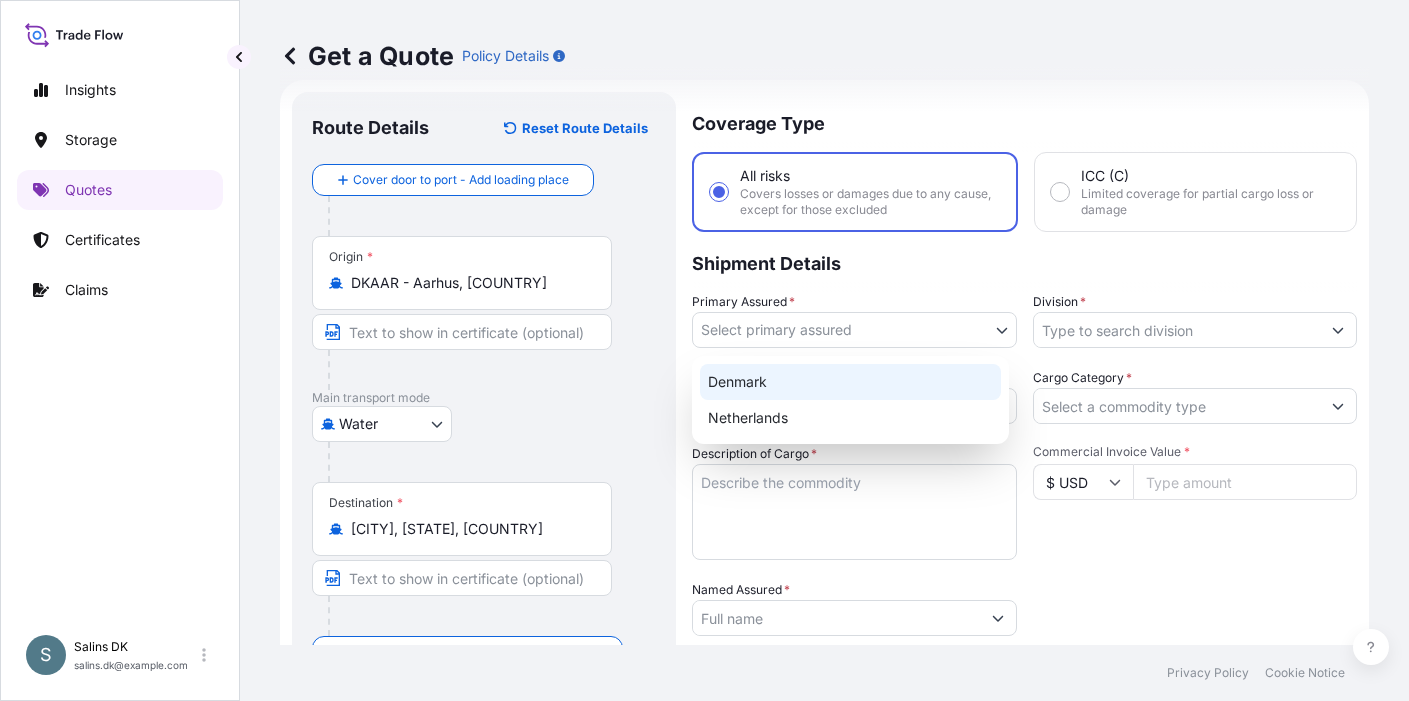 click on "Denmark" at bounding box center (850, 382) 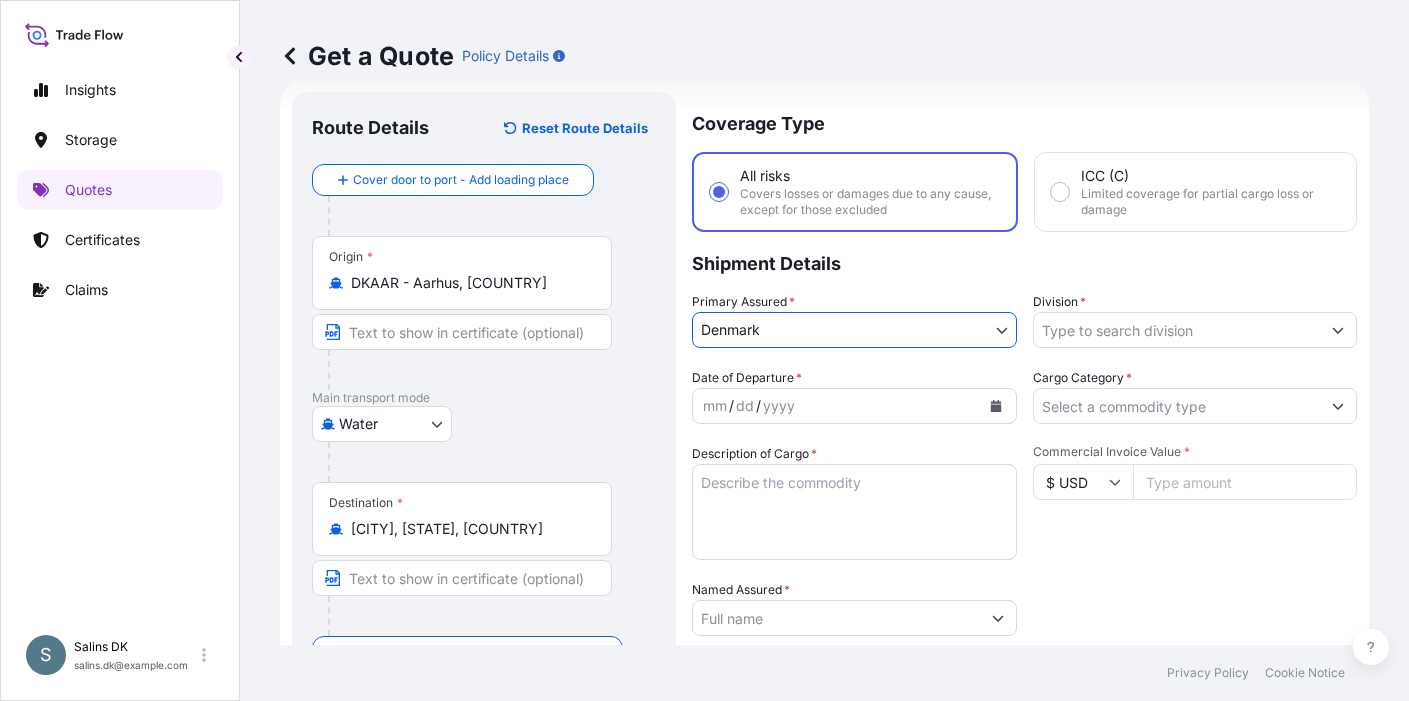 click on "Division *" at bounding box center (1177, 330) 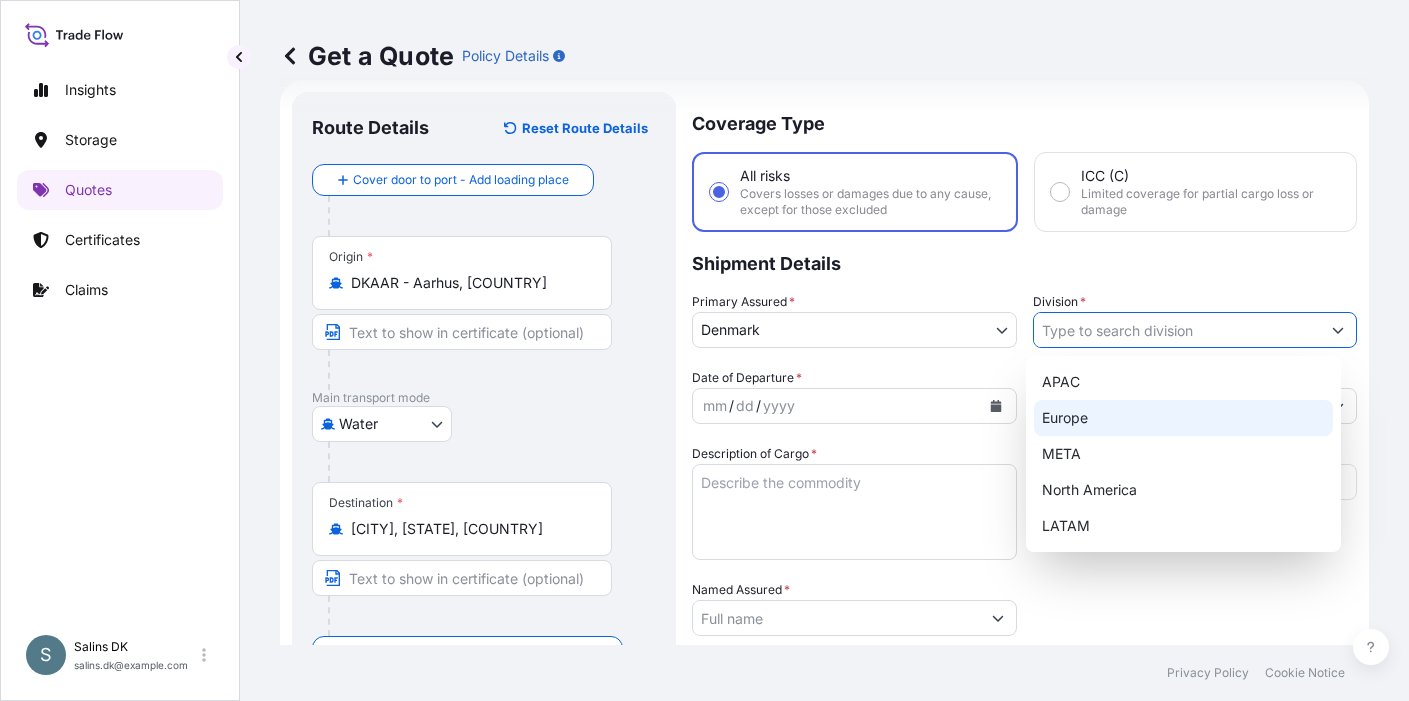 click on "Europe" at bounding box center (1183, 418) 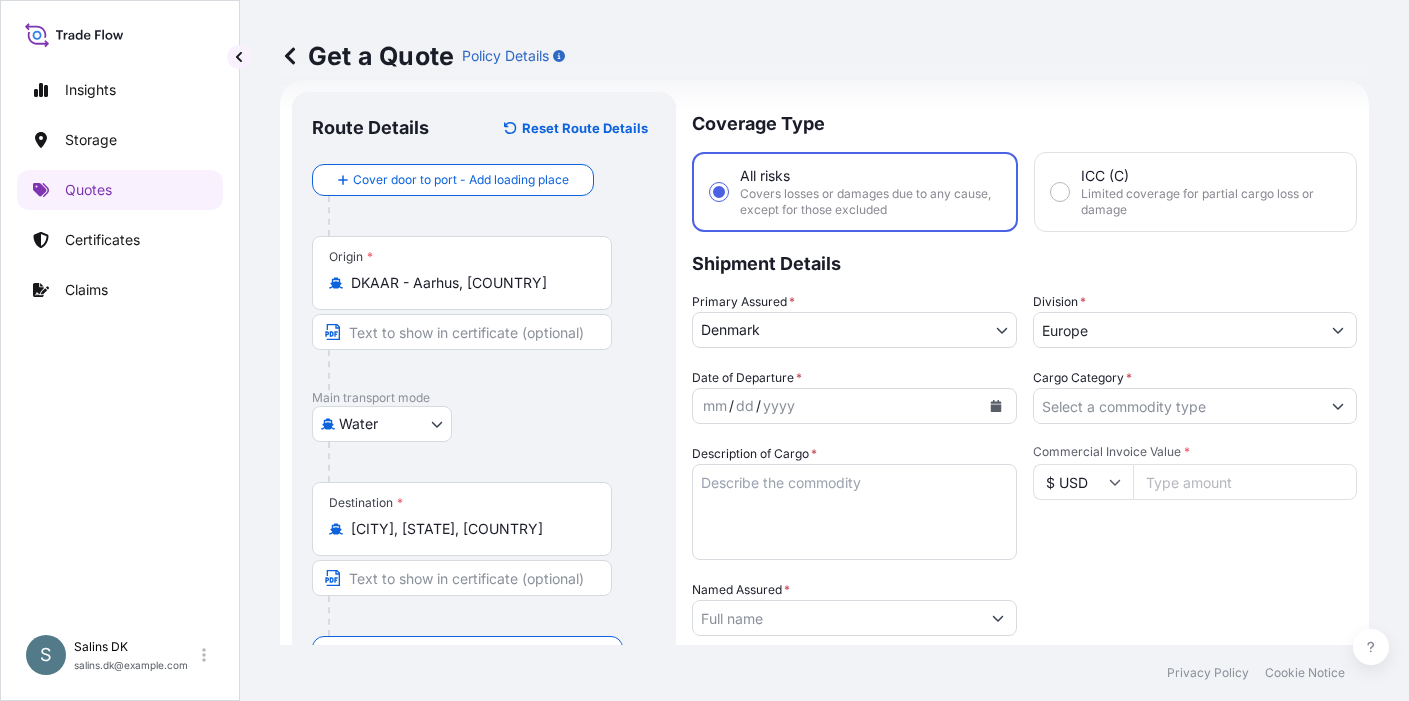 click on "Insights Storage Quotes Certificates Claims" at bounding box center [120, 339] 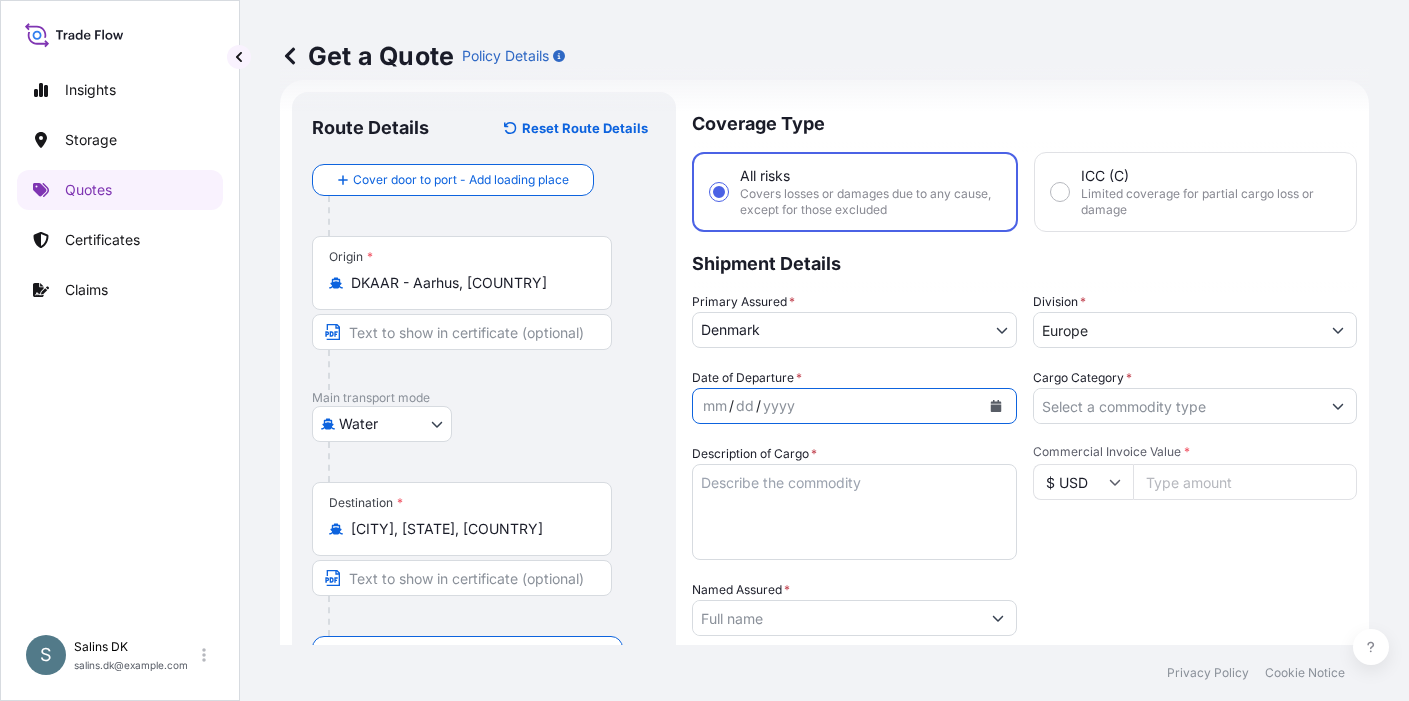 click 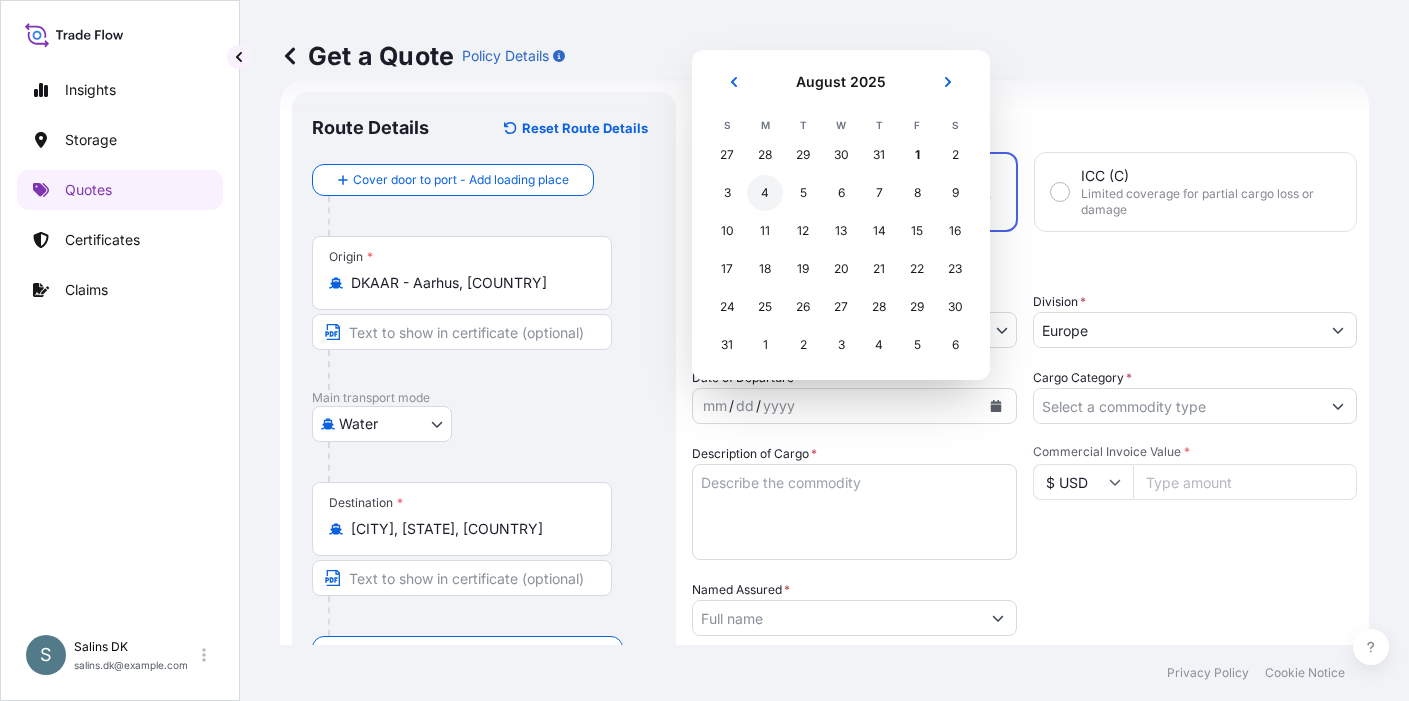 click on "4" at bounding box center [765, 193] 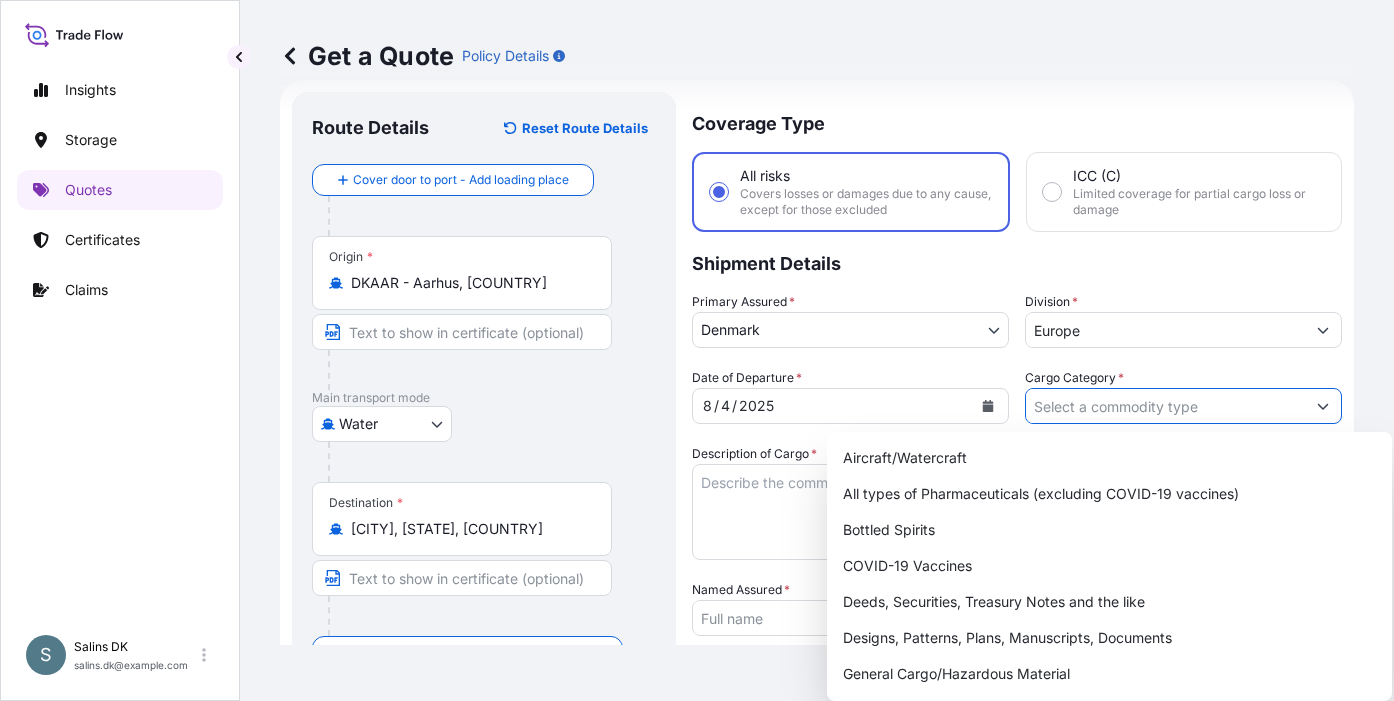 click on "Cargo Category *" at bounding box center [1165, 406] 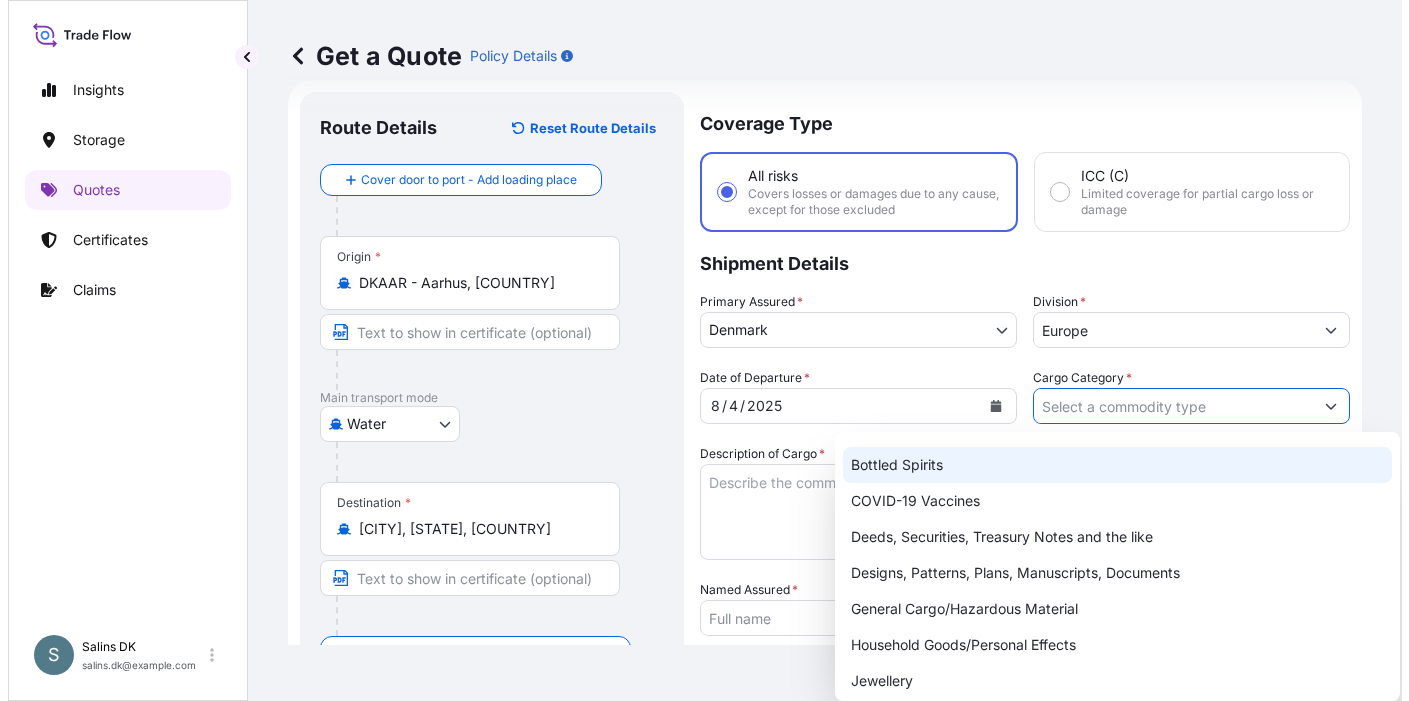 scroll, scrollTop: 100, scrollLeft: 0, axis: vertical 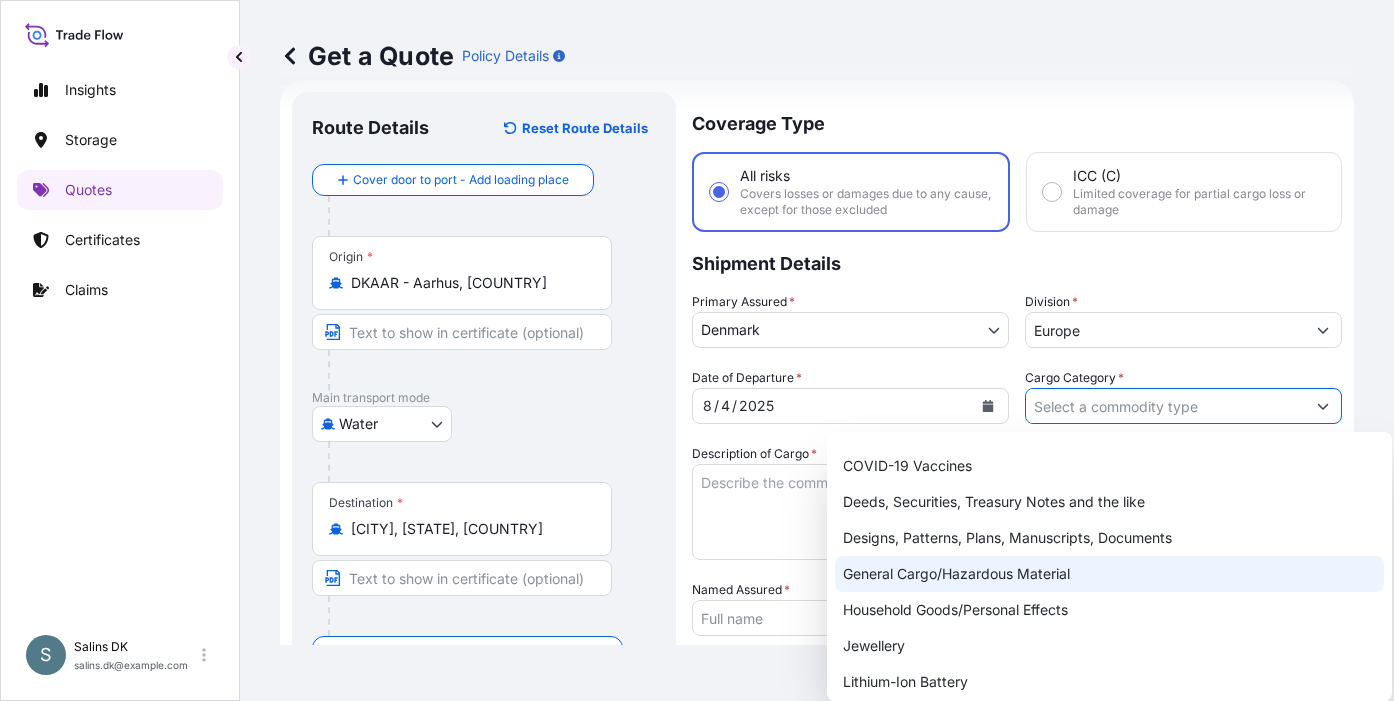 click on "General Cargo/Hazardous Material" at bounding box center (1109, 574) 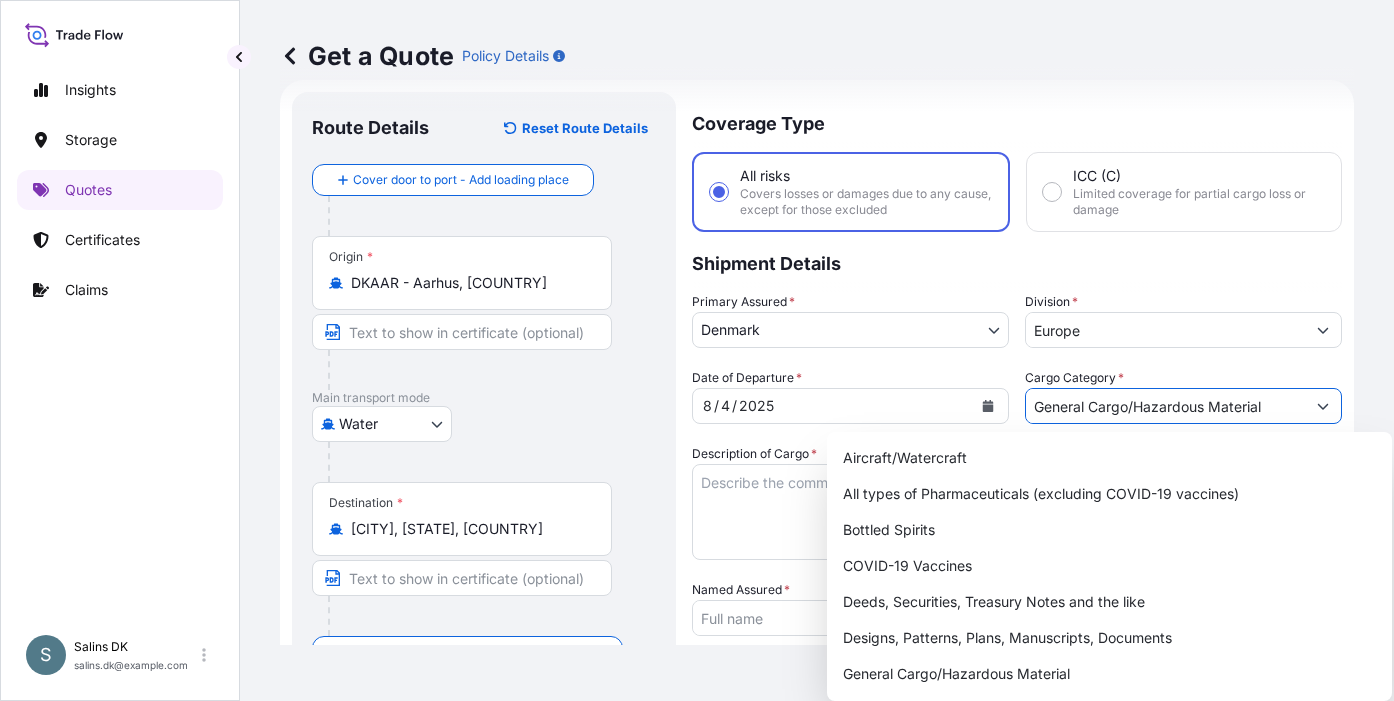 click on "Insights Storage Quotes Certificates Claims" at bounding box center [120, 339] 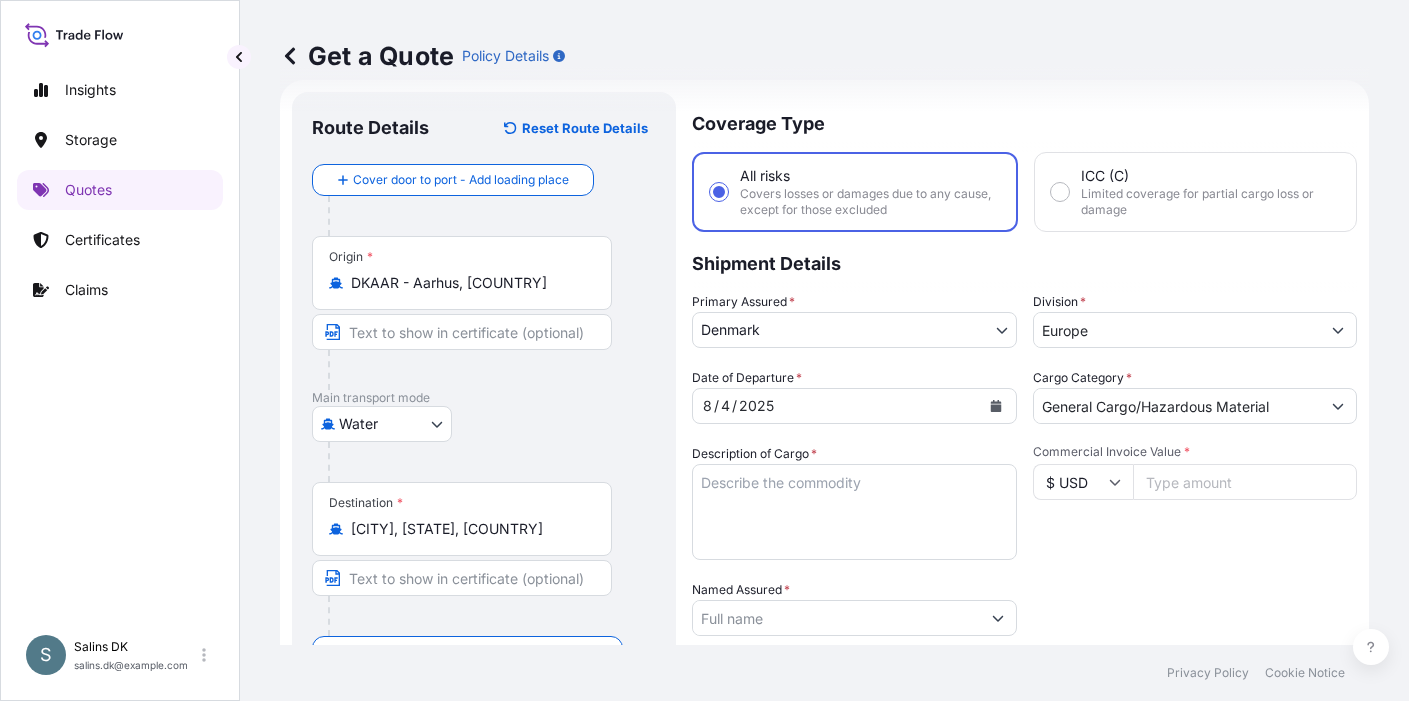 click on "Description of Cargo *" at bounding box center [854, 512] 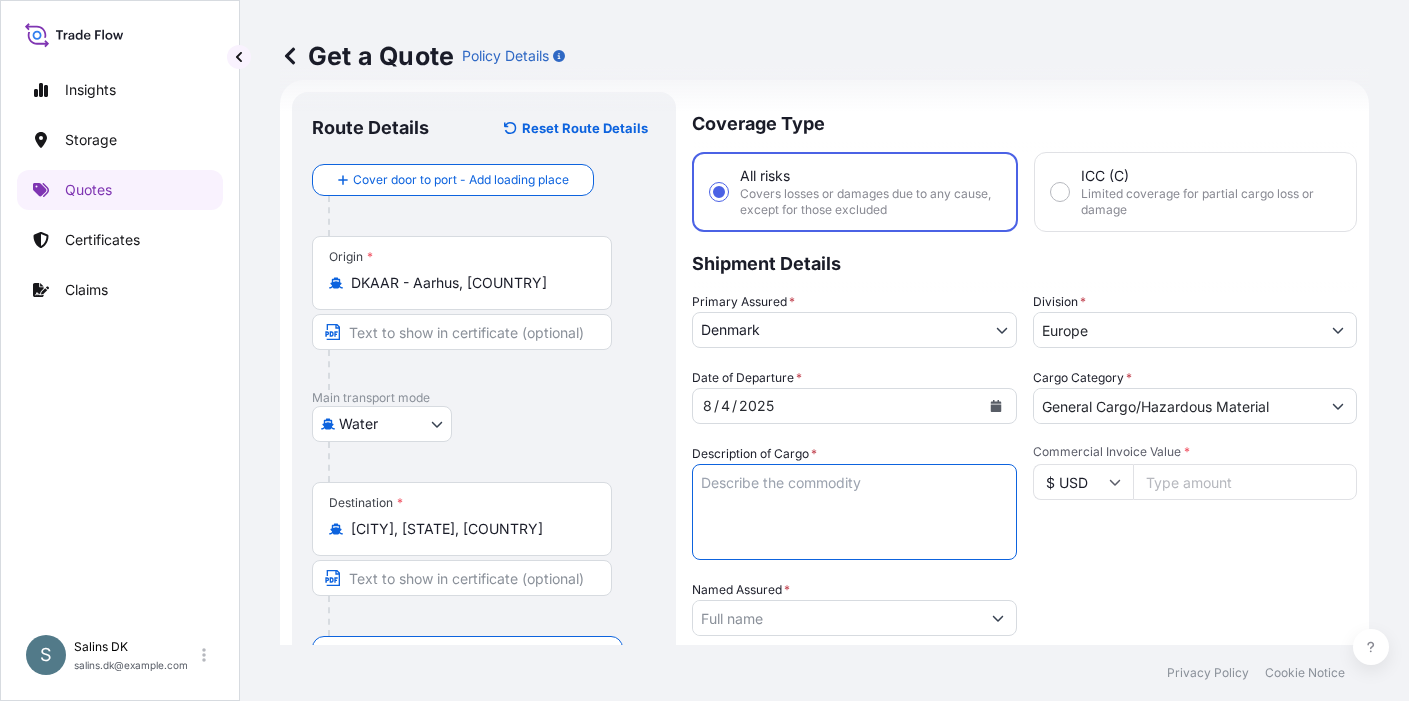 paste on "SANAL P, SODIUM CHLORIDE, PHARMACEUTICAL QUALITY" 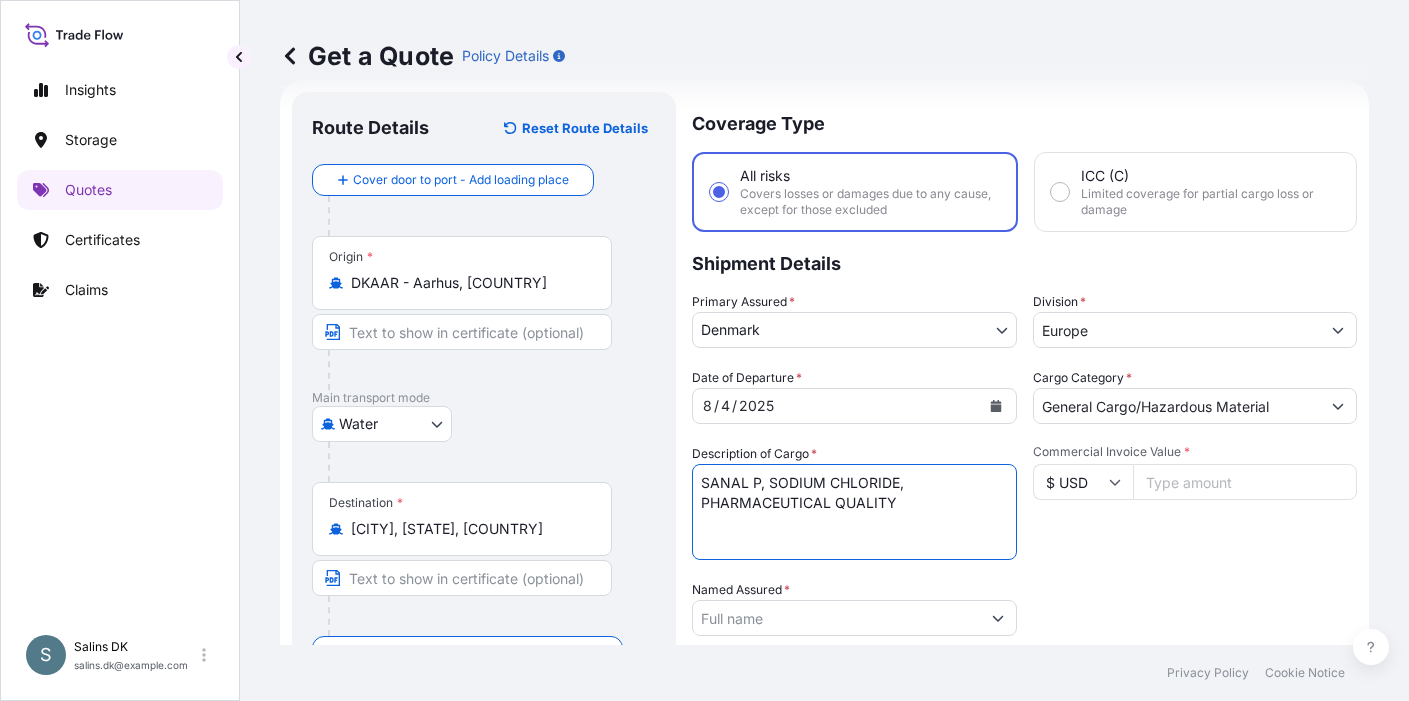 type on "SANAL P, SODIUM CHLORIDE, PHARMACEUTICAL QUALITY" 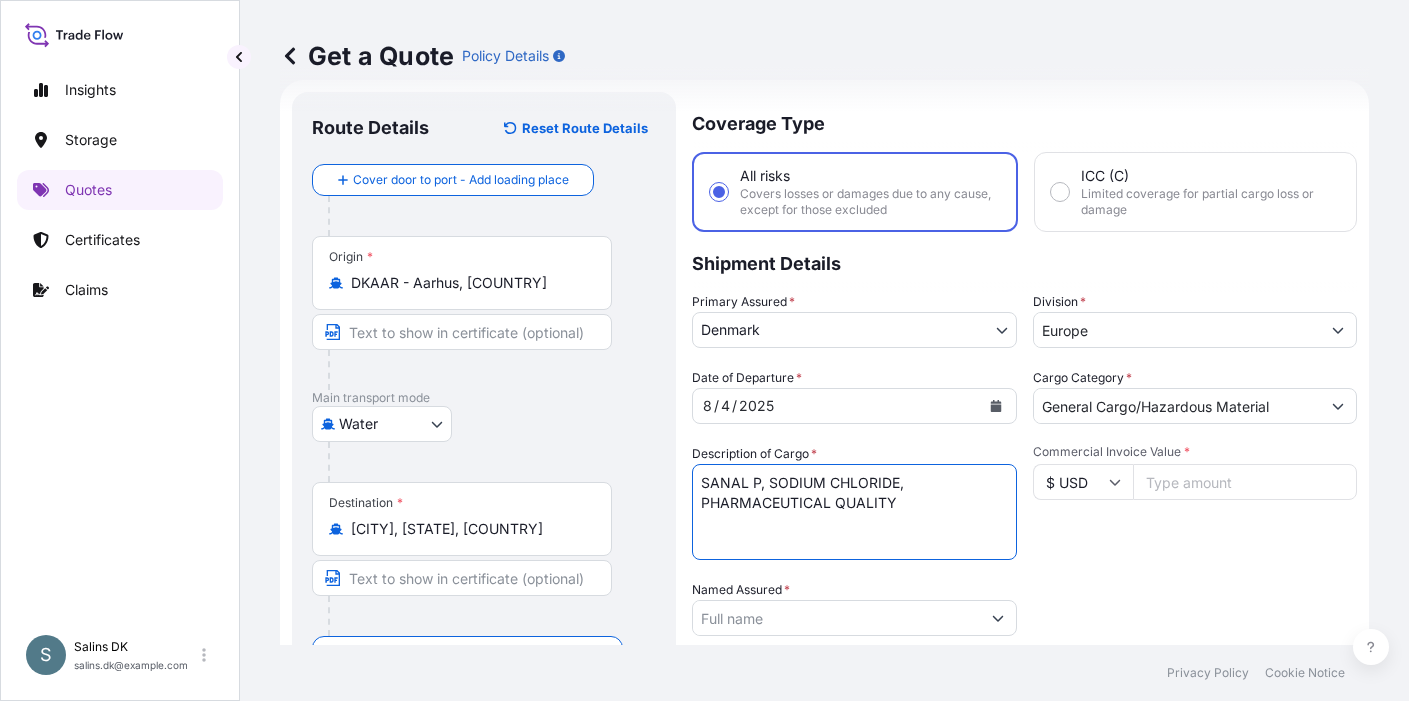 click on "Insights Storage Quotes Certificates Claims" at bounding box center (120, 339) 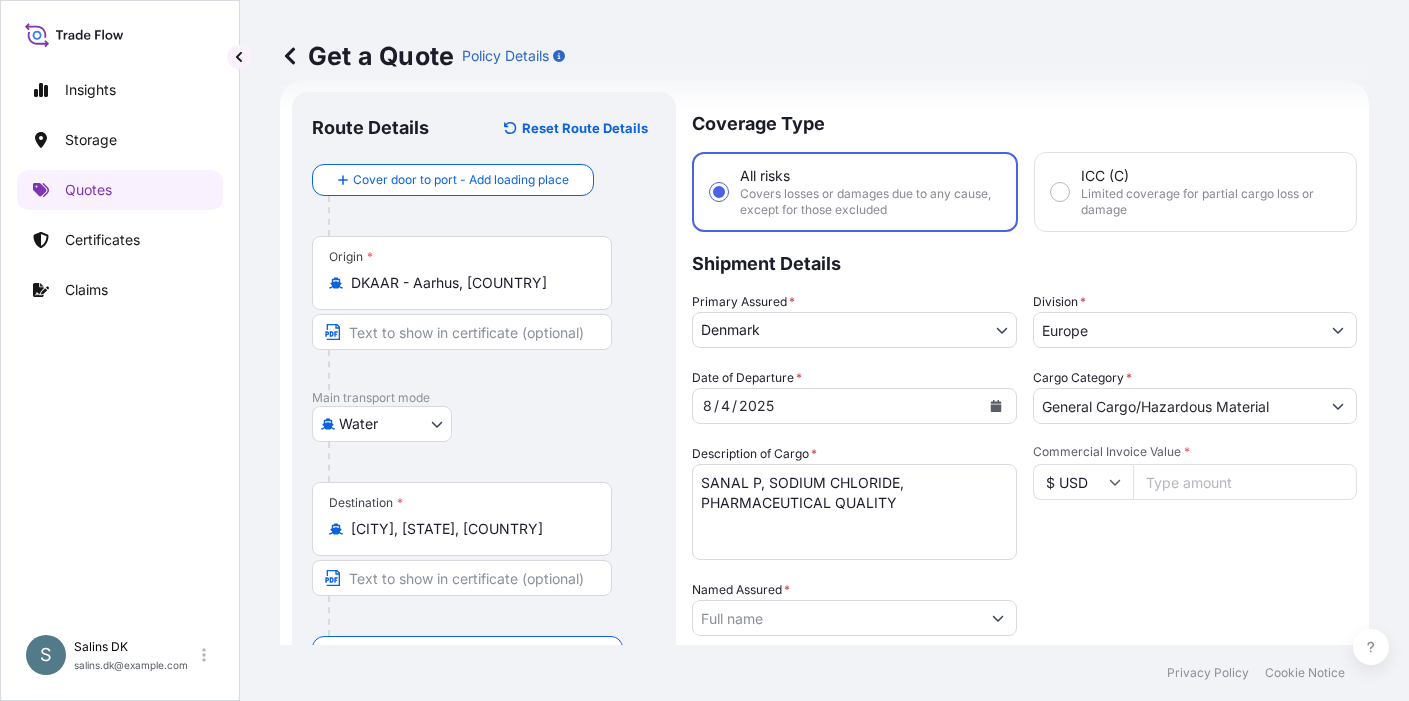 click on "$ USD" at bounding box center (1083, 482) 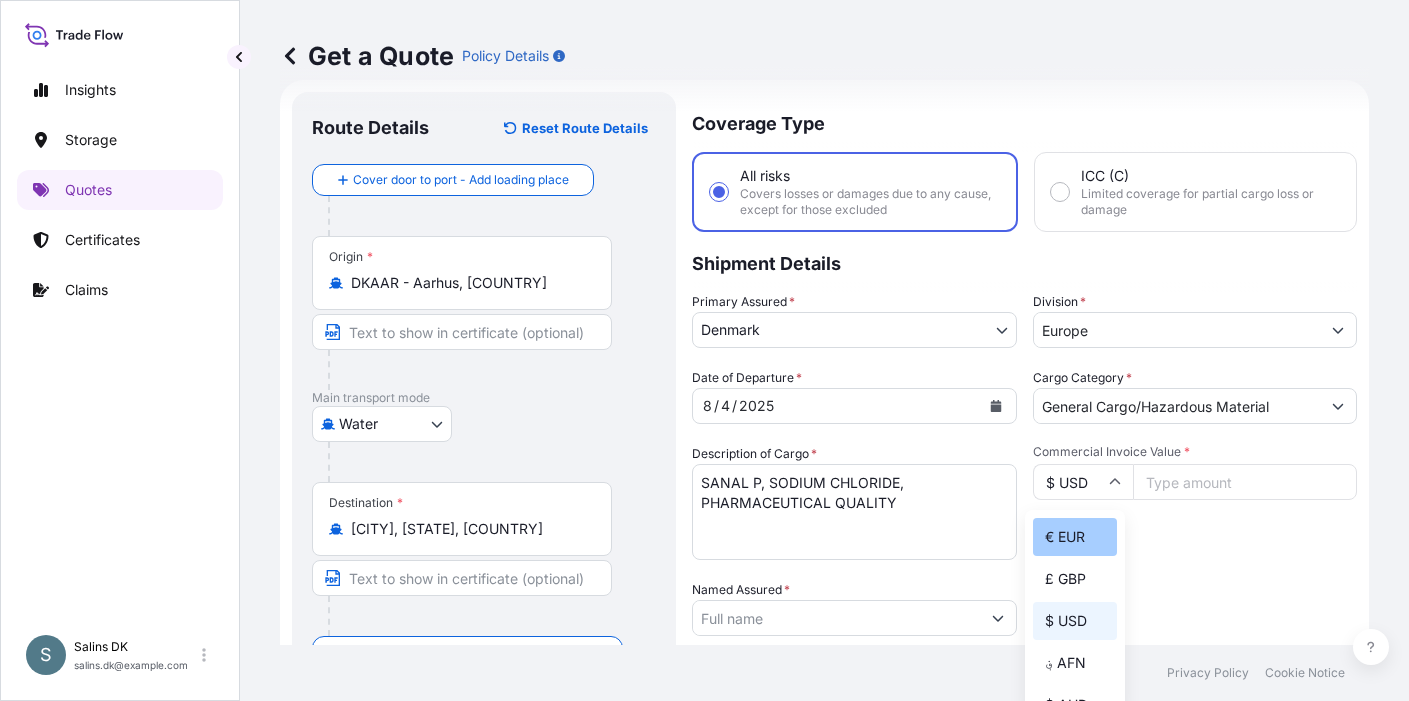 click on "€ EUR" at bounding box center [1075, 537] 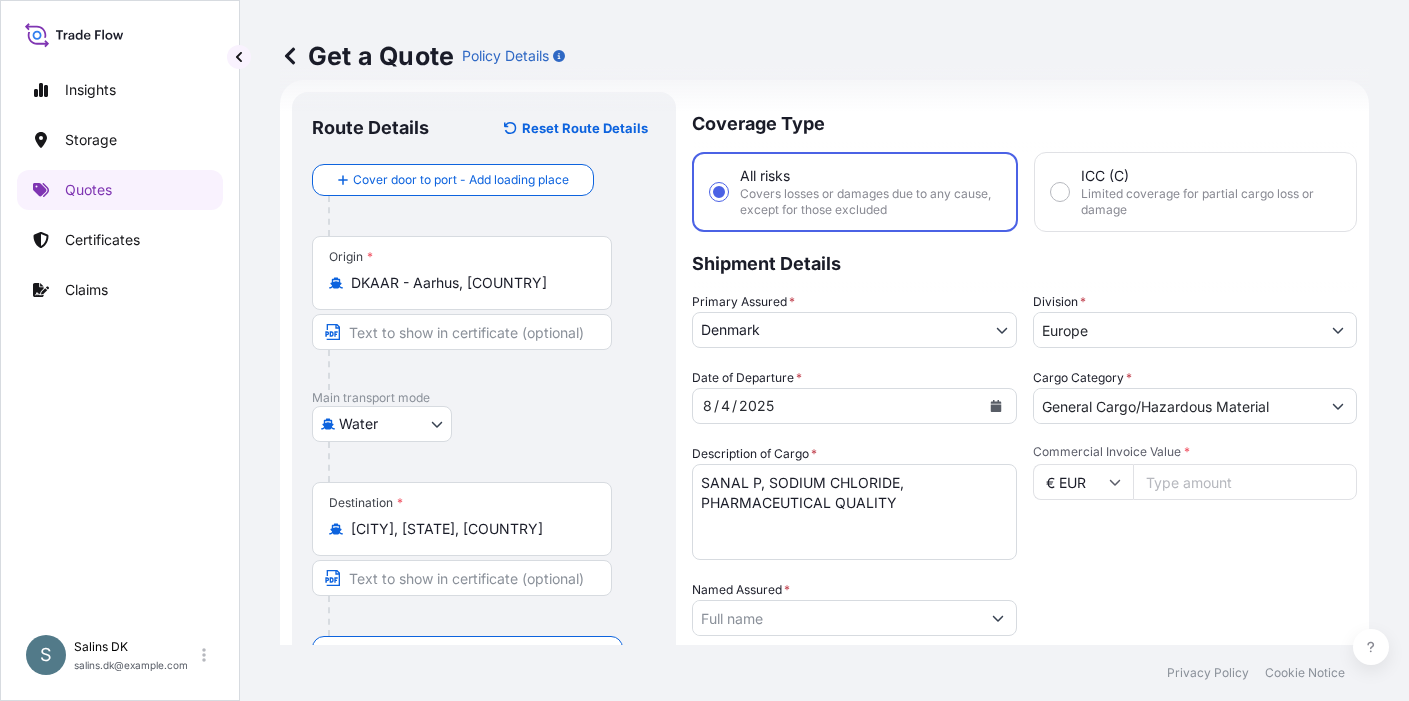 click on "Insights Storage Quotes Certificates Claims" at bounding box center [120, 339] 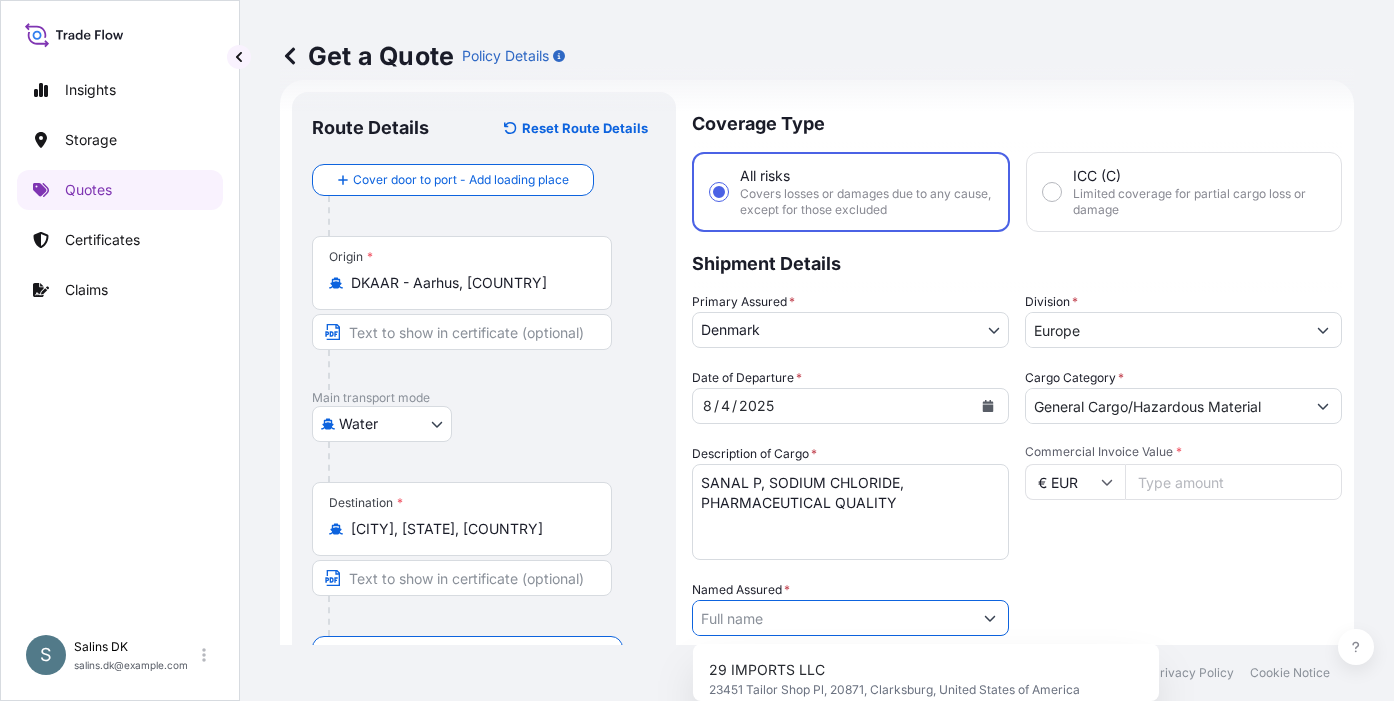 click on "Named Assured *" at bounding box center (832, 618) 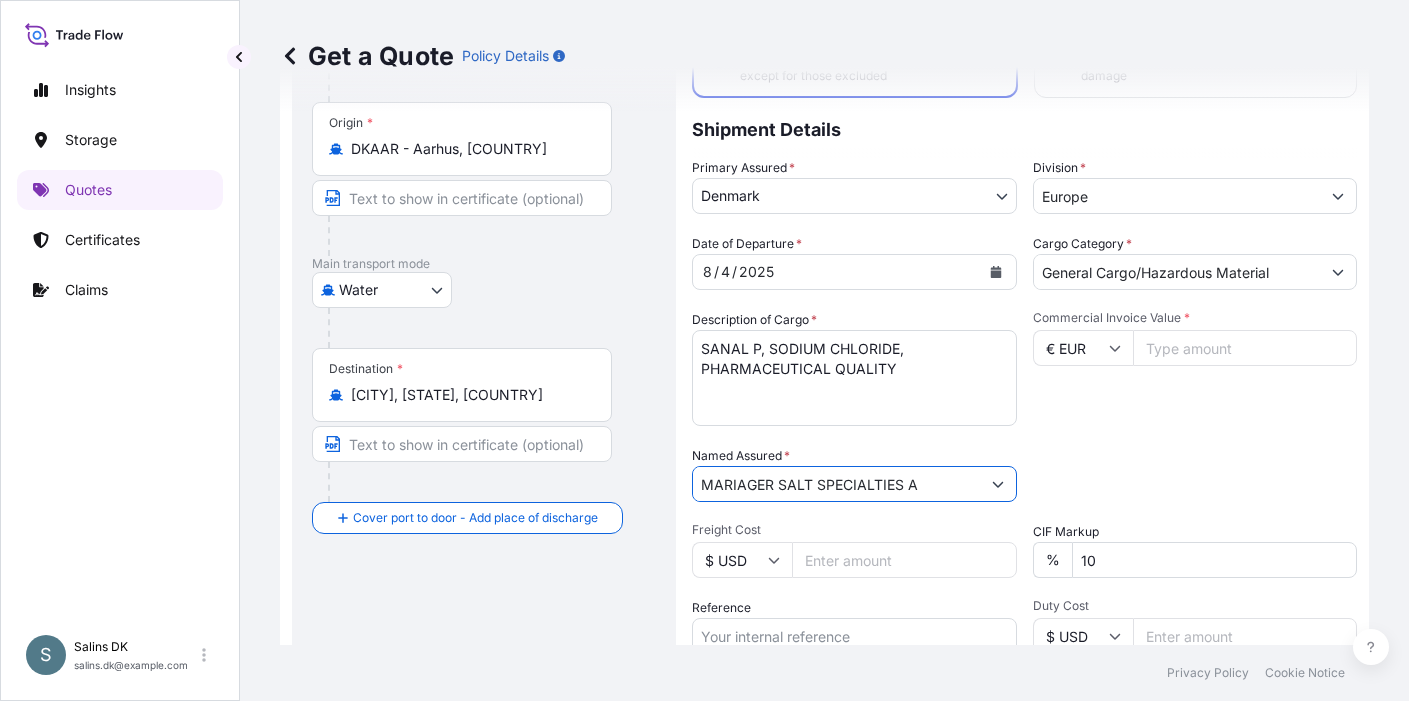 scroll, scrollTop: 232, scrollLeft: 0, axis: vertical 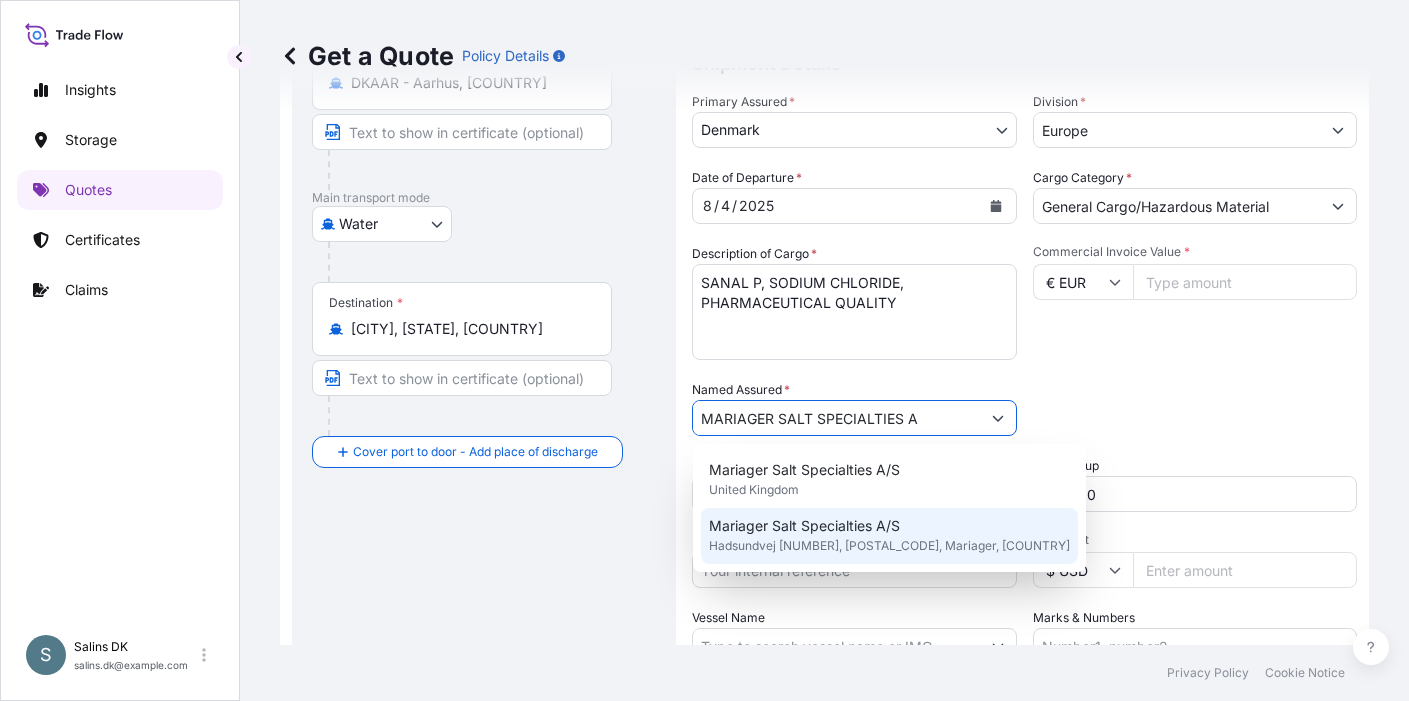 click on "[STREET] [NUMBER], [POSTAL_CODE], [CITY], [COUNTRY]" at bounding box center (889, 546) 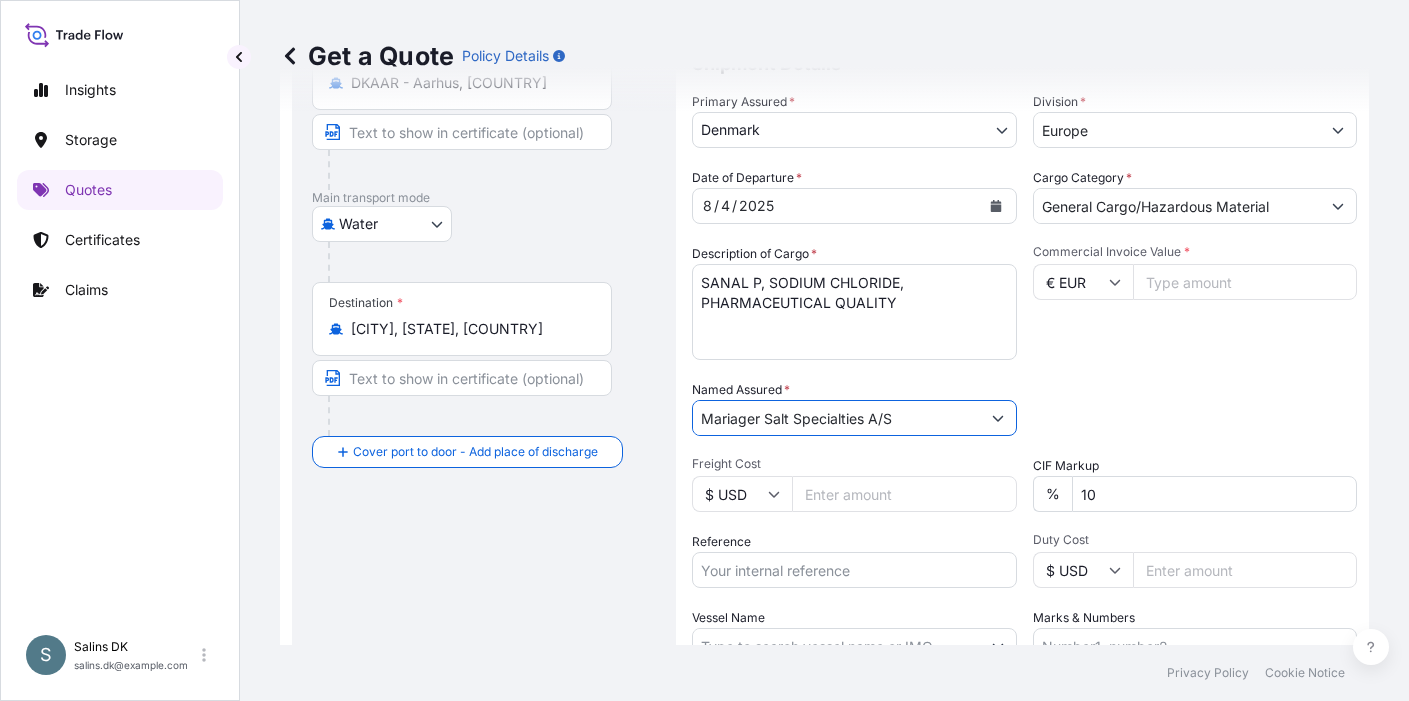 type on "[COMPANY_NAME]" 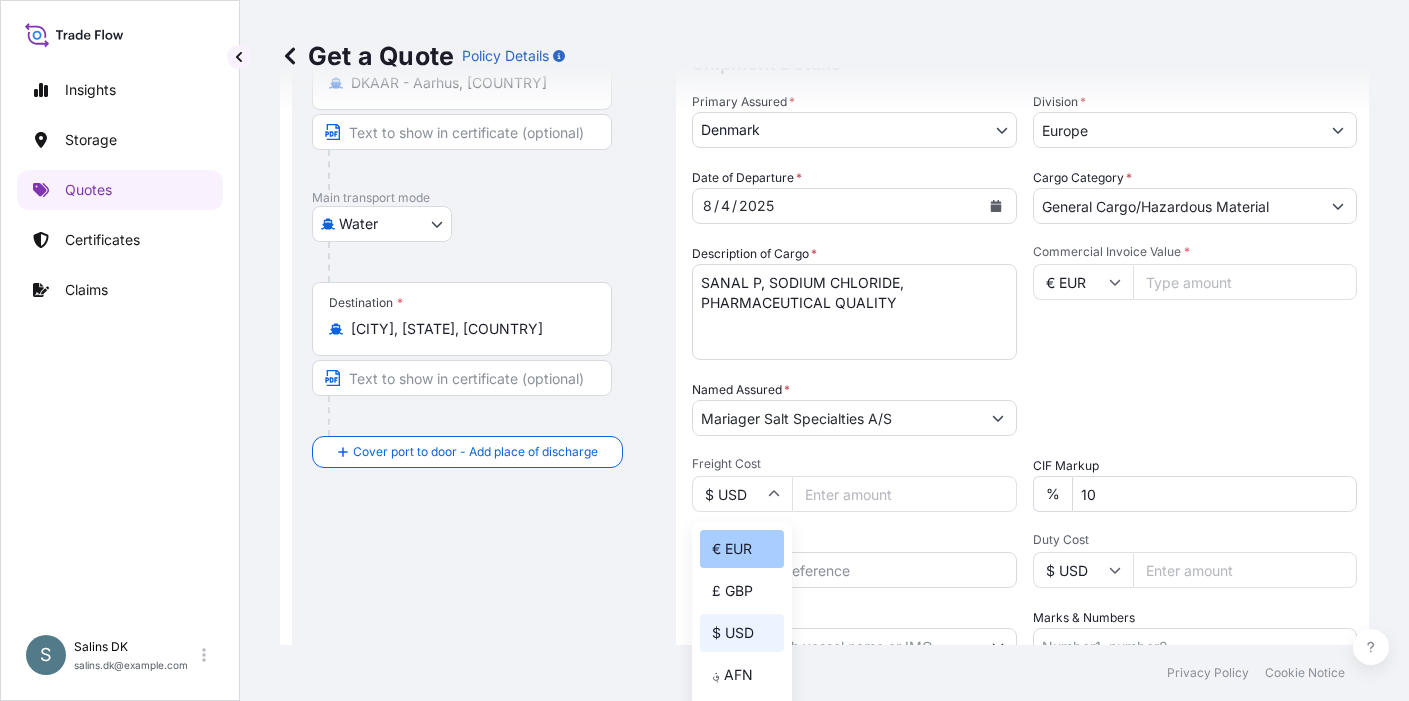 click on "€ EUR" at bounding box center (742, 549) 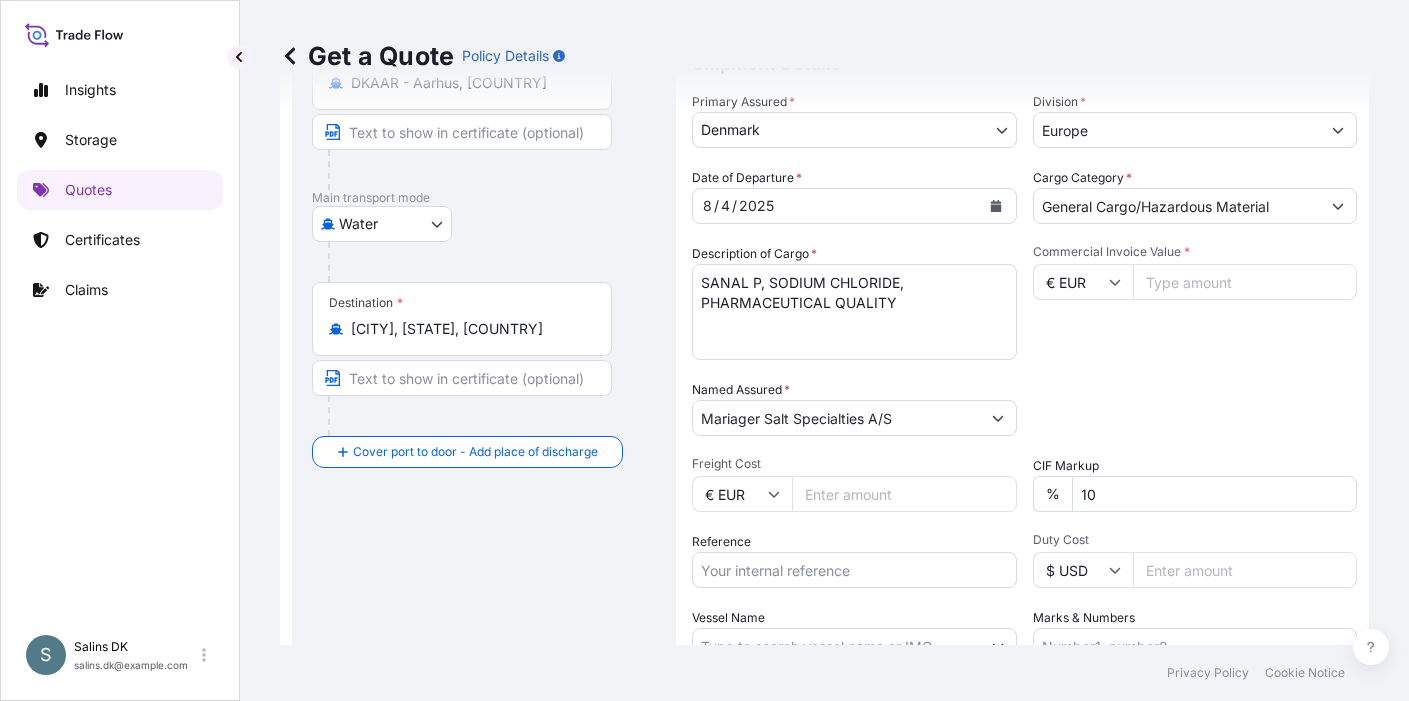 type on "€ EUR" 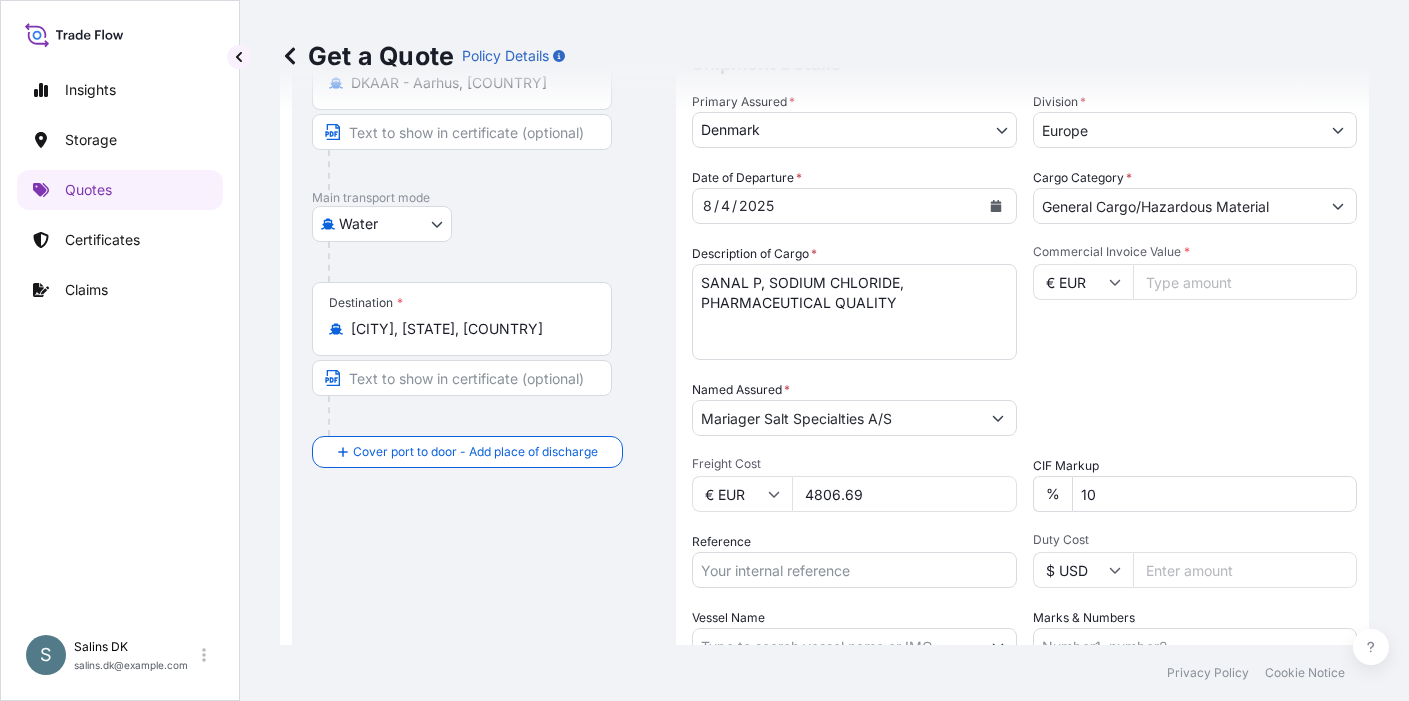 type on "4806.69" 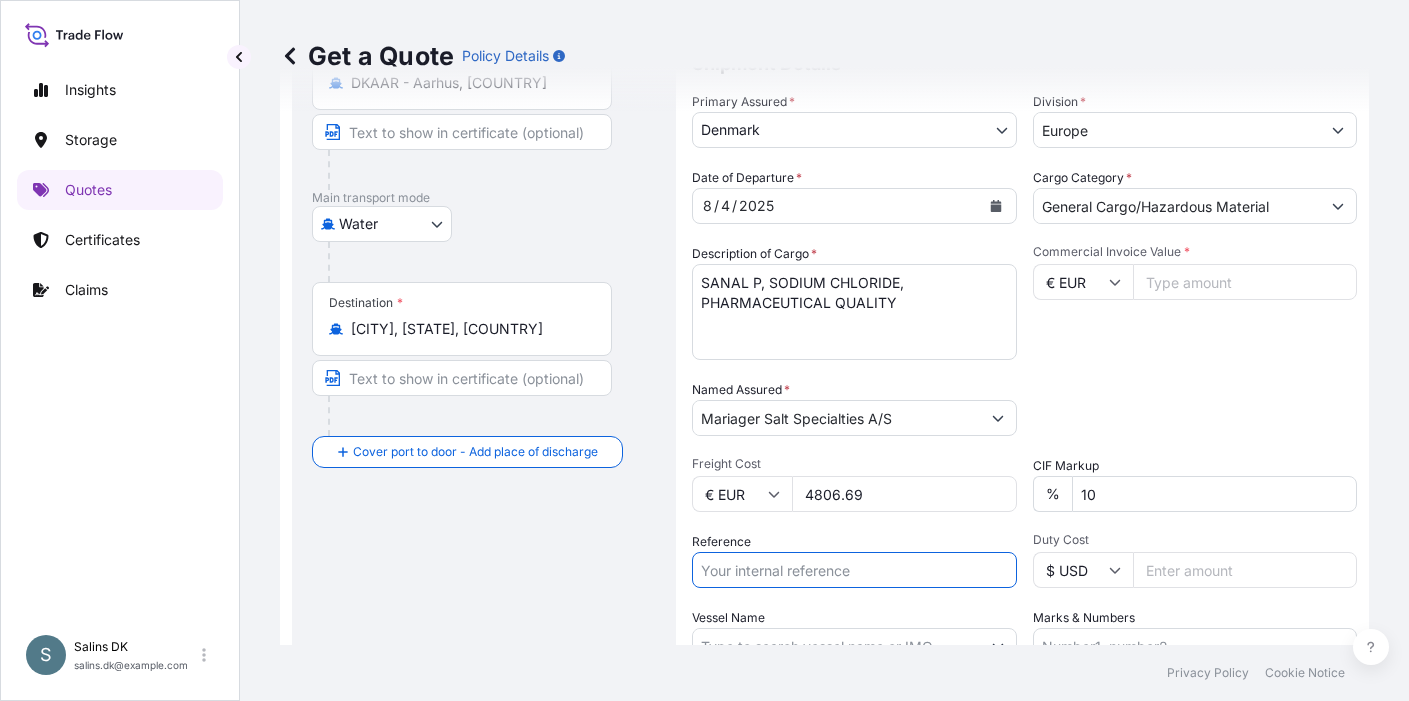 paste on "DK1001020028" 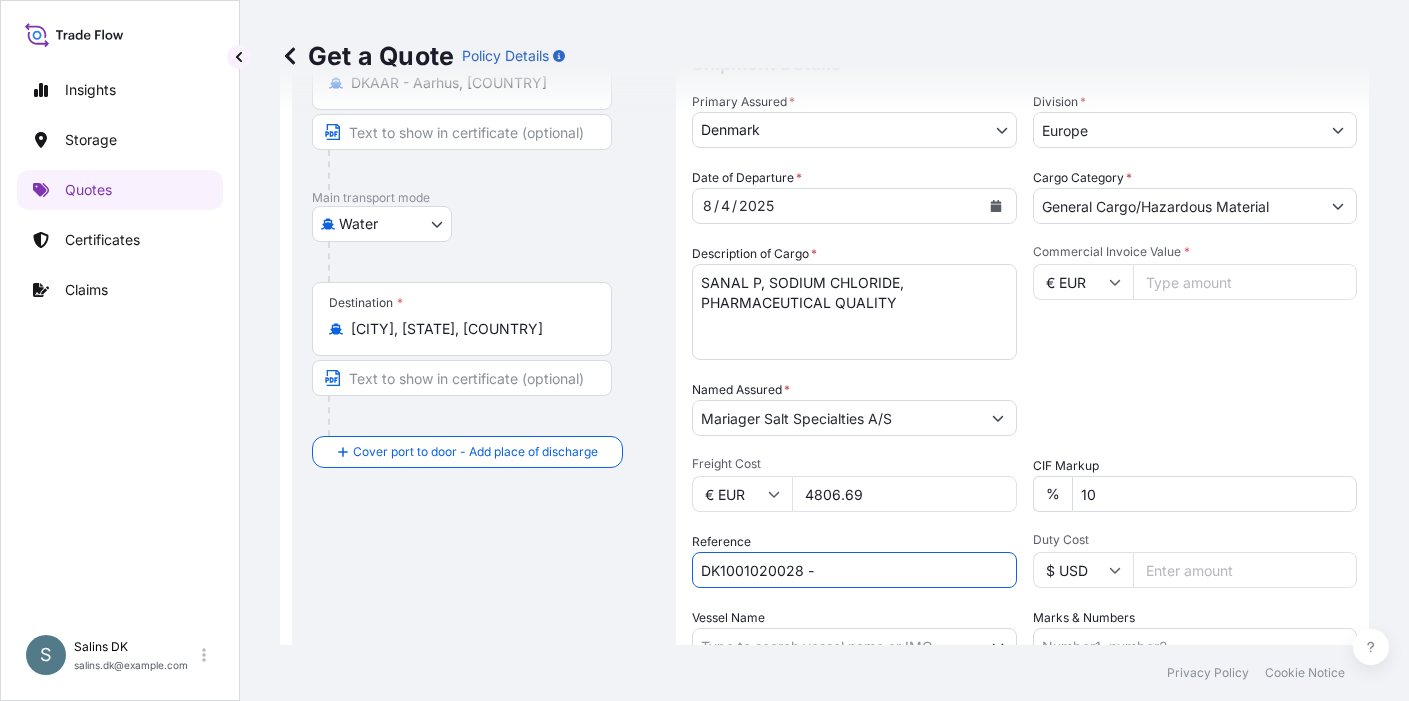 paste on "2599129" 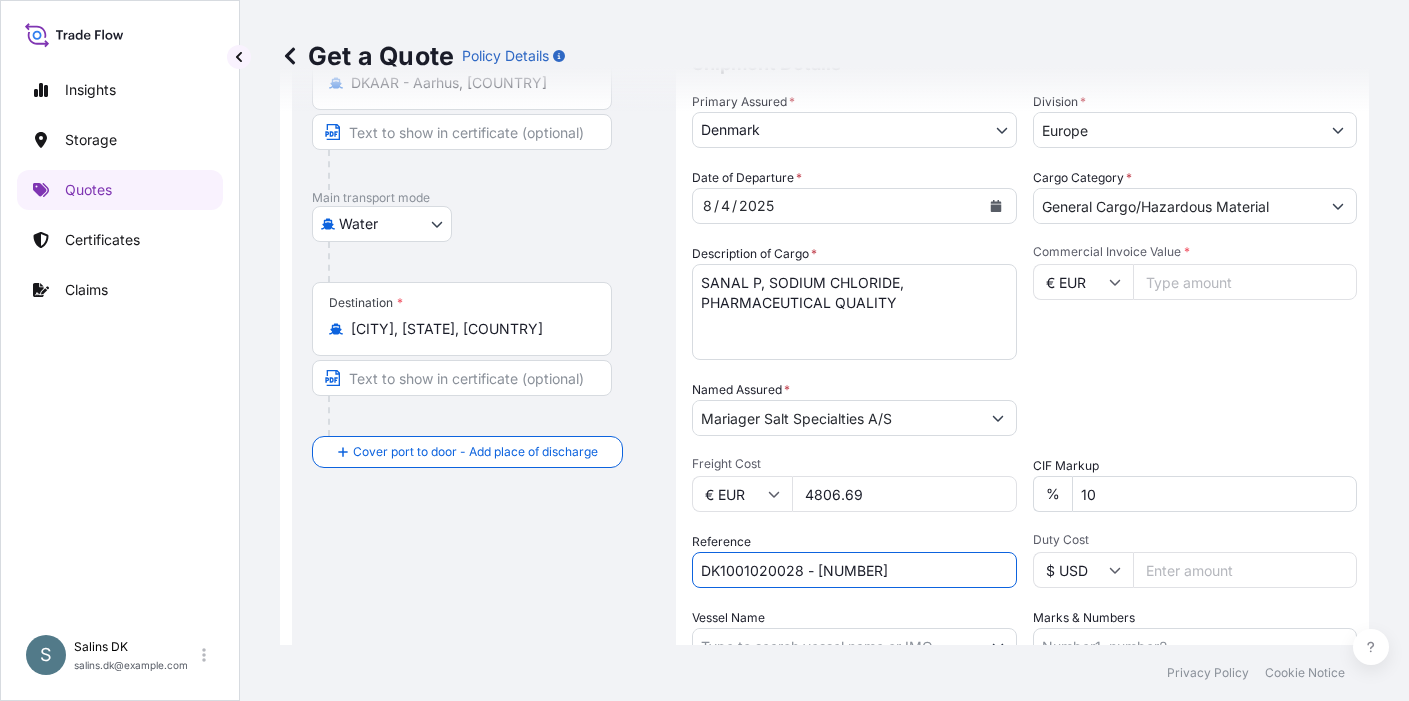 type on "DK1001020028 - 2599129" 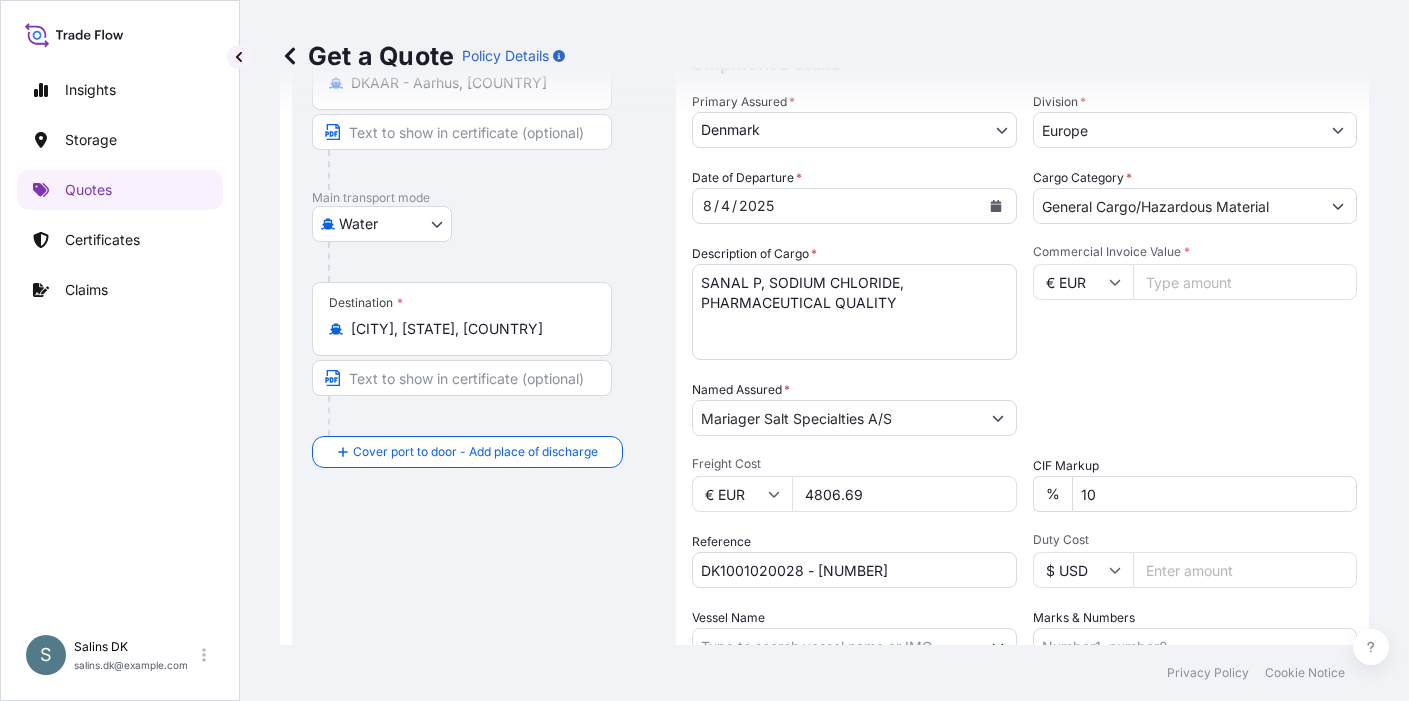 click on "Route Details Reset Route Details   Cover door to port - Add loading place Place of loading Road / Inland Road / Inland Origin * DKAAR - Aarhus, Denmark Main transport mode Water Air Water Inland Destination * Calgary, AB, Canada Cover port to door - Add place of discharge Road / Inland Road / Inland Place of Discharge" at bounding box center [484, 352] 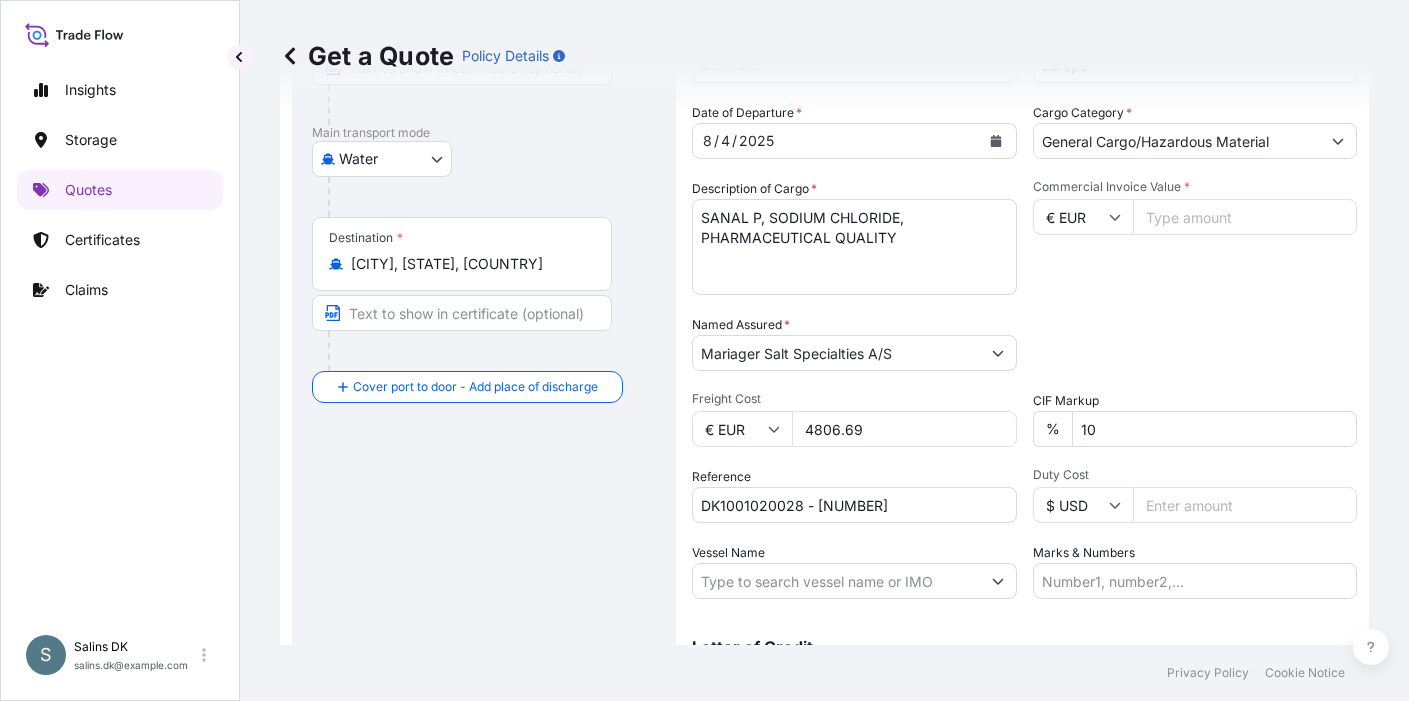 scroll, scrollTop: 332, scrollLeft: 0, axis: vertical 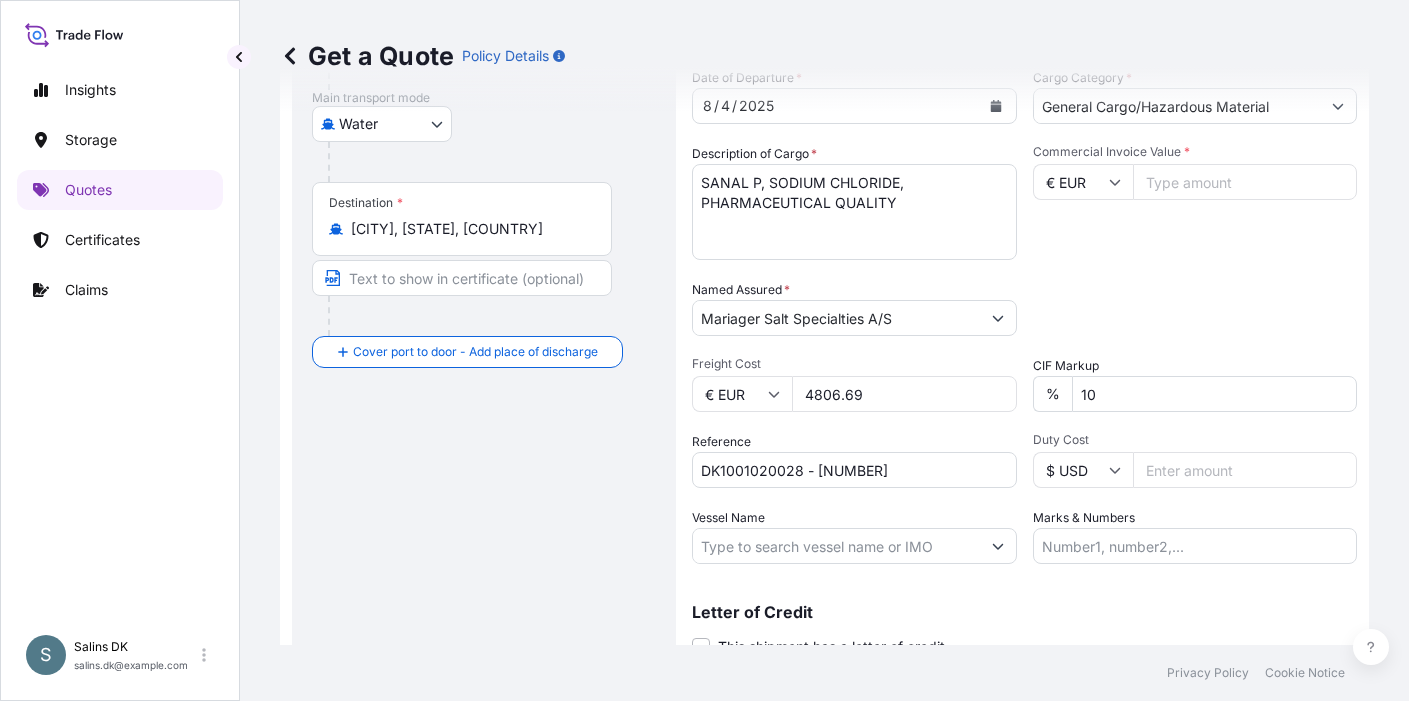 click on "Route Details Reset Route Details   Cover door to port - Add loading place Place of loading Road / Inland Road / Inland Origin * DKAAR - Aarhus, Denmark Main transport mode Water Air Water Inland Destination * Calgary, AB, Canada Cover port to door - Add place of discharge Road / Inland Road / Inland Place of Discharge" at bounding box center [484, 252] 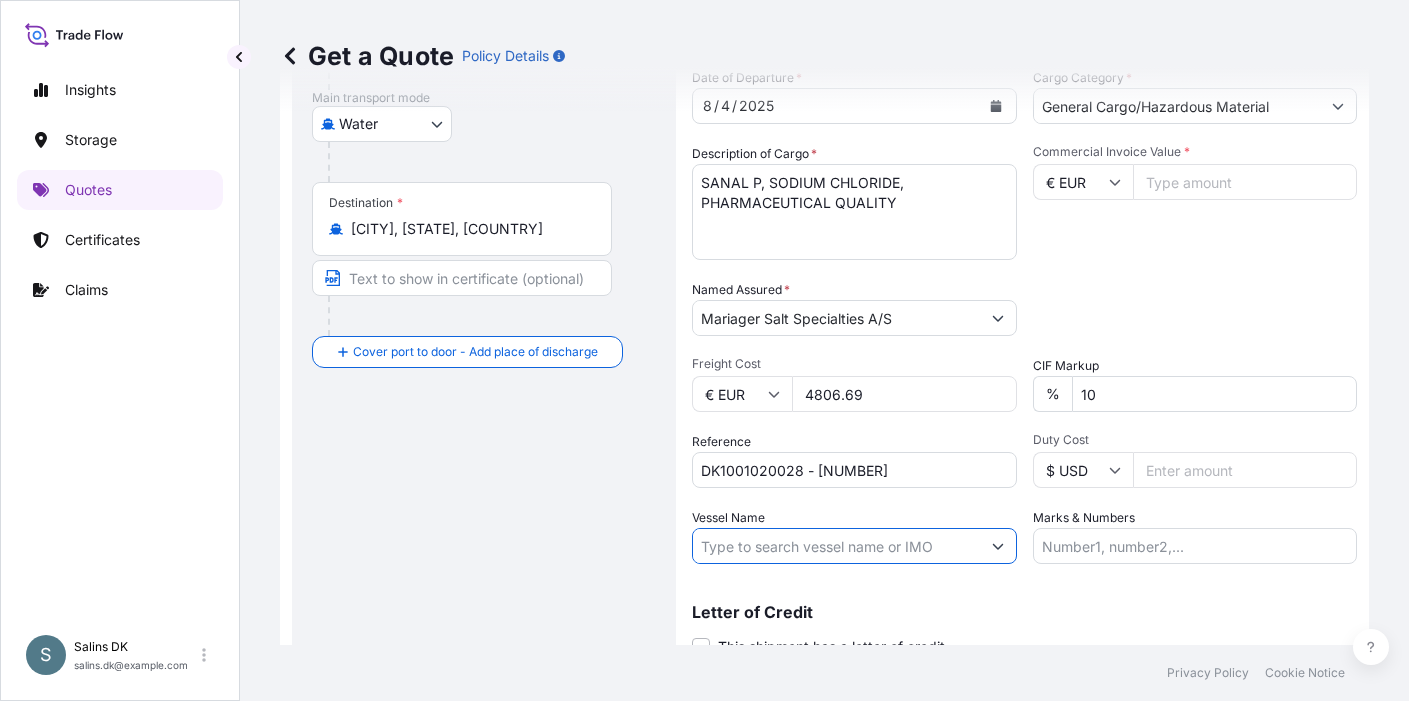 click on "Vessel Name" at bounding box center (836, 546) 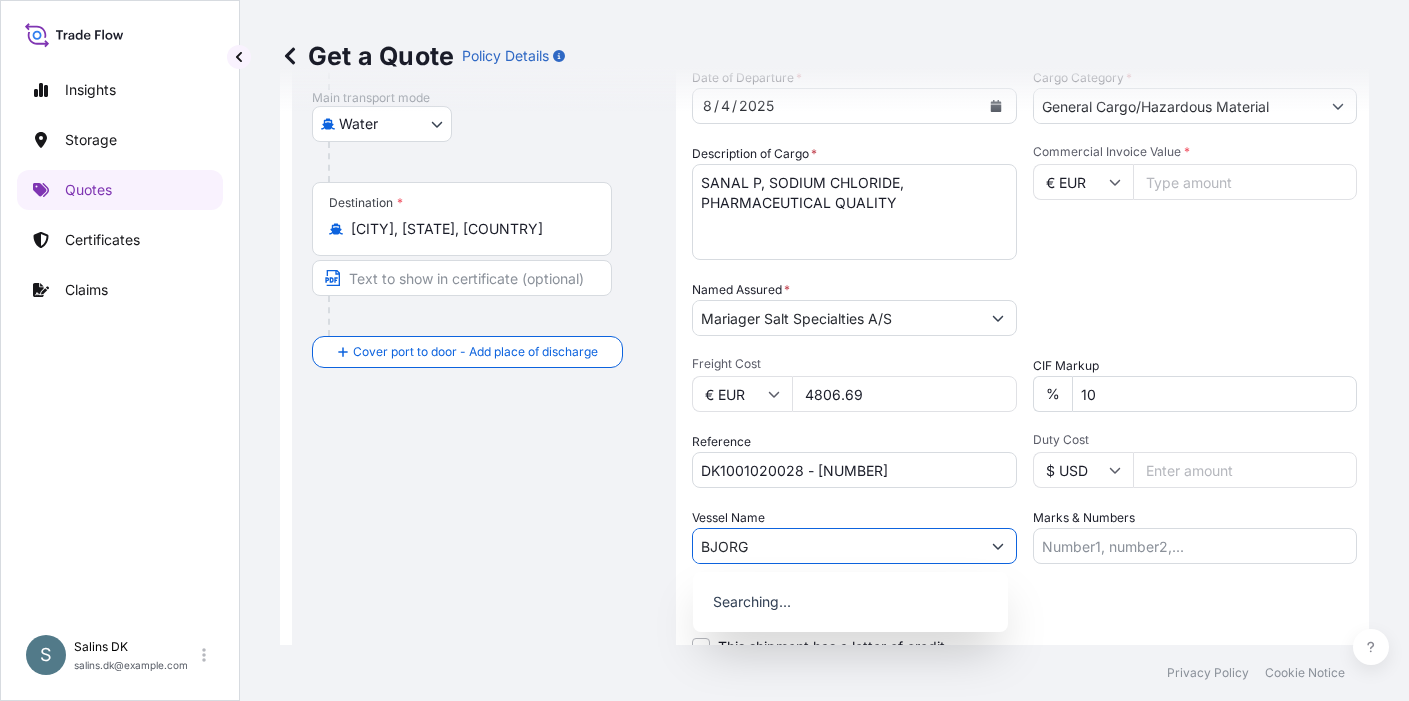type on "BJORG" 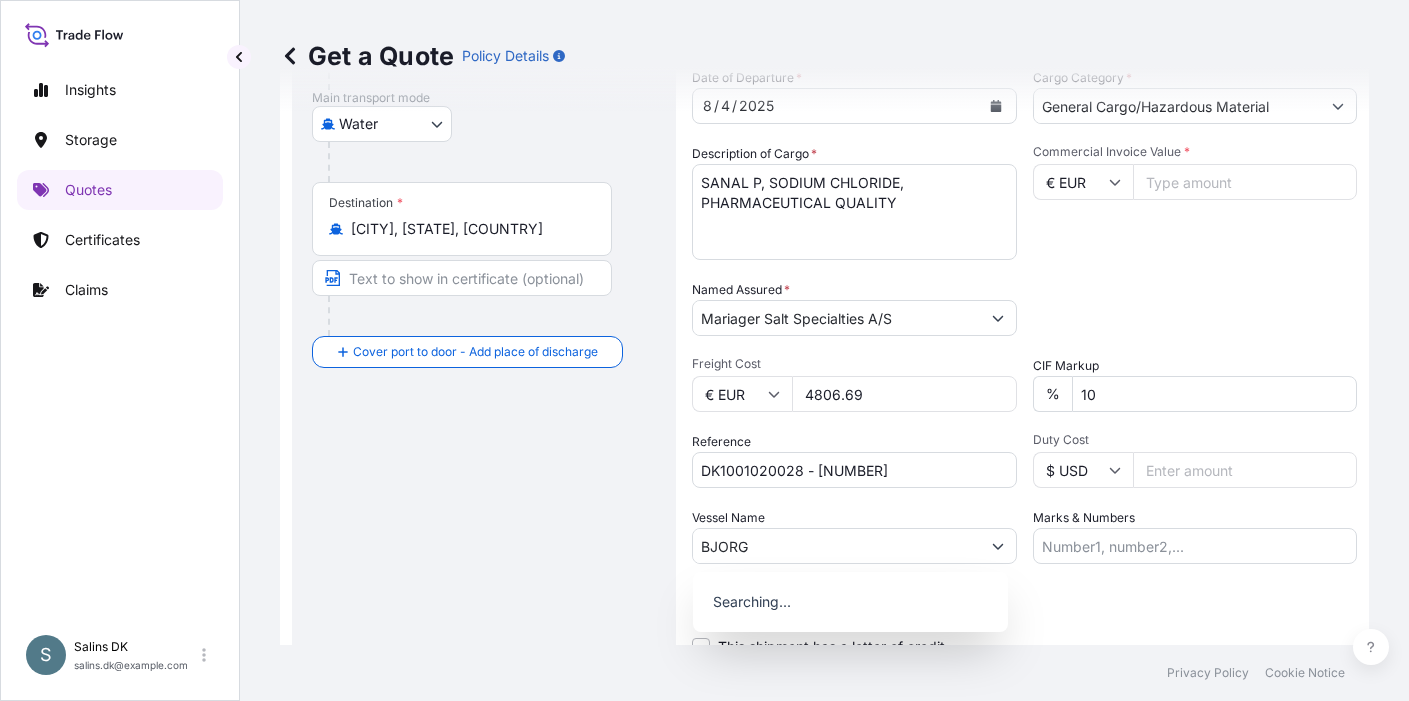 click on "Route Details Reset Route Details   Cover door to port - Add loading place Place of loading Road / Inland Road / Inland Origin * DKAAR - Aarhus, Denmark Main transport mode Water Air Water Inland Destination * Calgary, AB, Canada Cover port to door - Add place of discharge Road / Inland Road / Inland Place of Discharge" at bounding box center (484, 252) 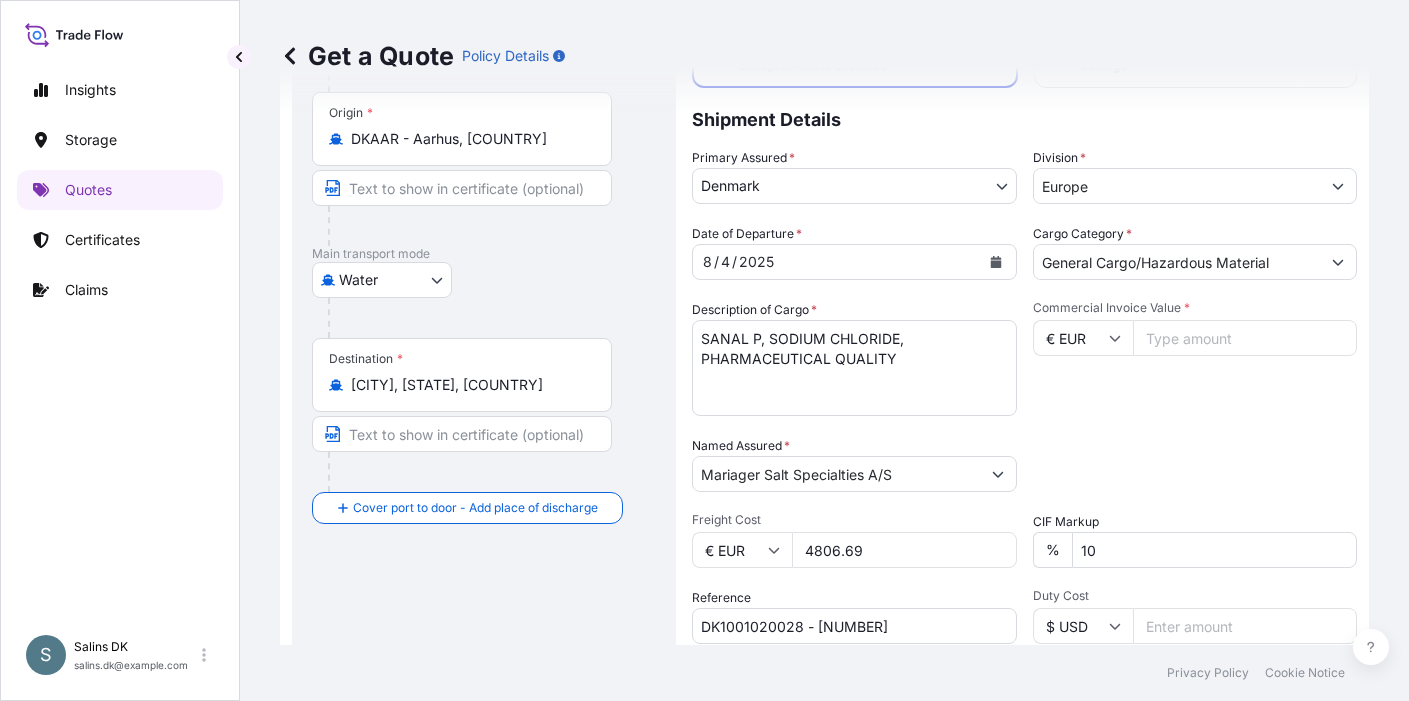 scroll, scrollTop: 132, scrollLeft: 0, axis: vertical 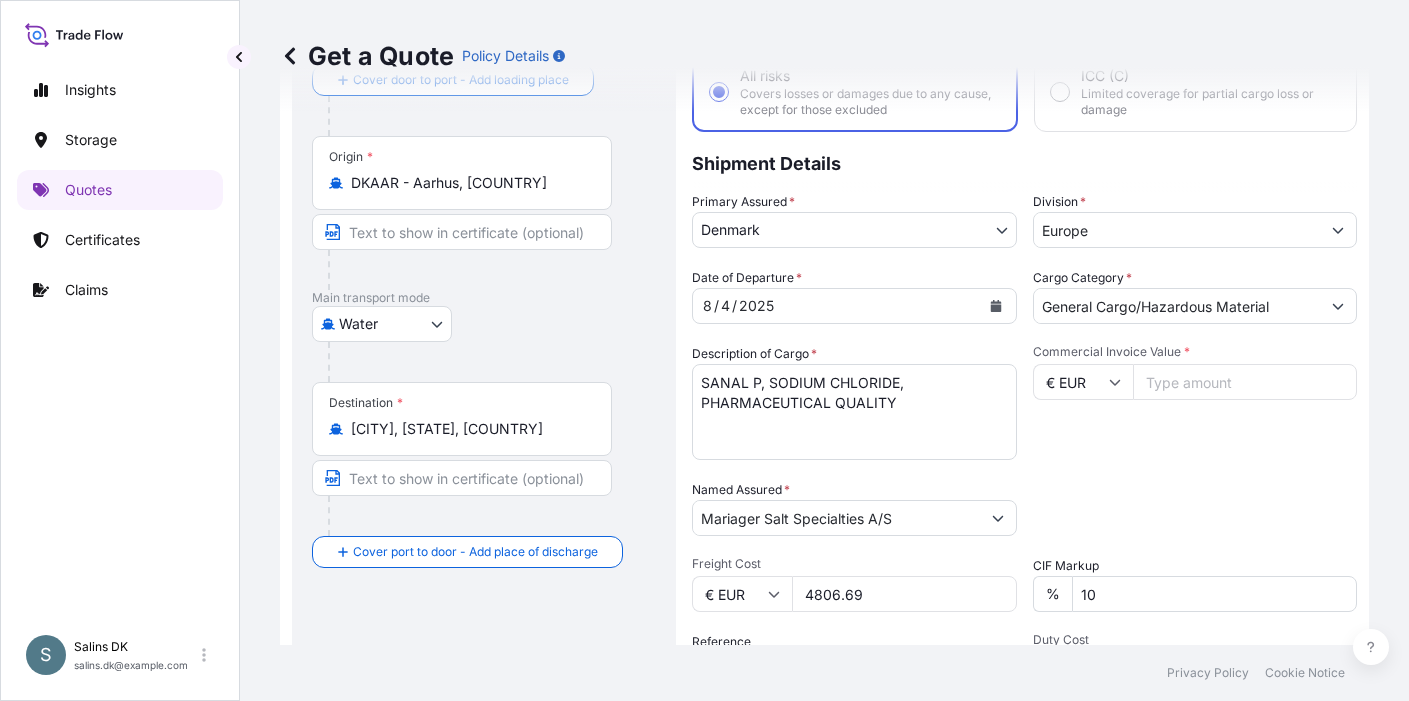 click on "Privacy Policy Cookie Notice" at bounding box center [824, 673] 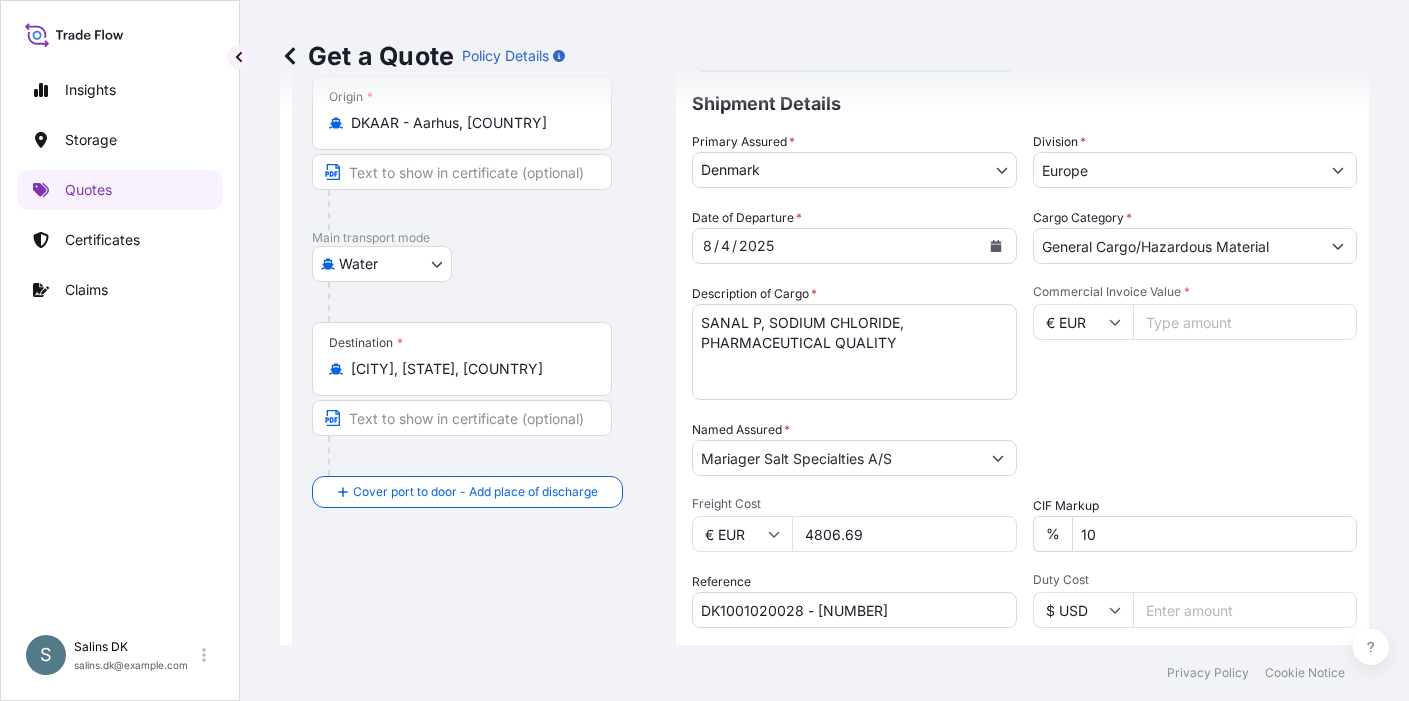 scroll, scrollTop: 200, scrollLeft: 0, axis: vertical 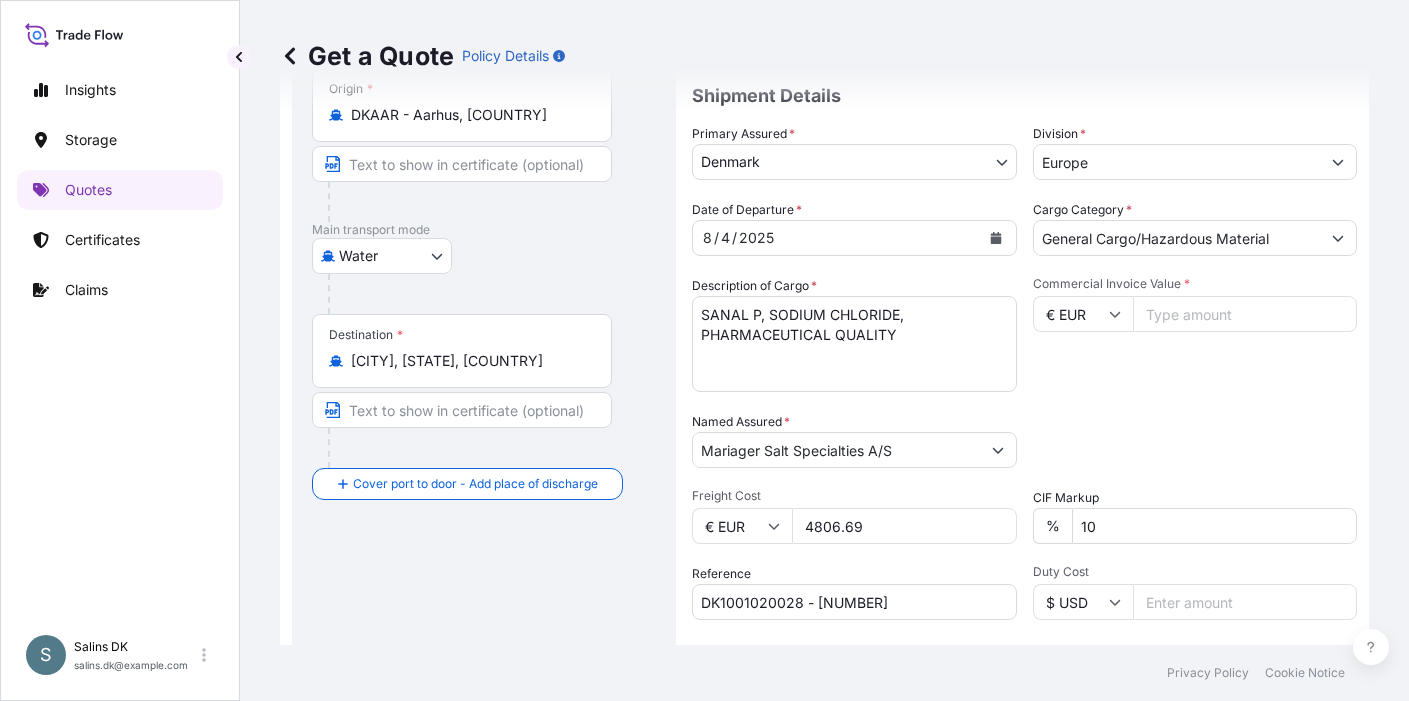 click on "Insights Storage Quotes Certificates Claims" at bounding box center [120, 339] 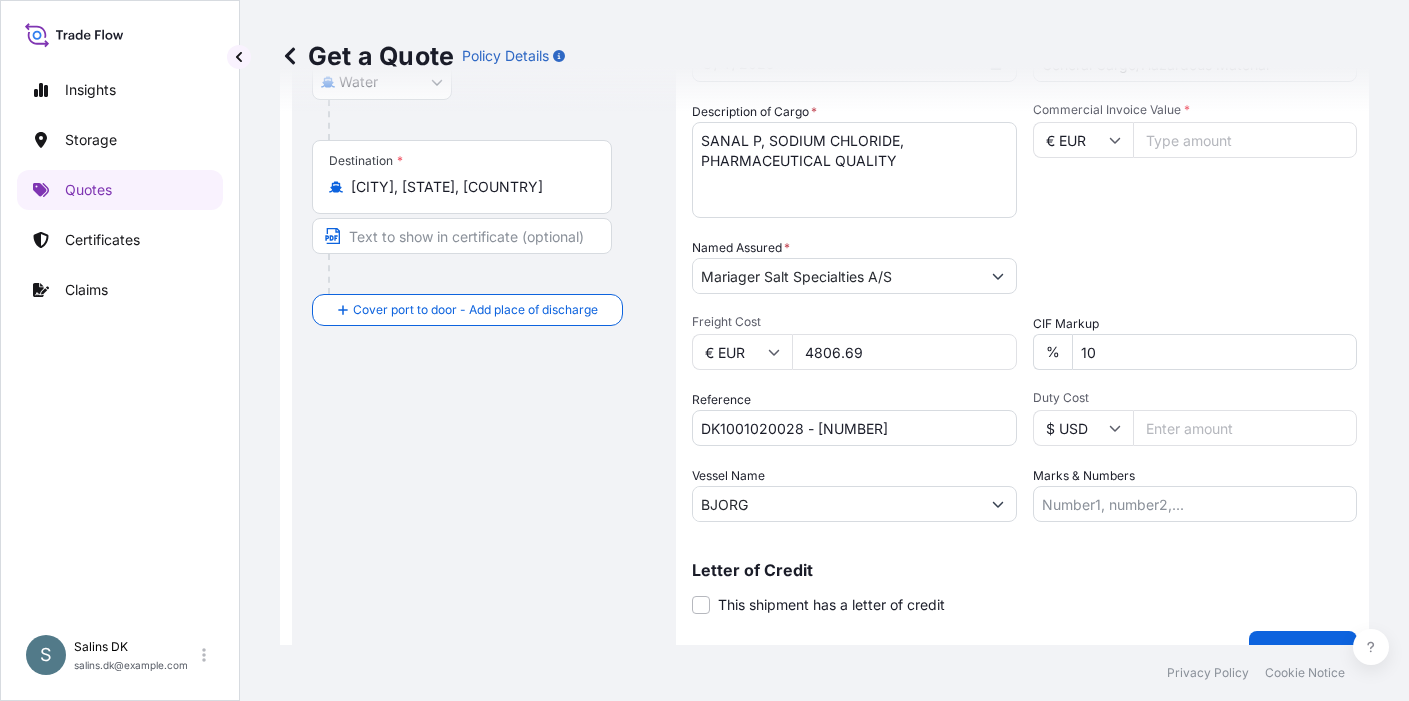 scroll, scrollTop: 400, scrollLeft: 0, axis: vertical 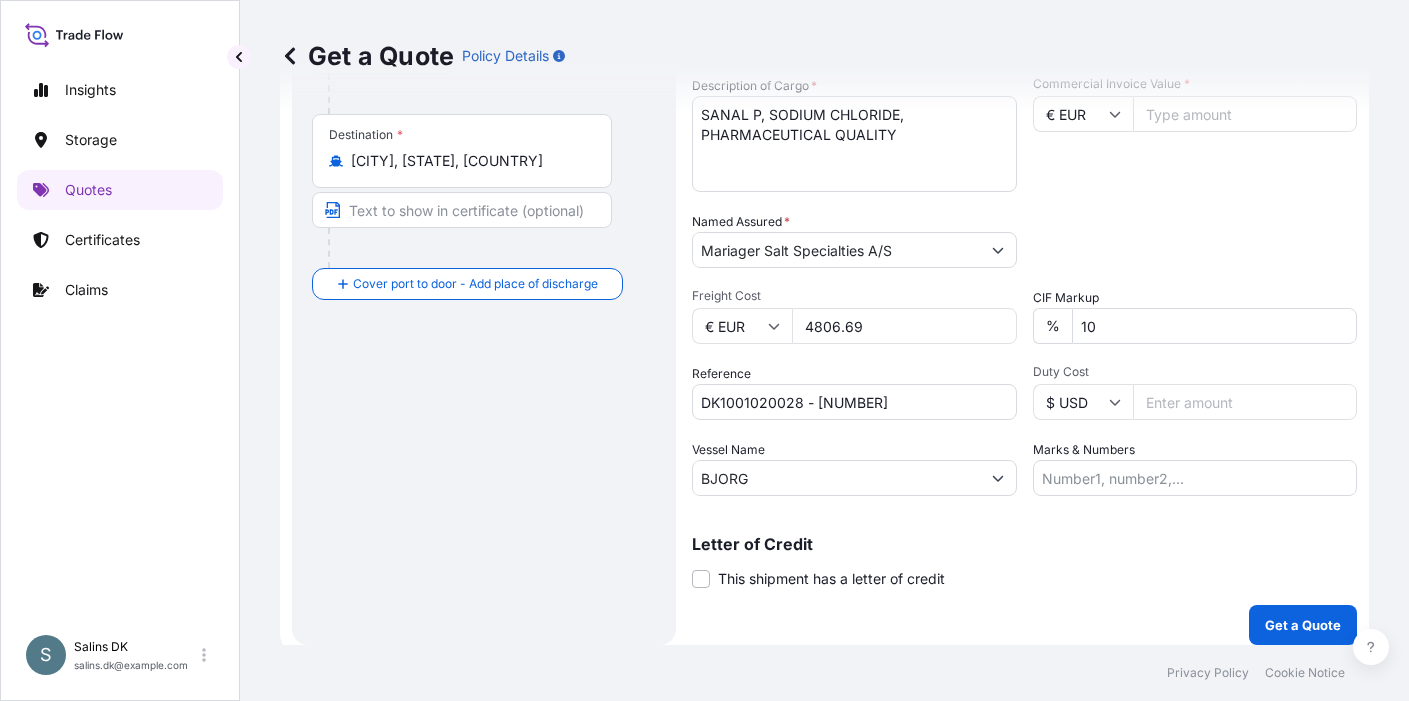 click on "Privacy Policy Cookie Notice" at bounding box center [824, 673] 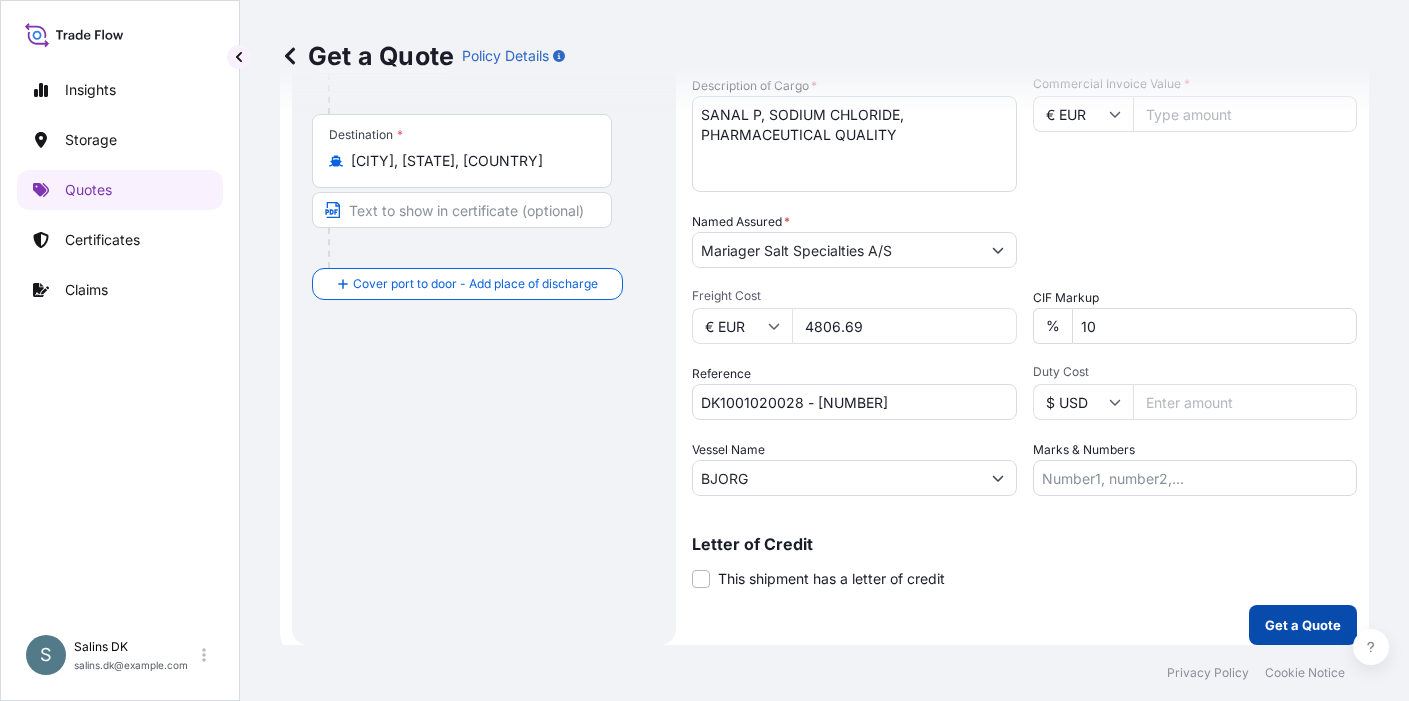 click on "Get a Quote" at bounding box center (1303, 625) 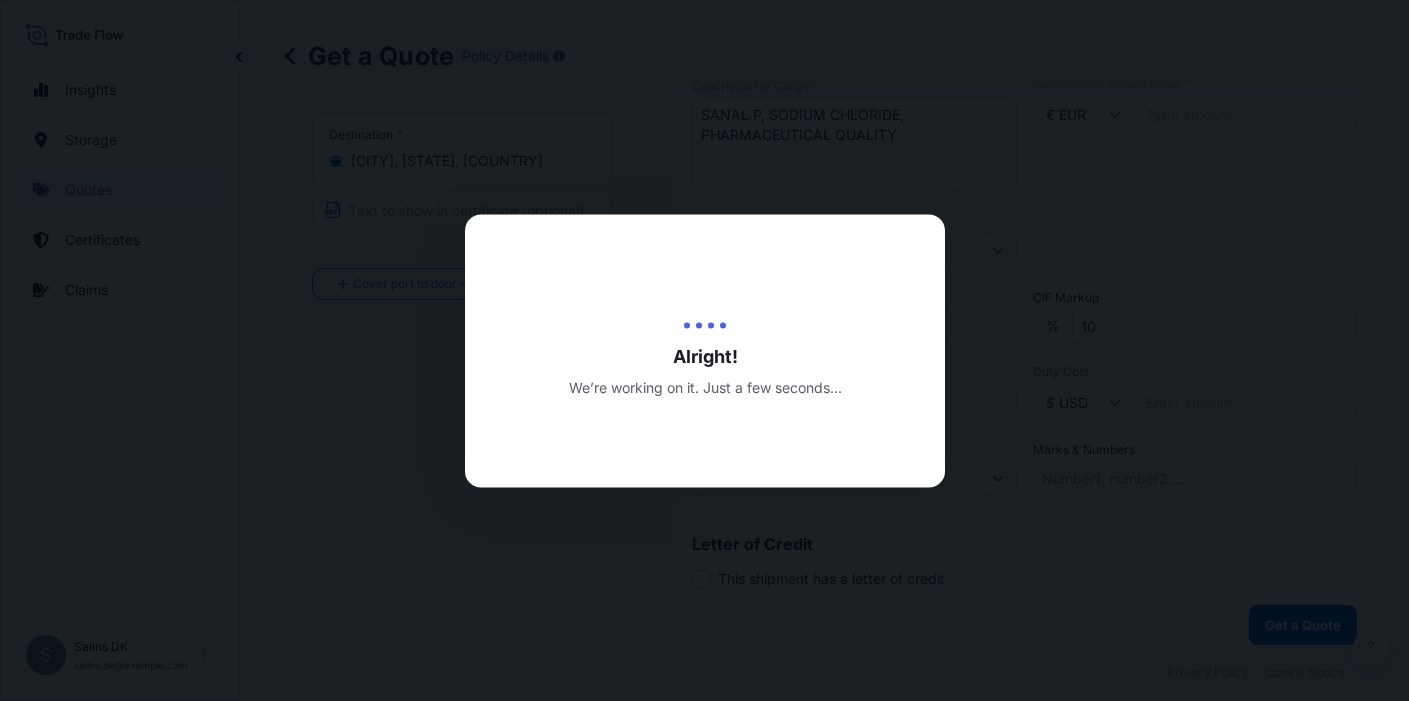 scroll, scrollTop: 0, scrollLeft: 0, axis: both 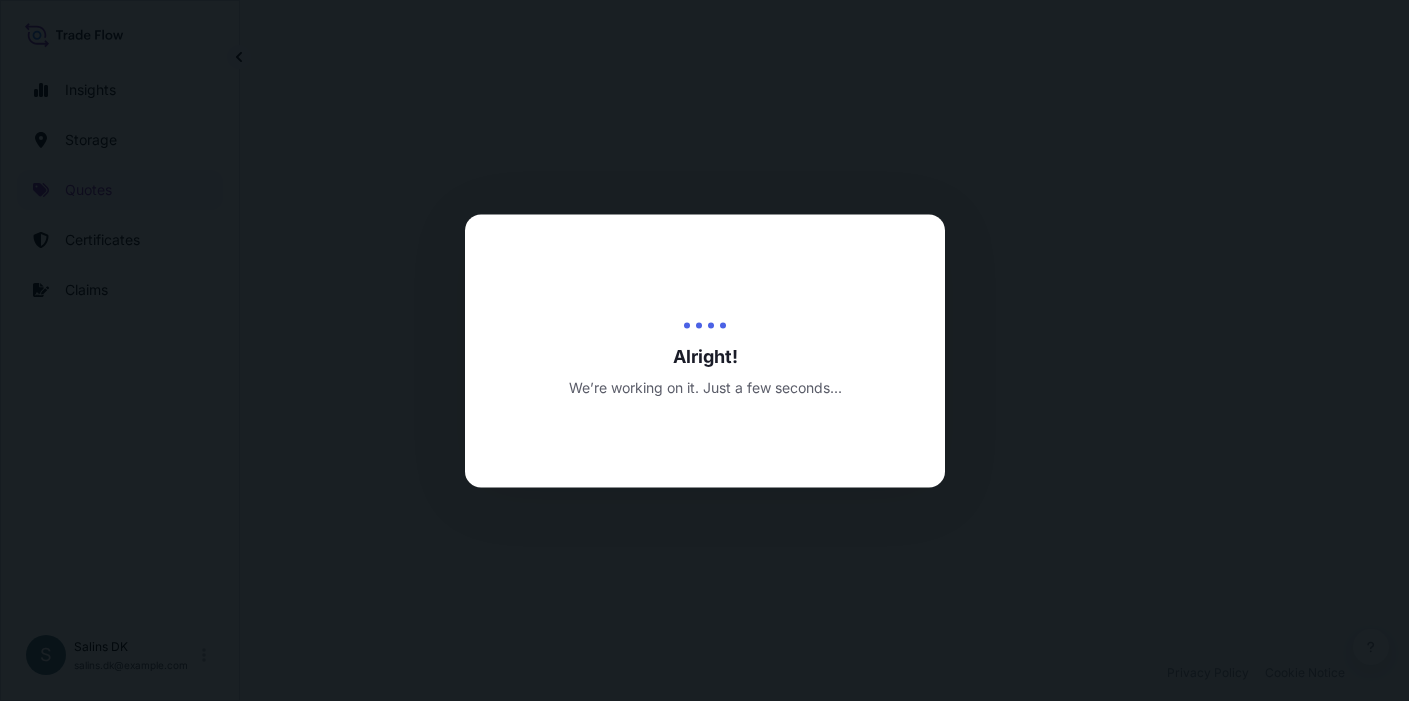 select on "Water" 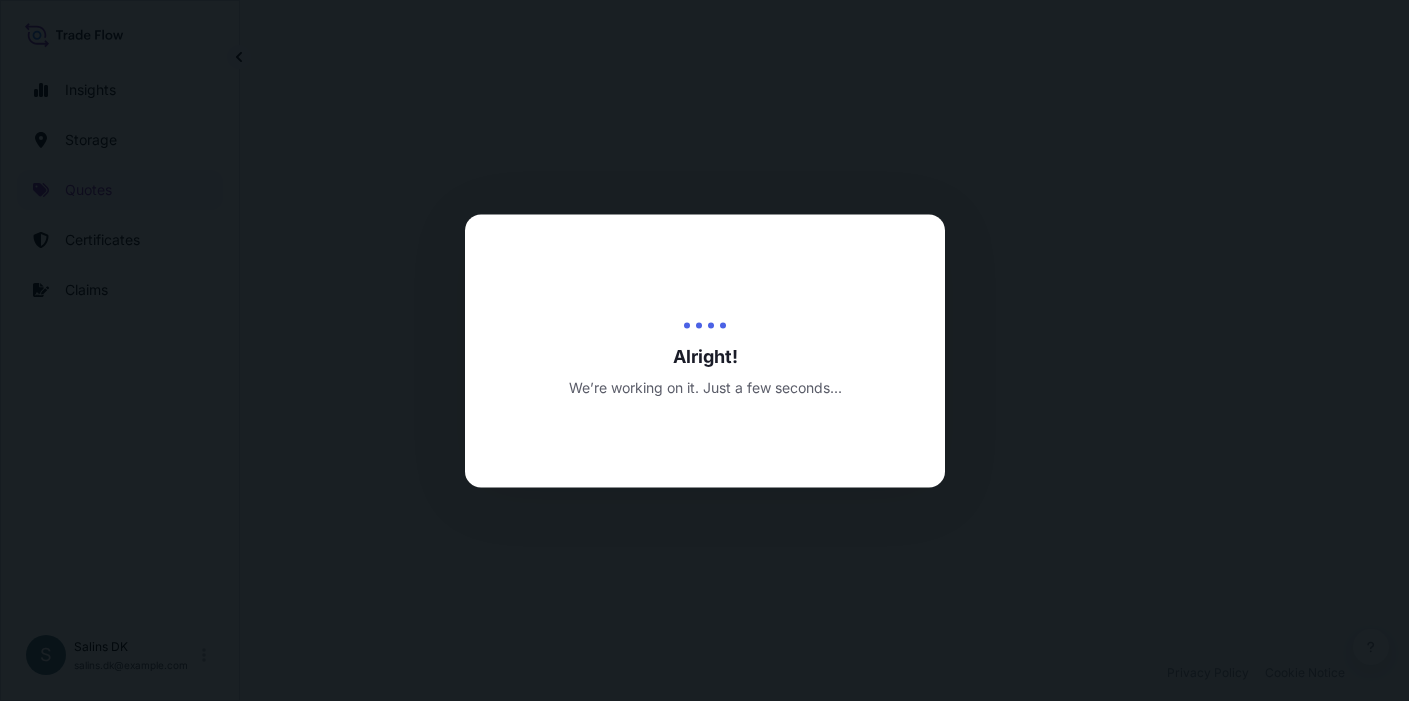 select on "31589" 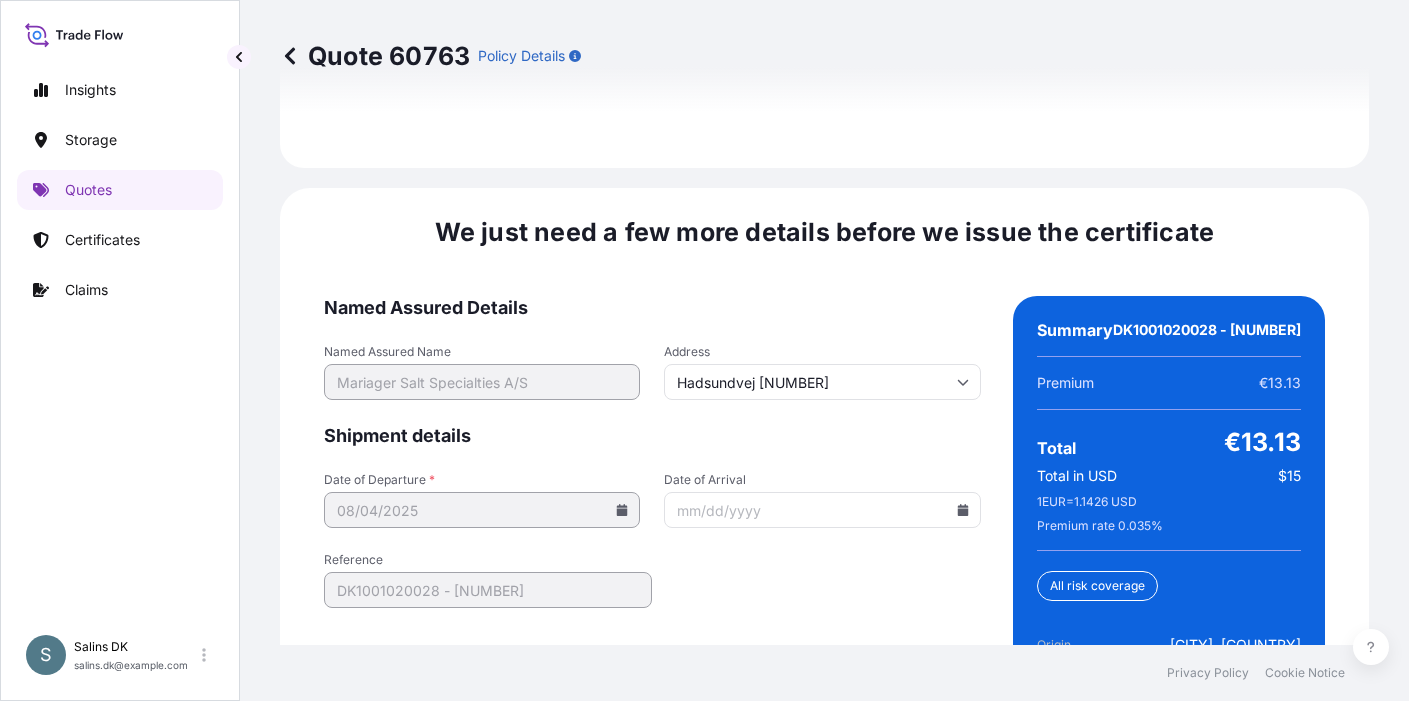 scroll, scrollTop: 3171, scrollLeft: 0, axis: vertical 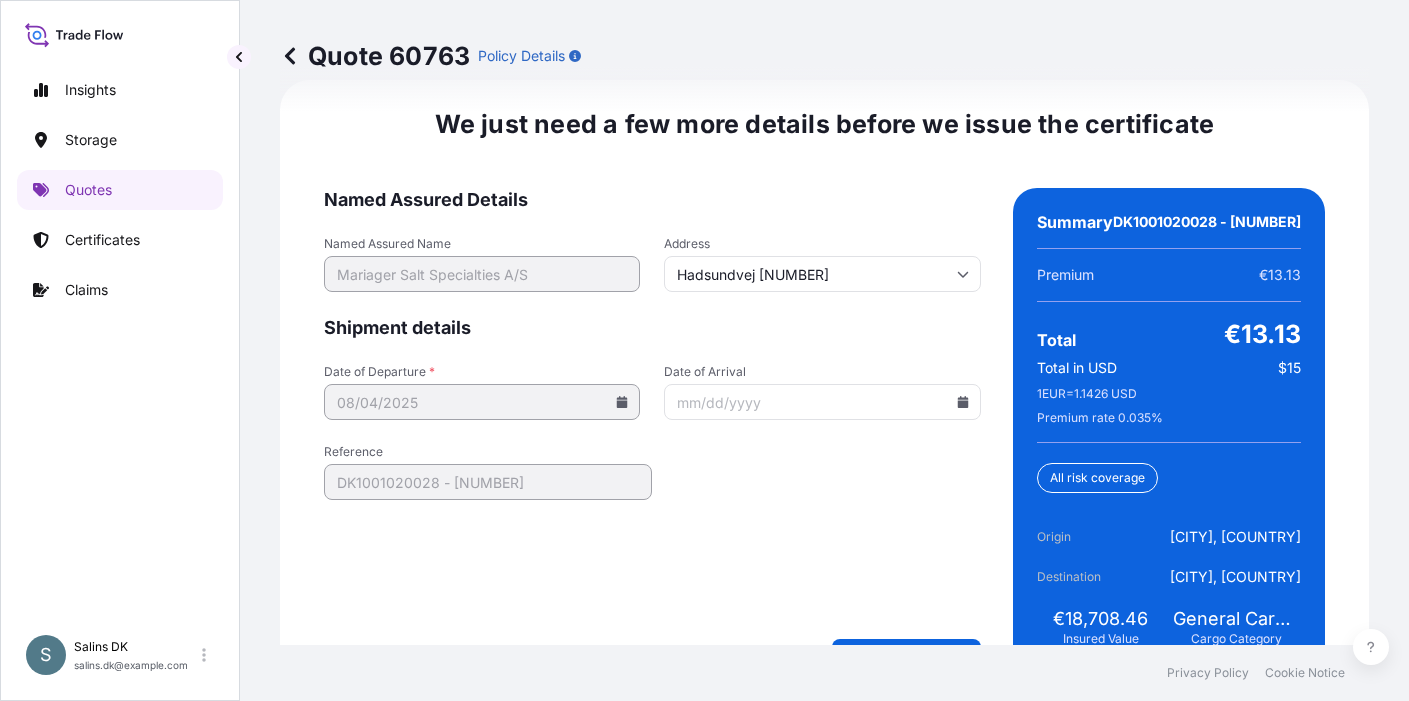 click 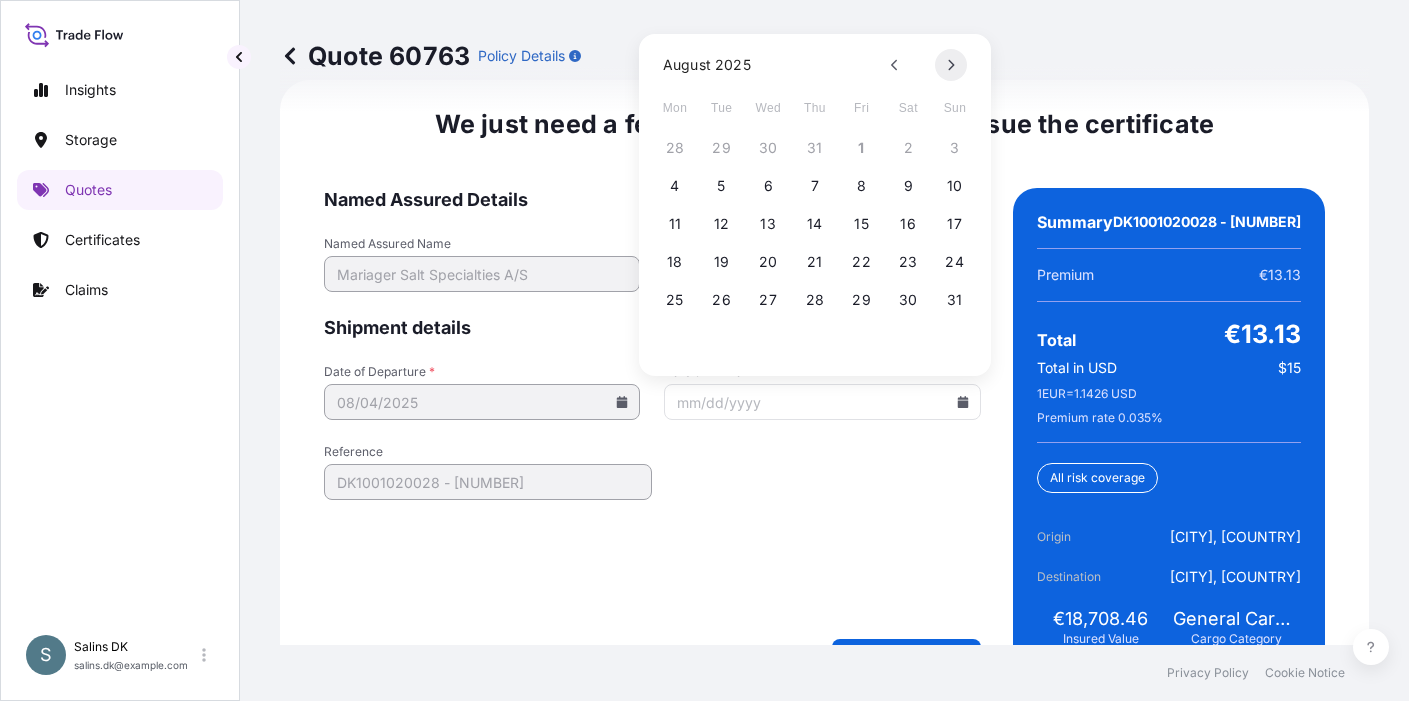 click 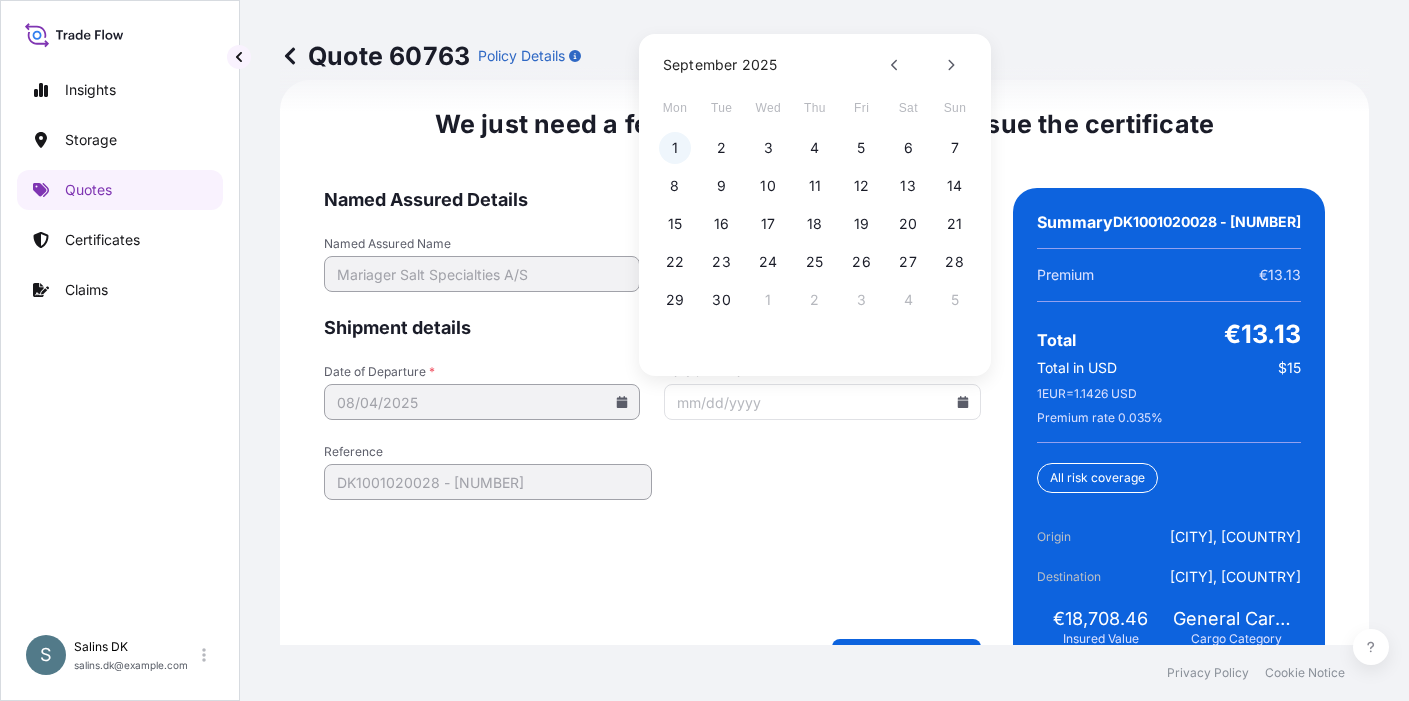 click on "1" at bounding box center (675, 148) 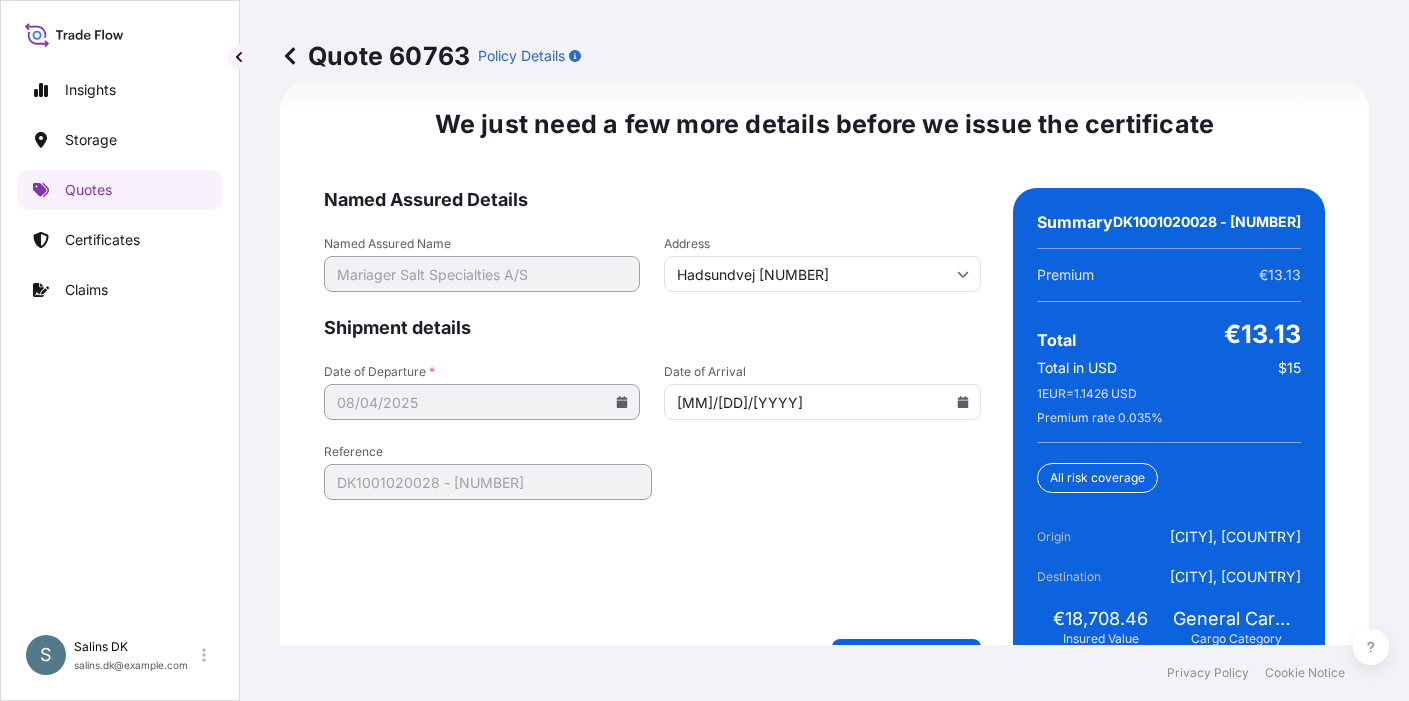 click on "Named Assured Details Named Assured Name   Mariager Salt Specialties A/S Address   Hadsundvej 17 Shipment details Date of Departure   * 08/04/2025 Date of Arrival   09/01/2025 Reference   DK1001020028 - 2599129 Create Certificate" at bounding box center [652, 429] 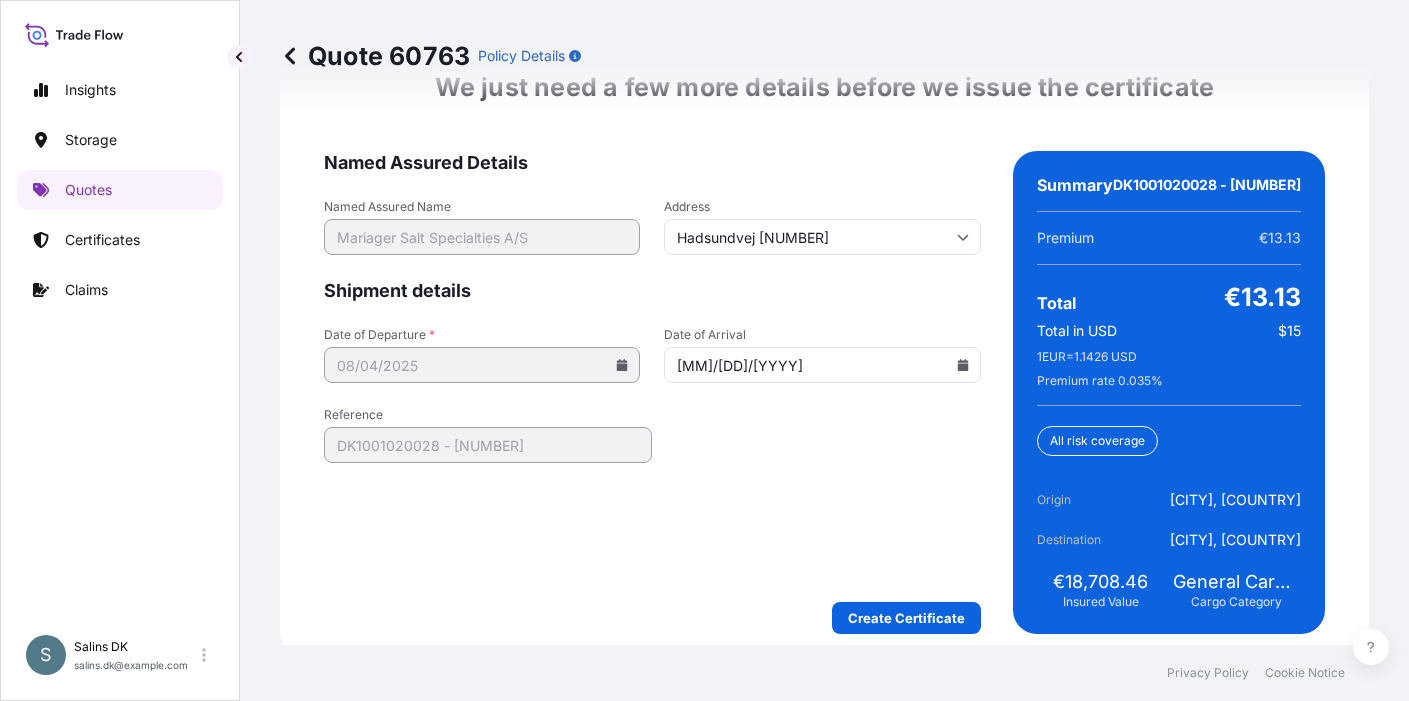 scroll, scrollTop: 3225, scrollLeft: 0, axis: vertical 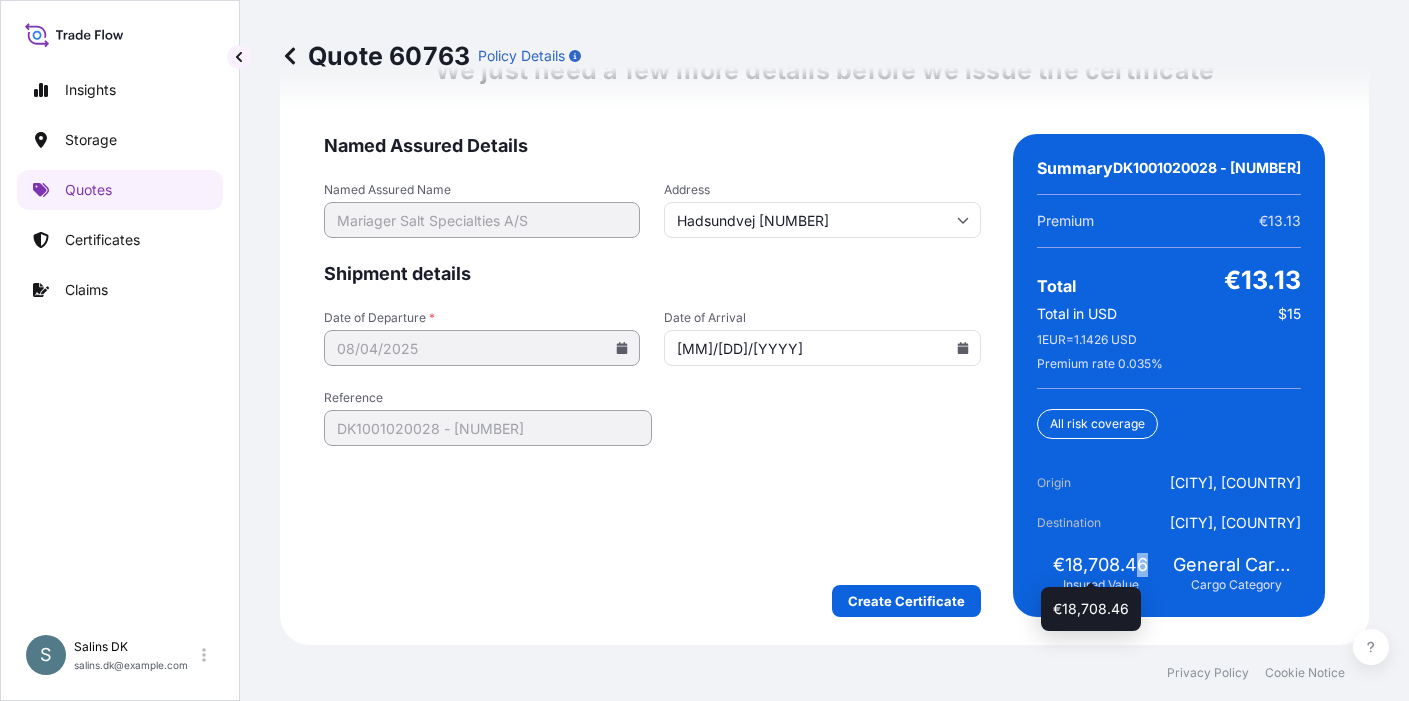 drag, startPoint x: 1140, startPoint y: 566, endPoint x: 1128, endPoint y: 564, distance: 12.165525 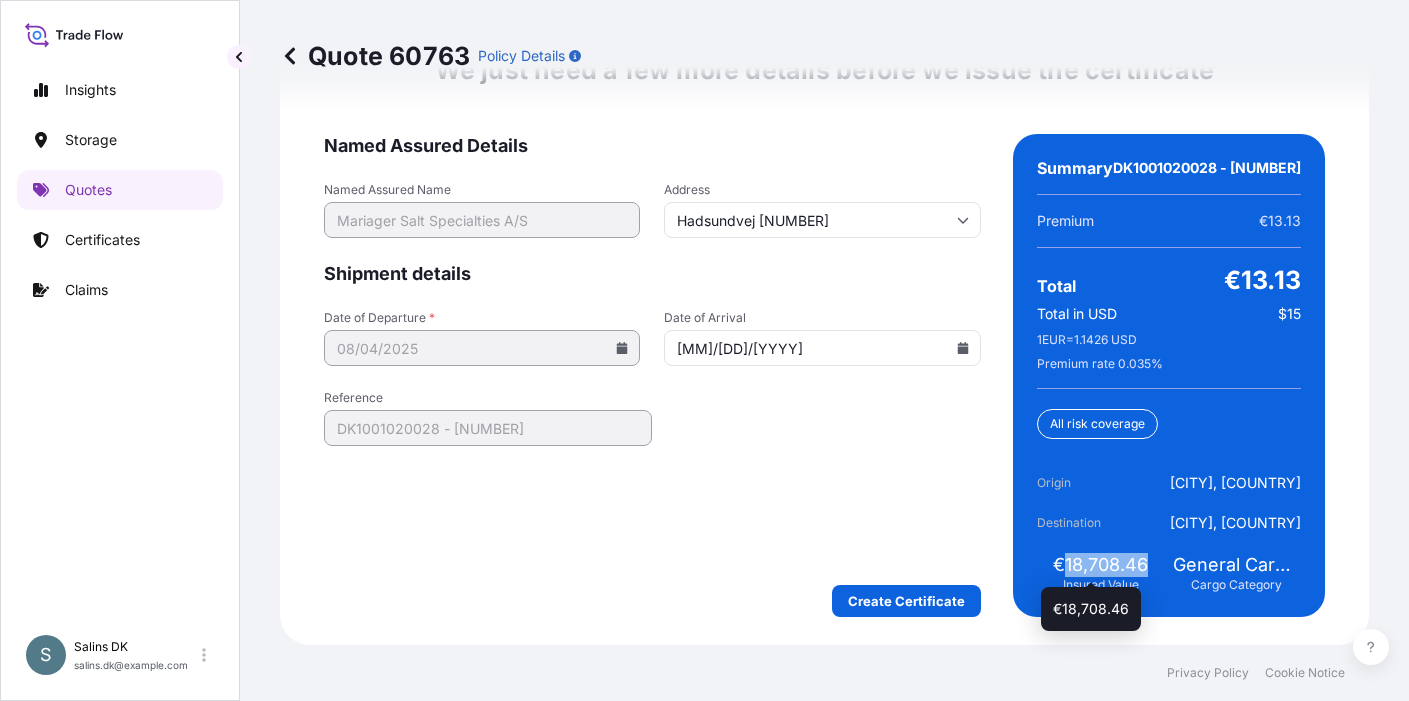 drag, startPoint x: 1141, startPoint y: 565, endPoint x: 1056, endPoint y: 563, distance: 85.02353 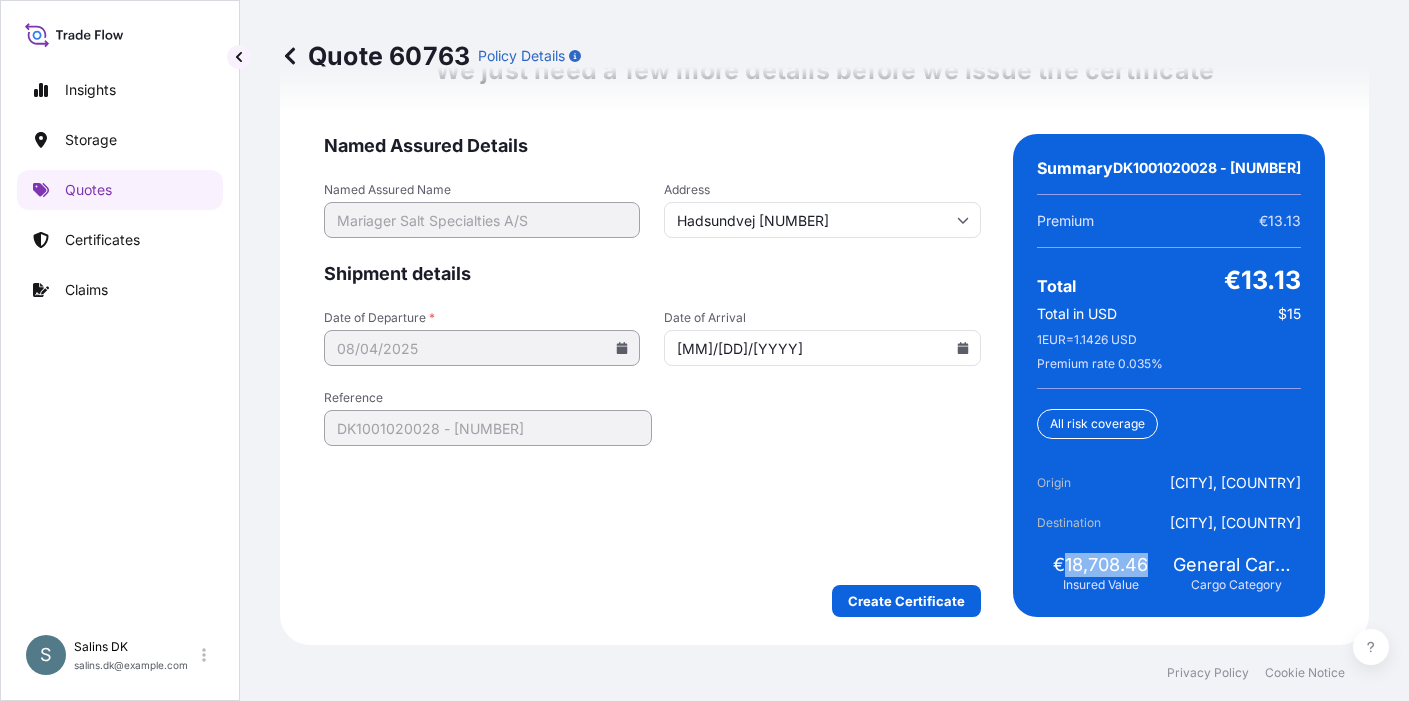 copy on "18,708.46" 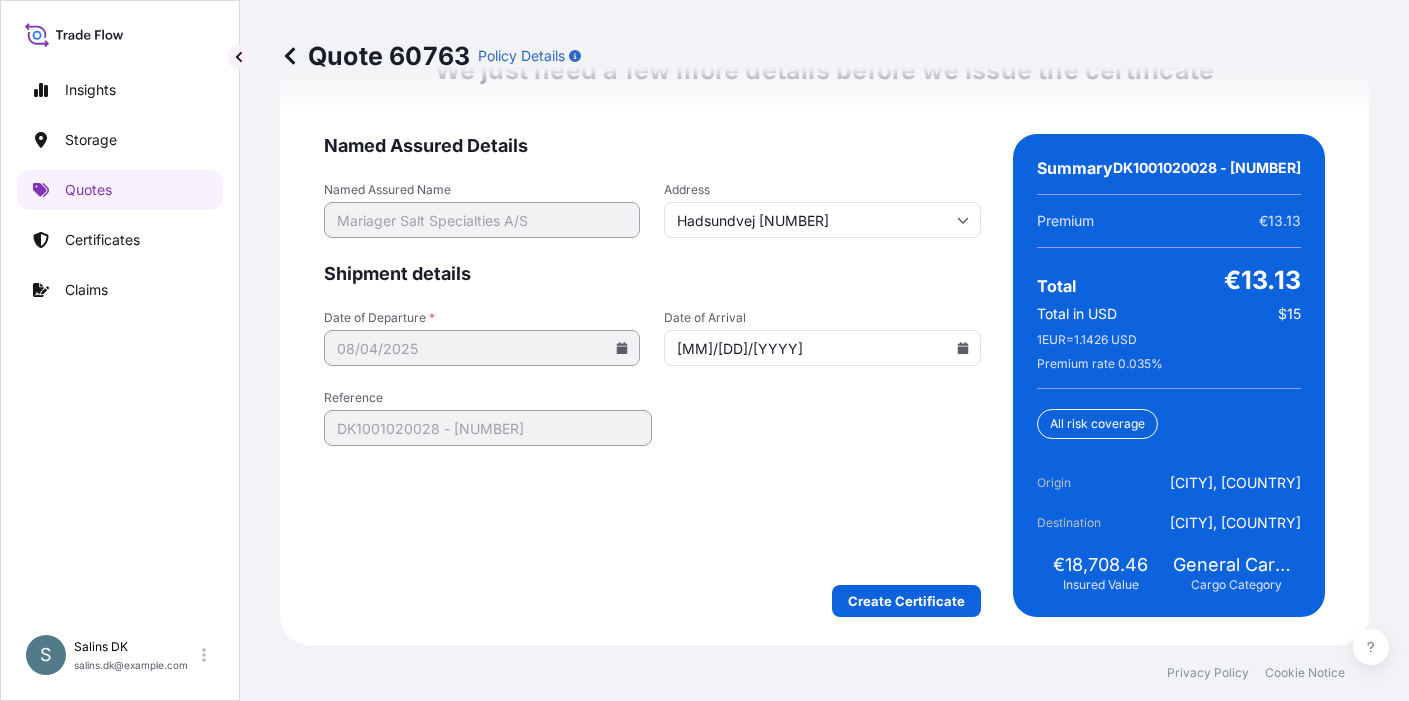 click on "Named Assured Details Named Assured Name   Mariager Salt Specialties A/S Address   Hadsundvej 17 Shipment details Date of Departure   * 08/04/2025 Date of Arrival   09/01/2025 Reference   DK1001020028 - 2599129 Create Certificate" at bounding box center (652, 375) 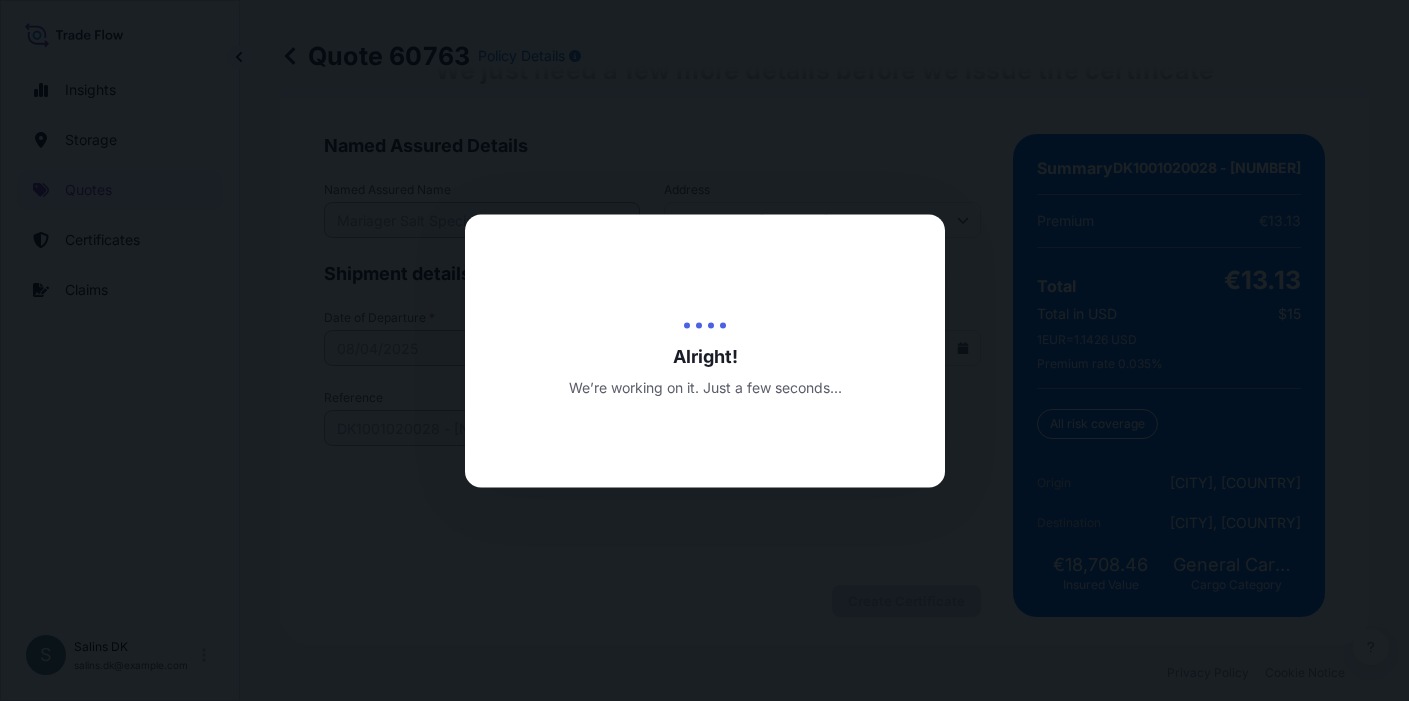 scroll, scrollTop: 0, scrollLeft: 0, axis: both 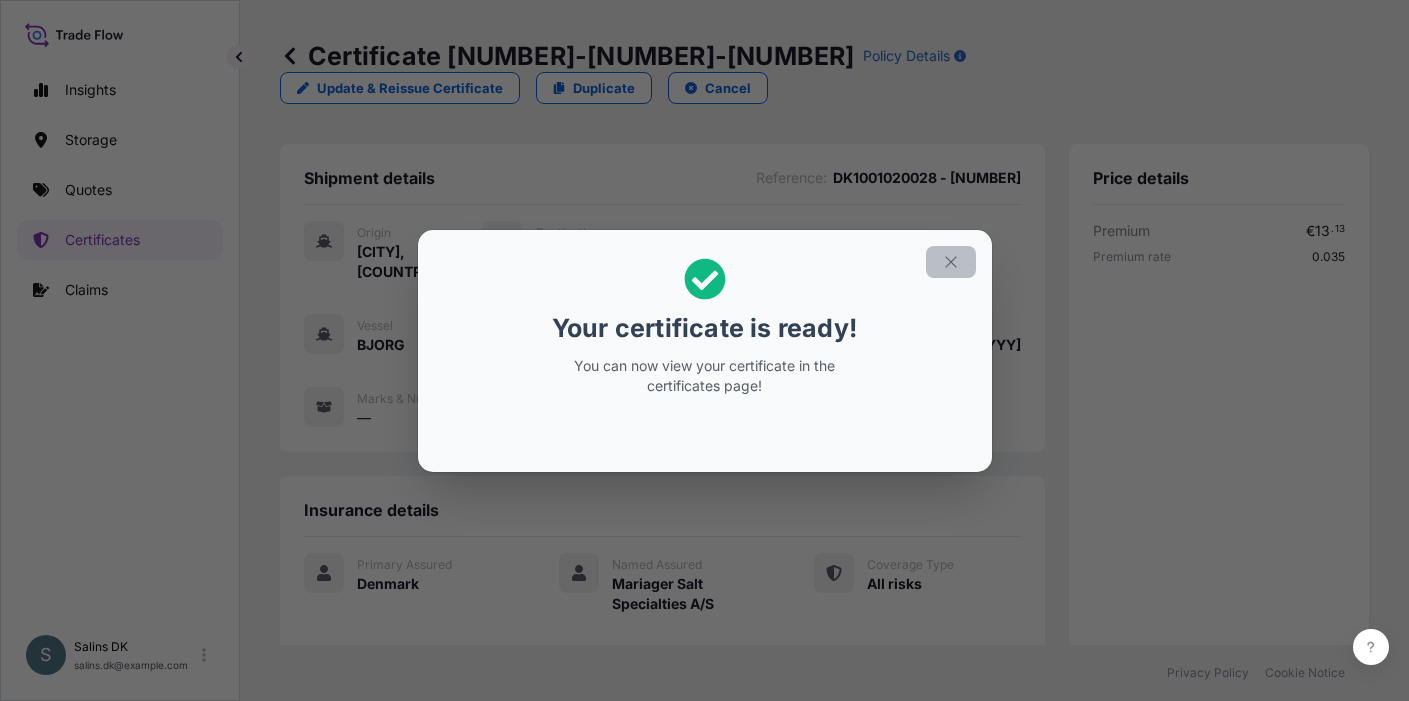 click 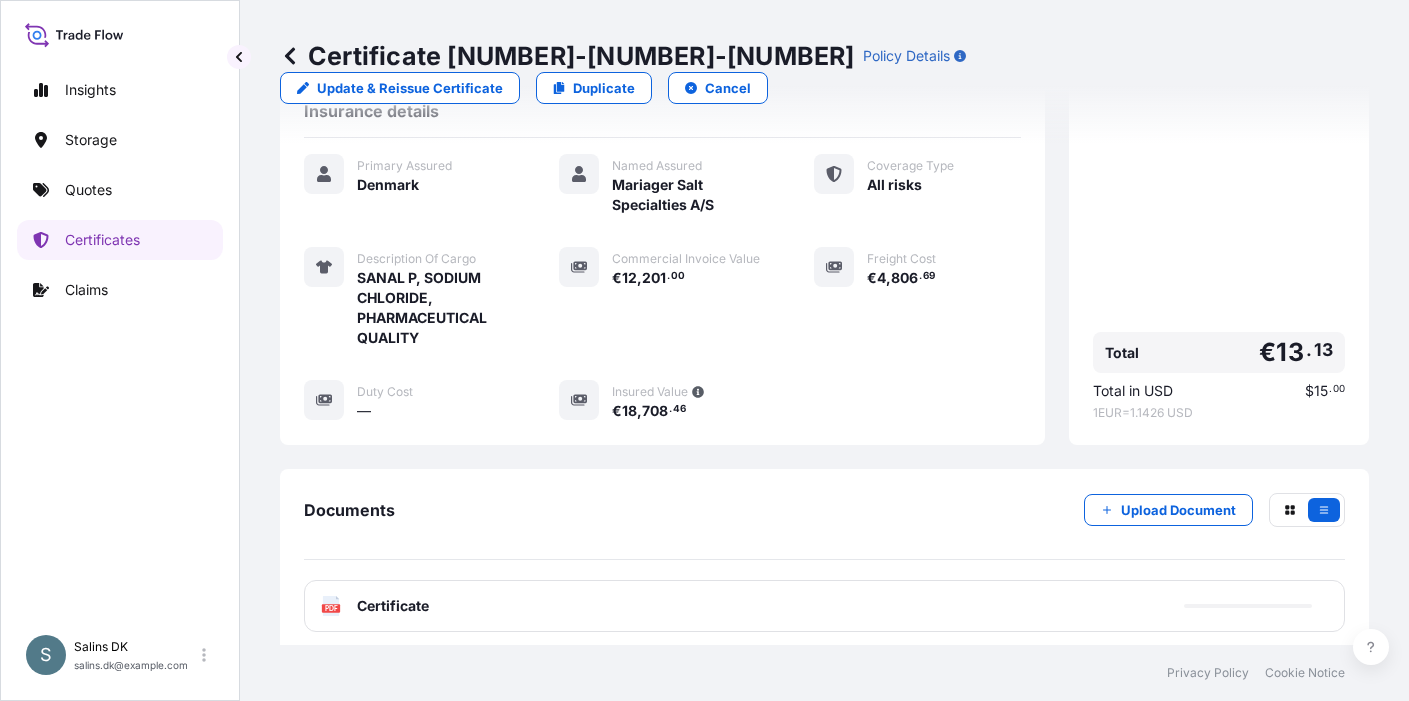 scroll, scrollTop: 400, scrollLeft: 0, axis: vertical 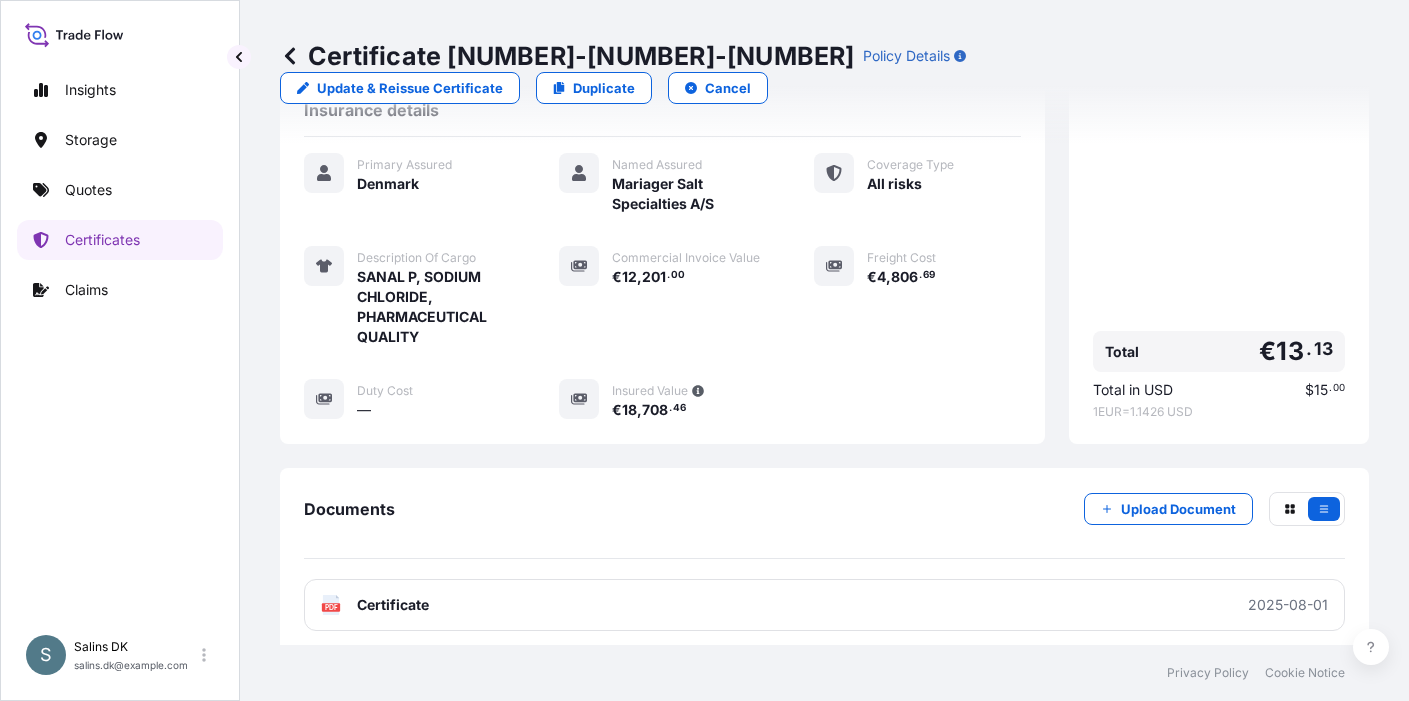 click on "PDF" 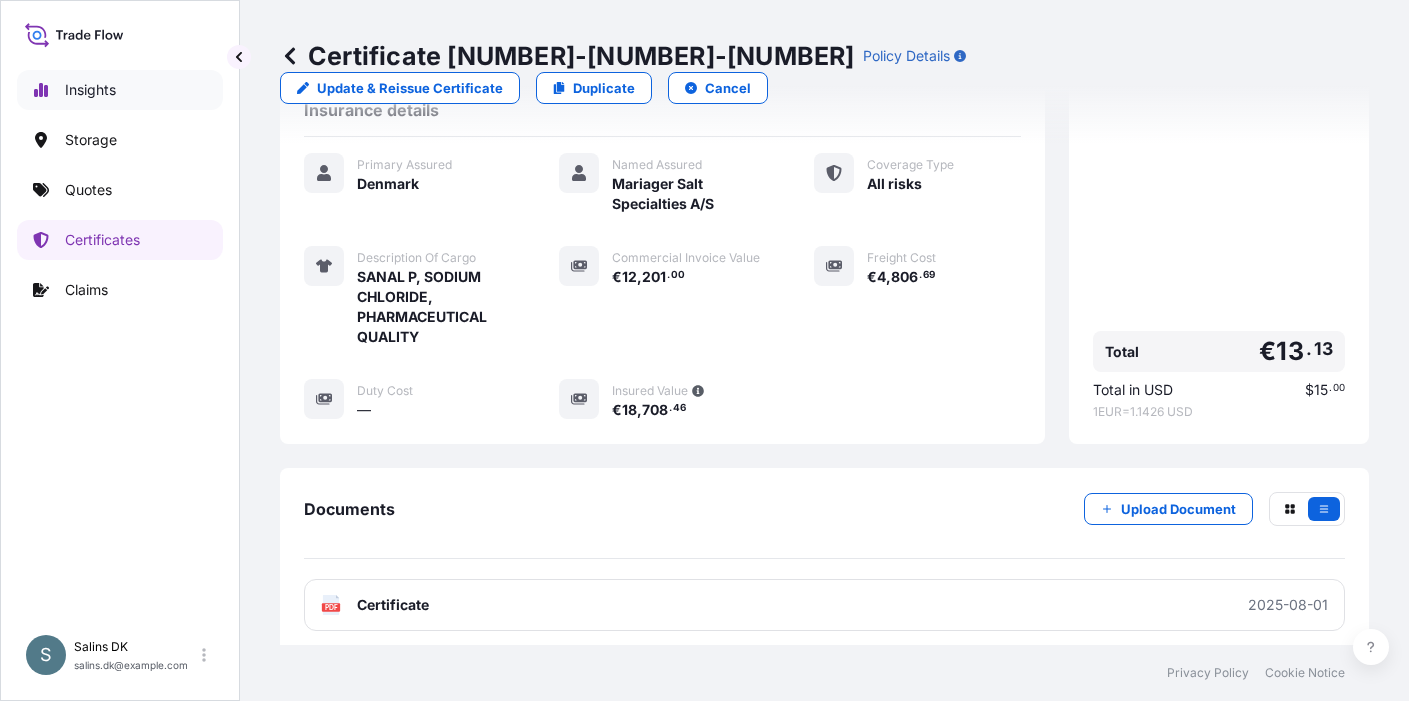 click on "Insights" at bounding box center [120, 90] 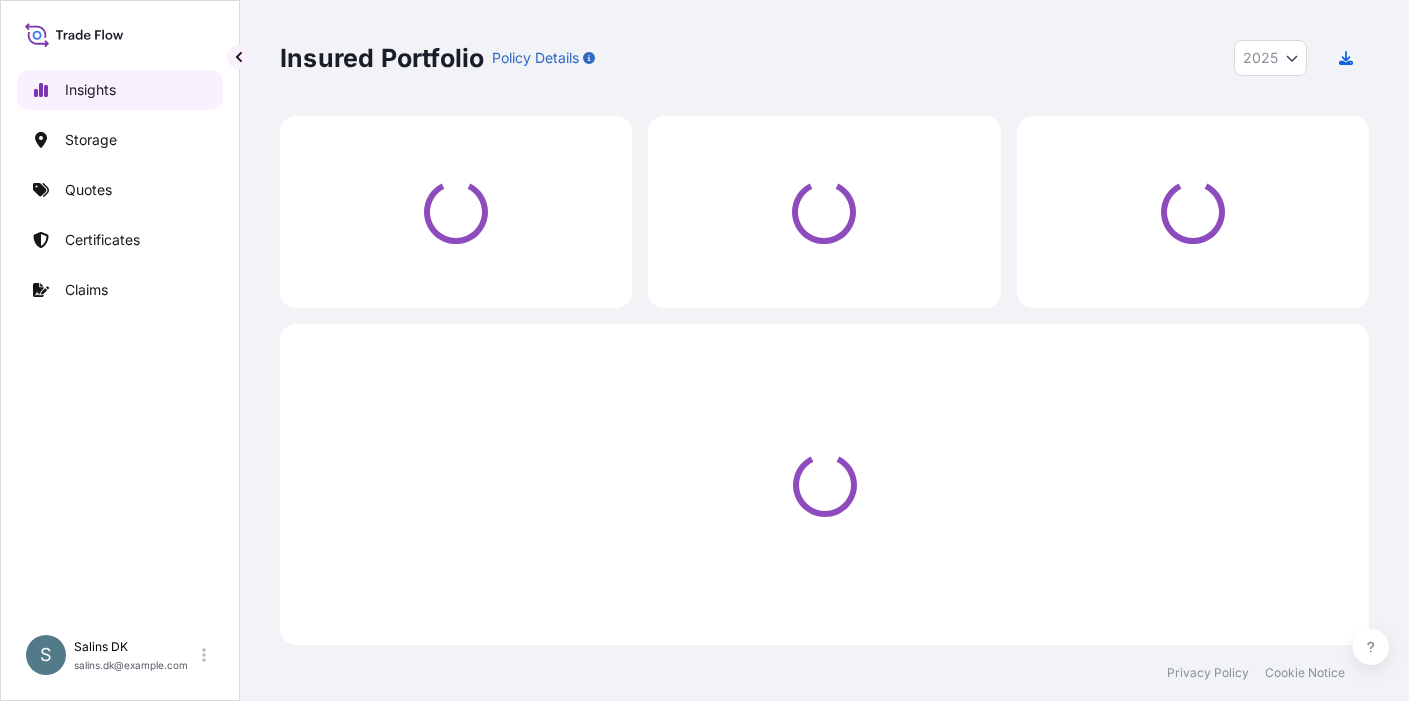 scroll, scrollTop: 0, scrollLeft: 0, axis: both 